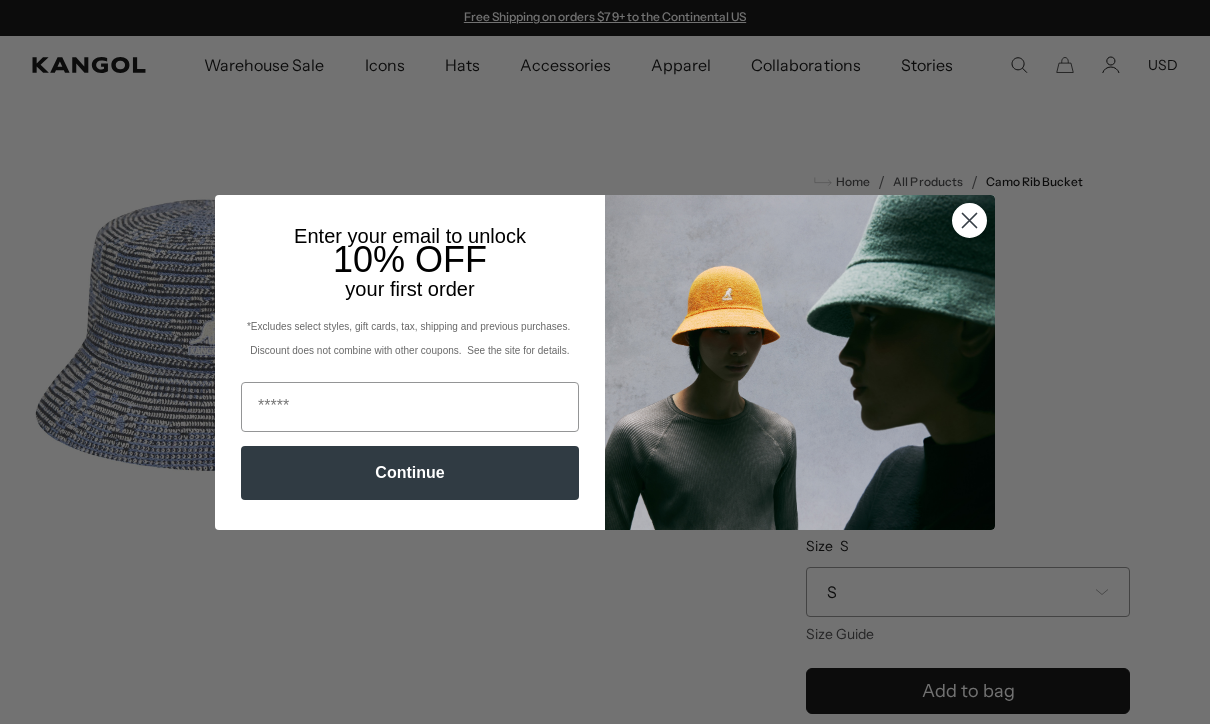 scroll, scrollTop: 0, scrollLeft: 0, axis: both 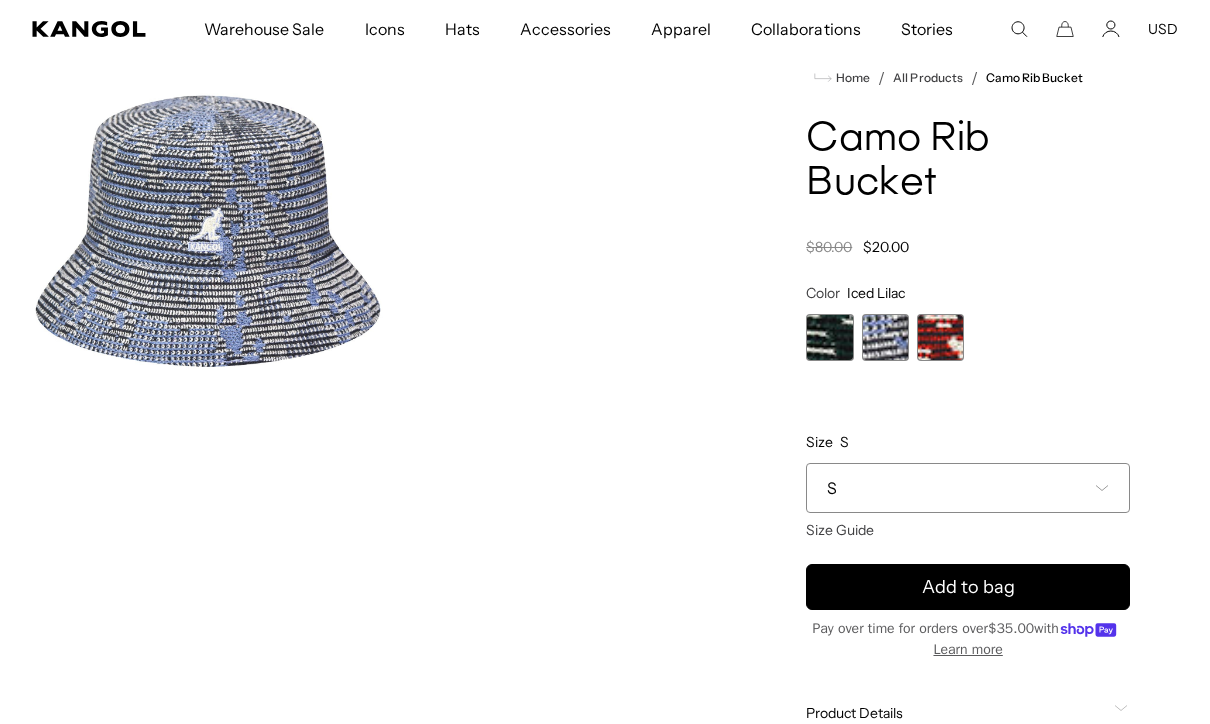 click on "S" at bounding box center (968, 488) 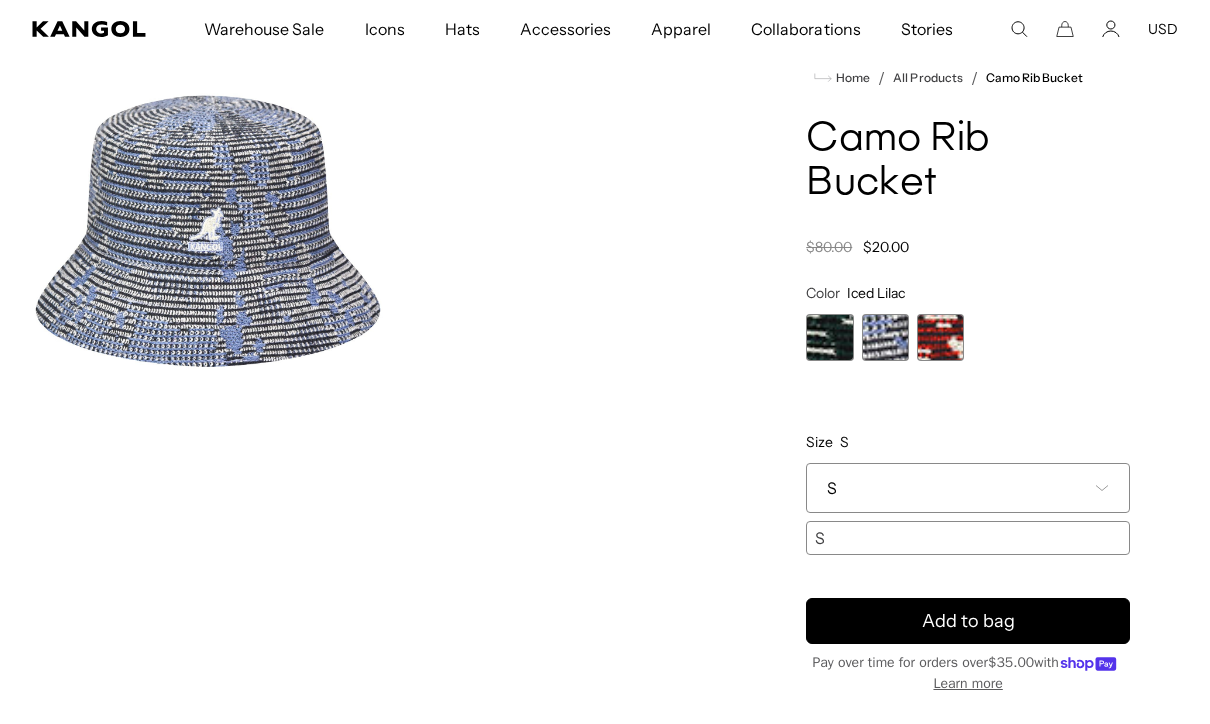 click on "Home
/
All Products
/
Camo Rib Bucket
Camo Rib Bucket
Regular price
$20.00
Regular price
$80.00
Sale price
$20.00
Color
Iced Lilac
Previous
Next
Pine
Variant sold out or unavailable
Iced Lilac
Variant sold out or unavailable" at bounding box center (968, 478) 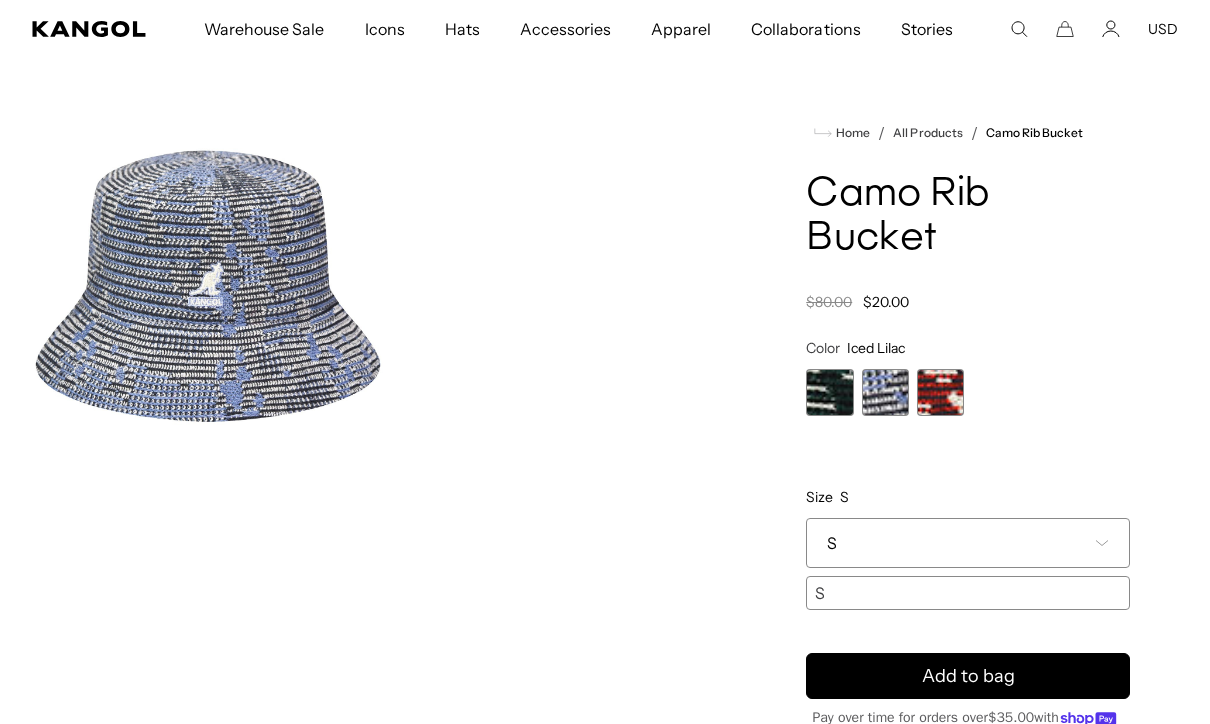 scroll, scrollTop: 56, scrollLeft: 0, axis: vertical 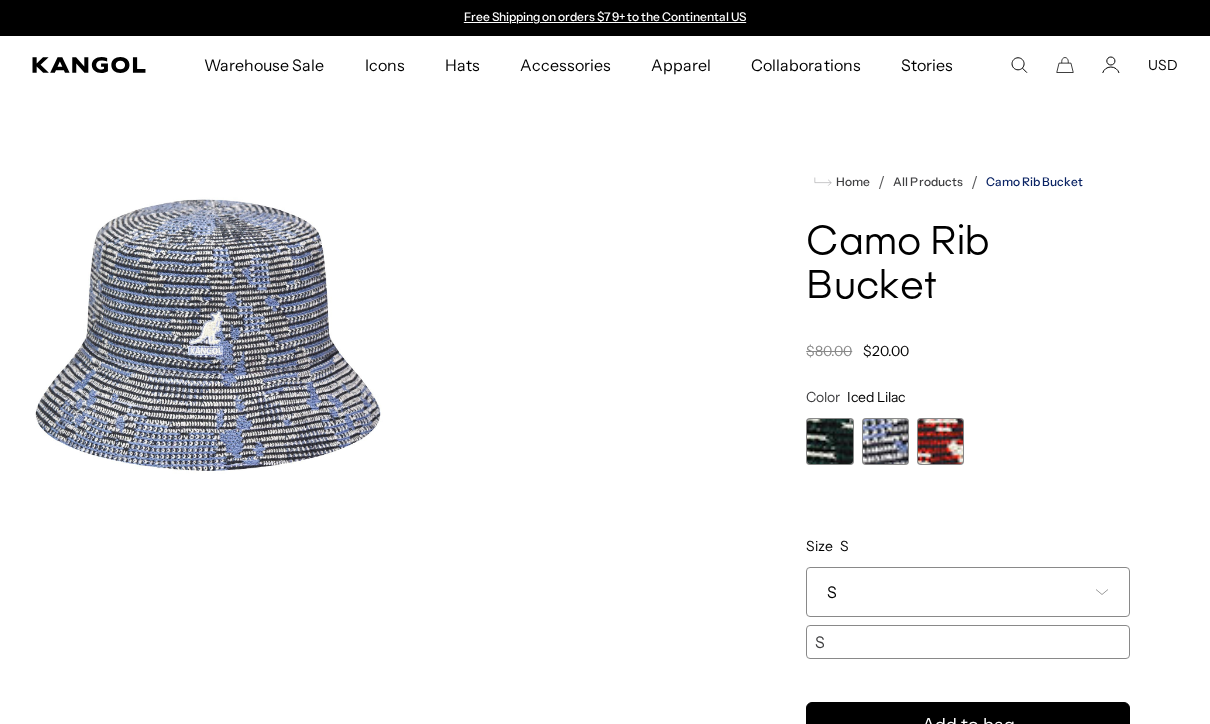 click on "Camo Rib Bucket" at bounding box center [1034, 182] 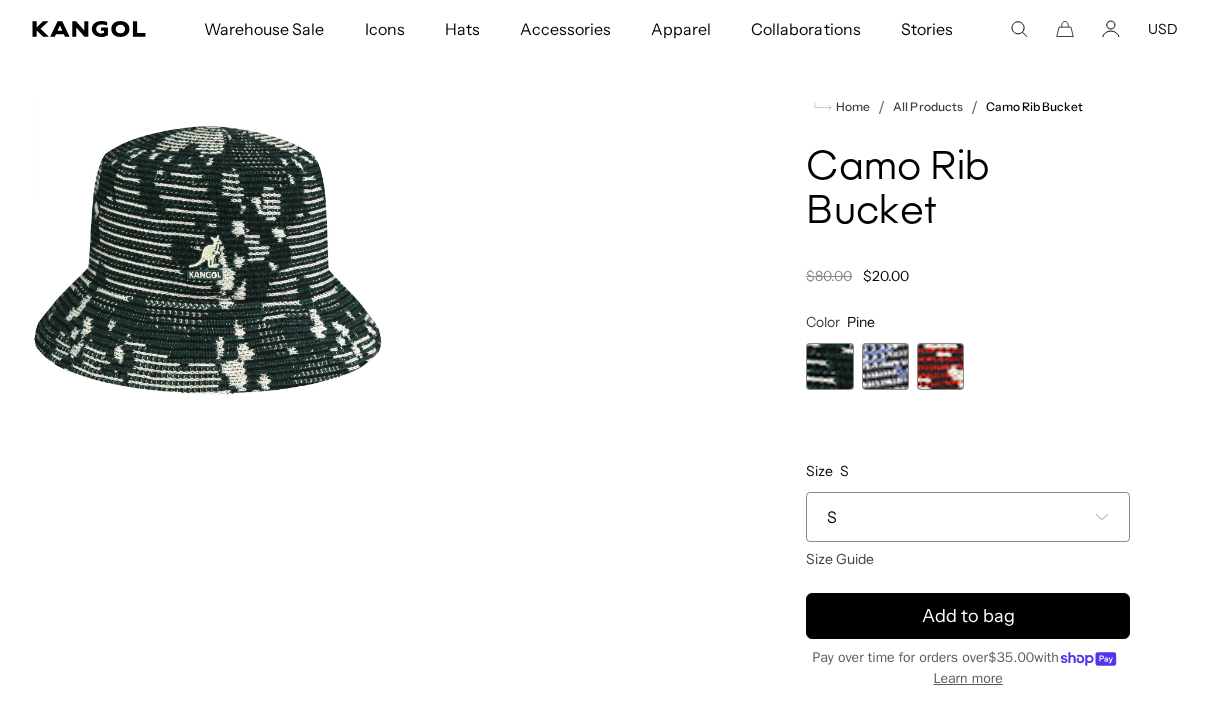 scroll, scrollTop: 128, scrollLeft: 0, axis: vertical 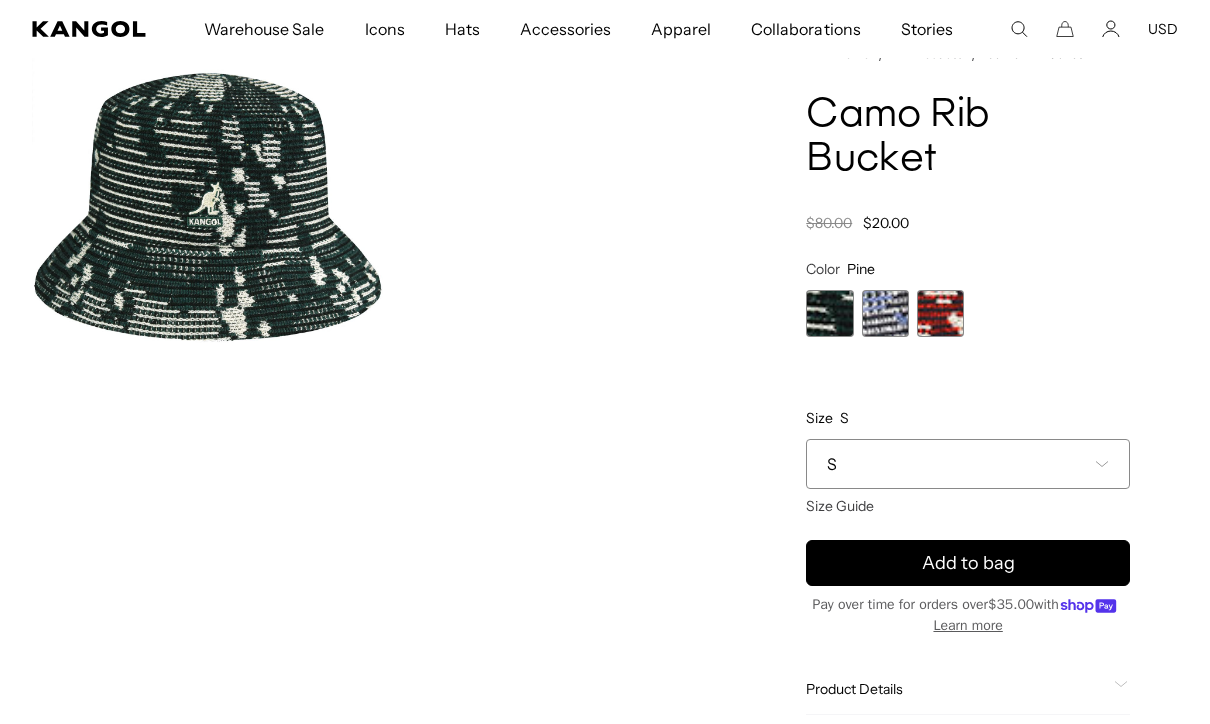 click on "S" at bounding box center (968, 464) 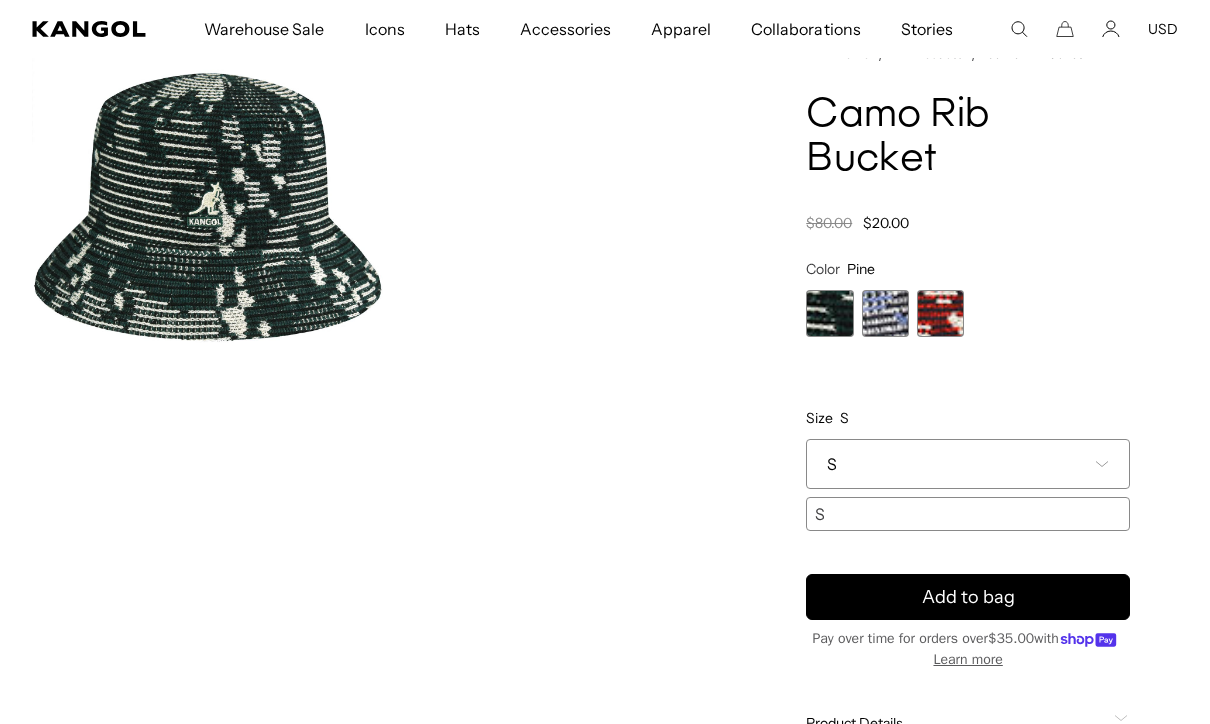 scroll, scrollTop: 0, scrollLeft: 412, axis: horizontal 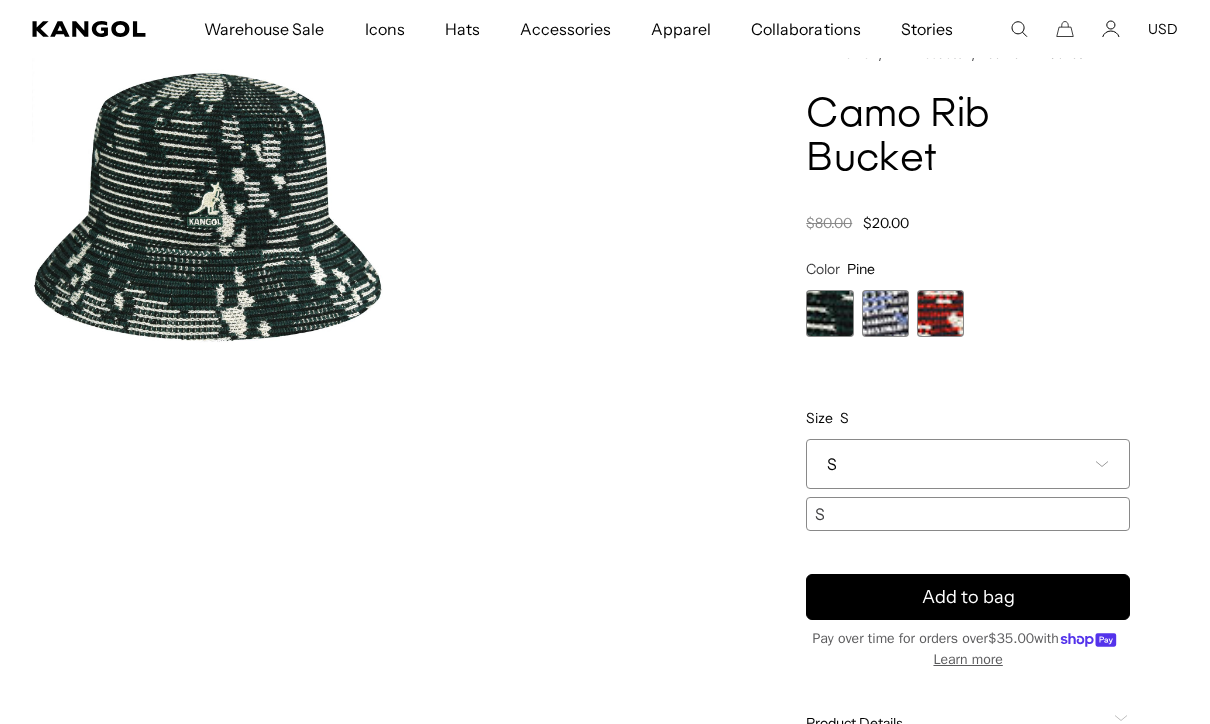click at bounding box center (940, 313) 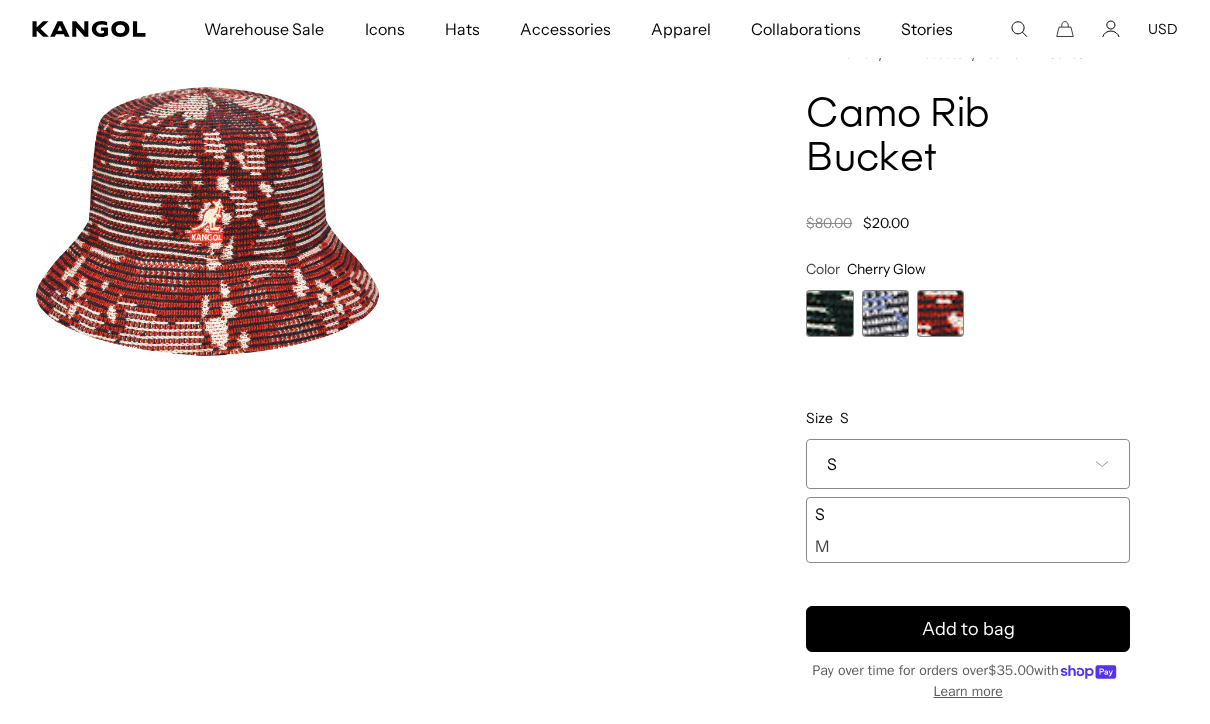 scroll, scrollTop: 0, scrollLeft: 0, axis: both 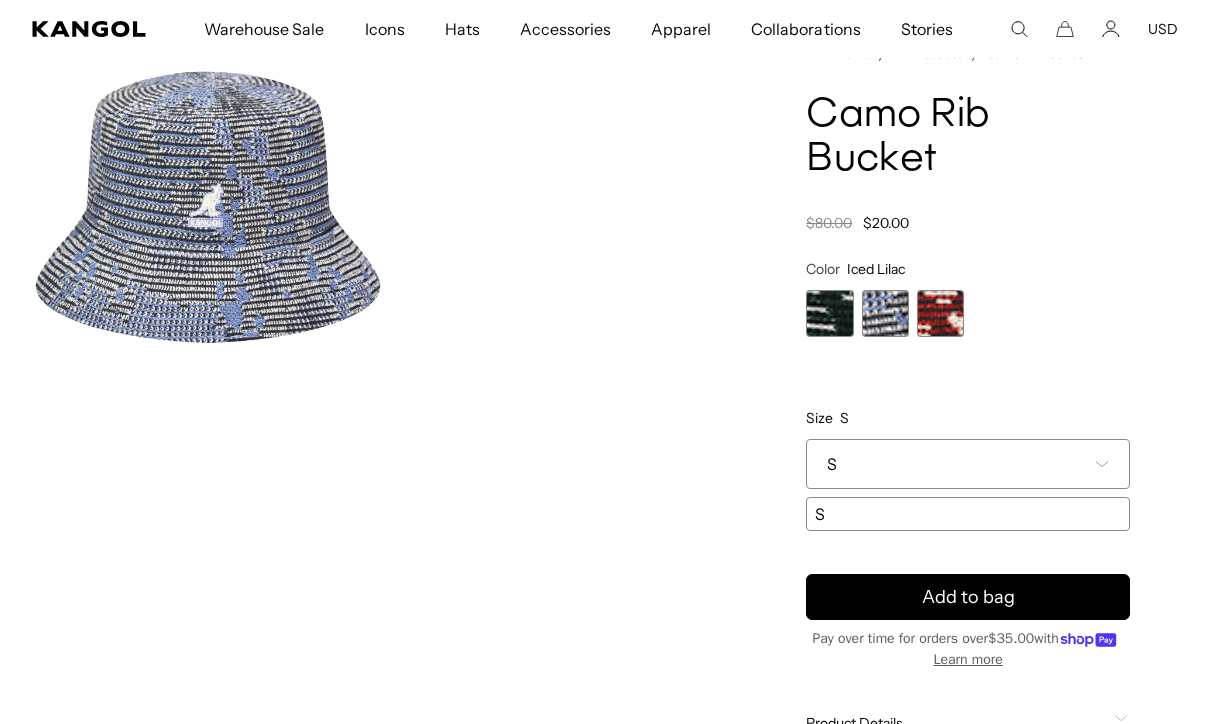 click at bounding box center (829, 313) 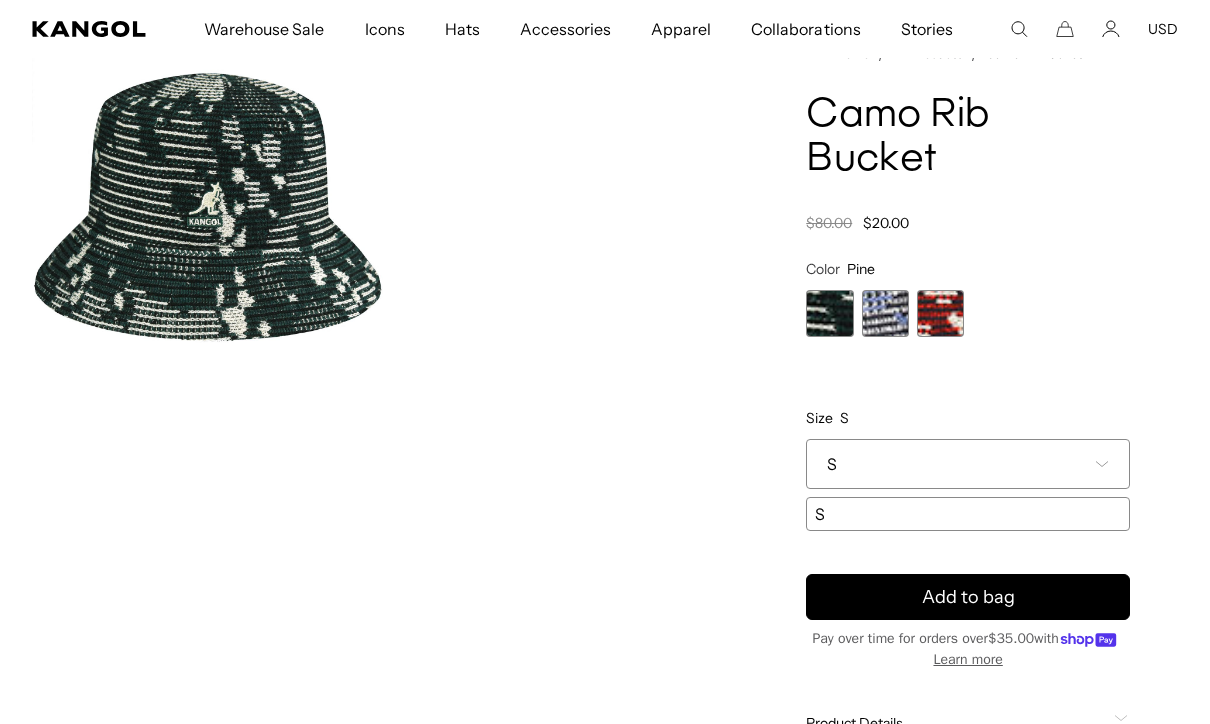 scroll, scrollTop: 0, scrollLeft: 412, axis: horizontal 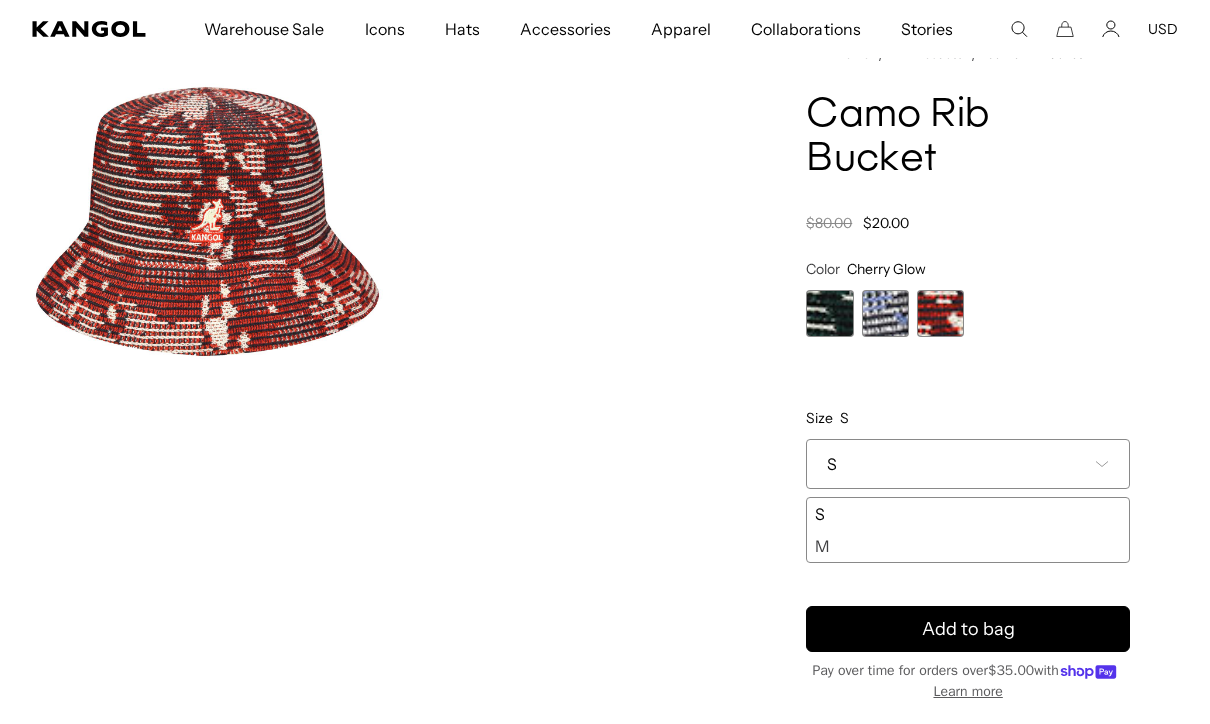 click on "M" at bounding box center (968, 546) 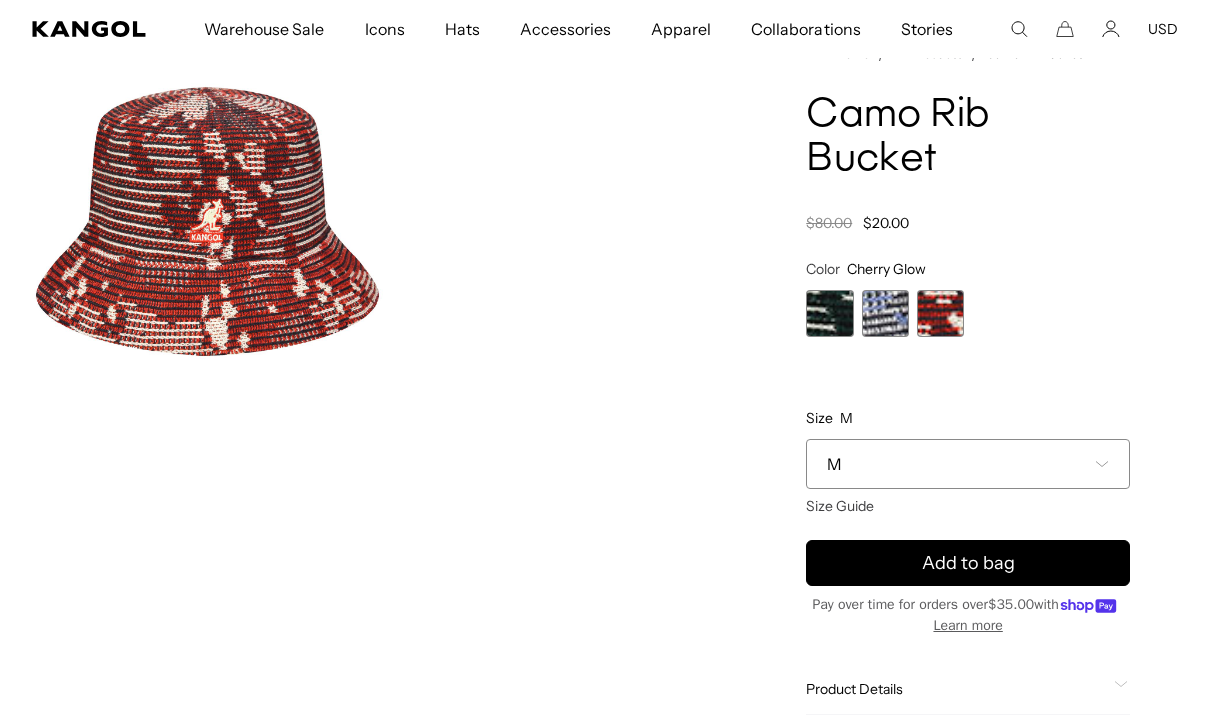 scroll, scrollTop: 0, scrollLeft: 0, axis: both 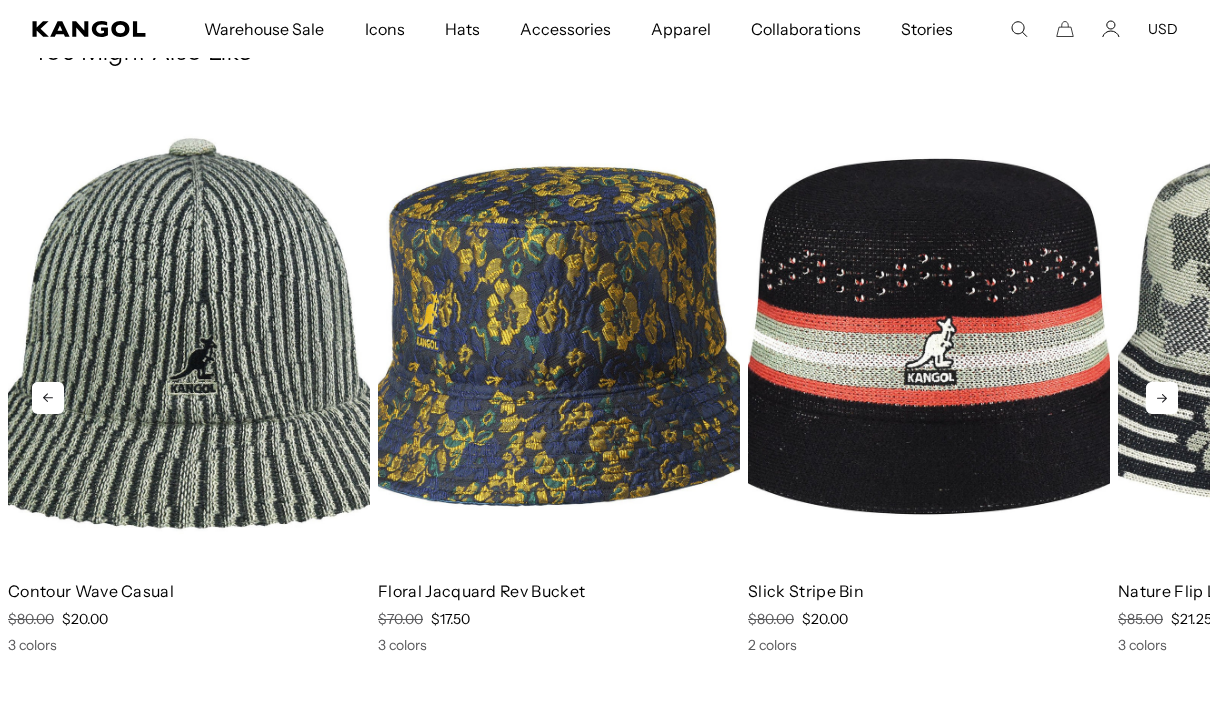 click at bounding box center [929, 336] 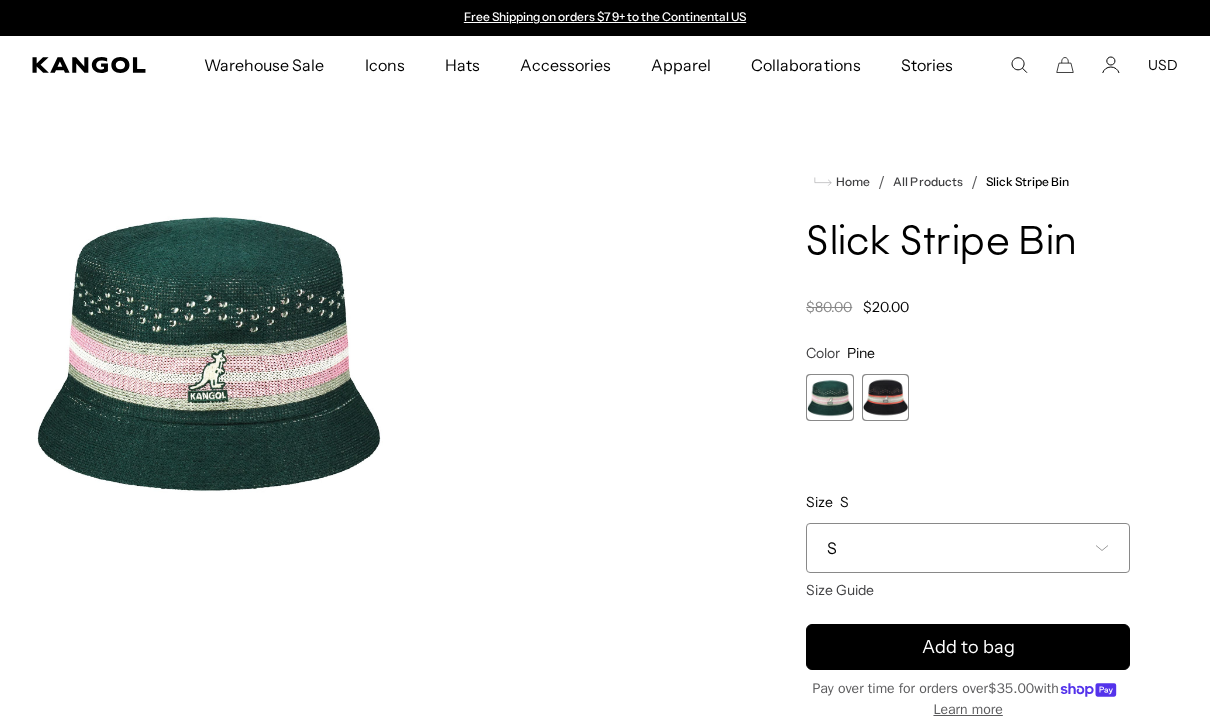 scroll, scrollTop: 0, scrollLeft: 0, axis: both 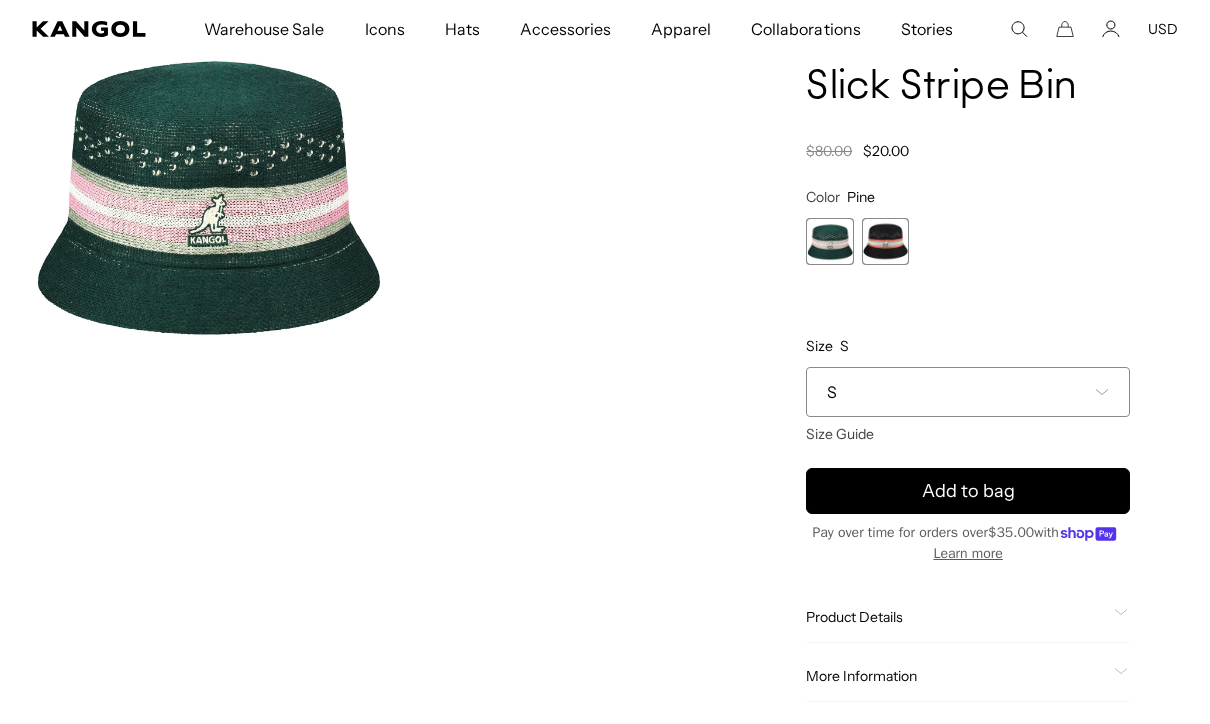 click on "S" at bounding box center (968, 392) 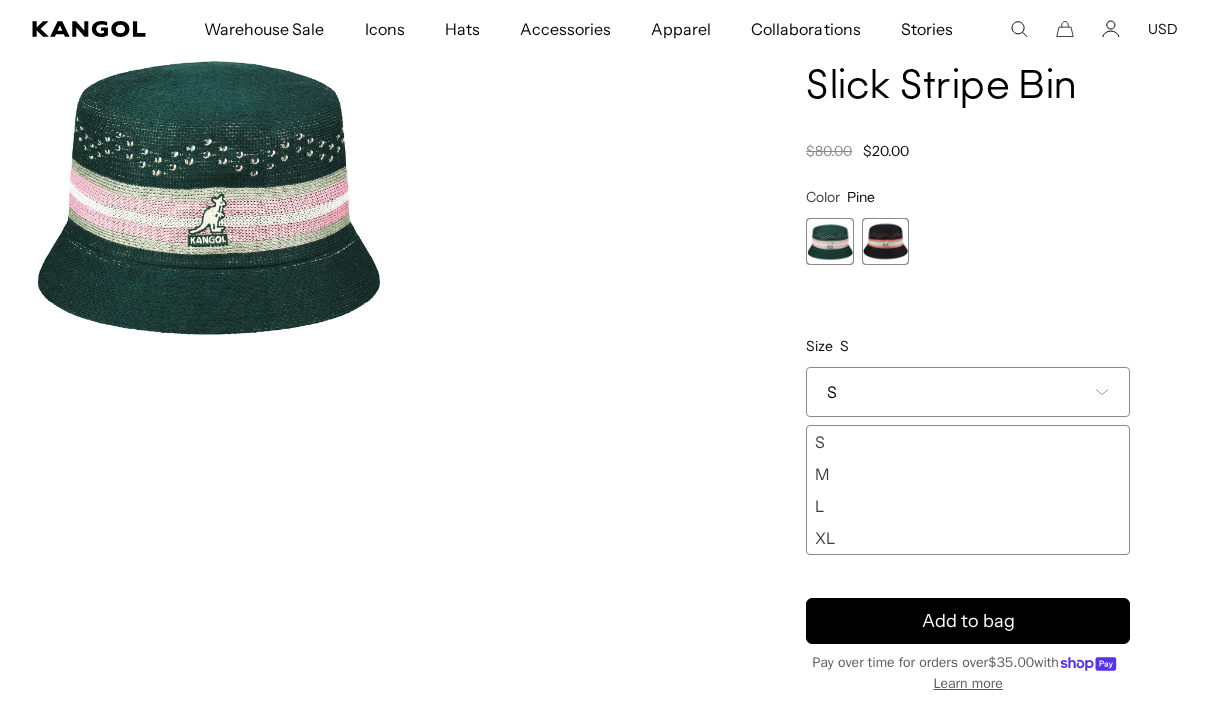 click on "XL" at bounding box center [968, 538] 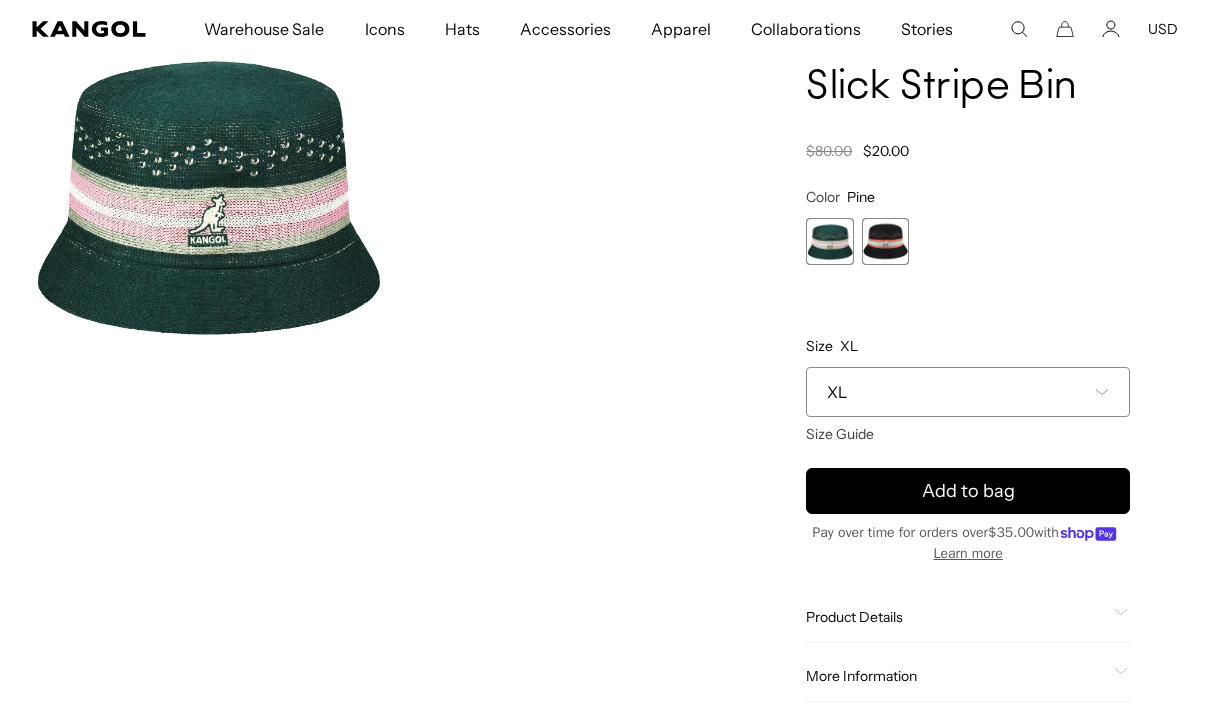 scroll, scrollTop: 0, scrollLeft: 0, axis: both 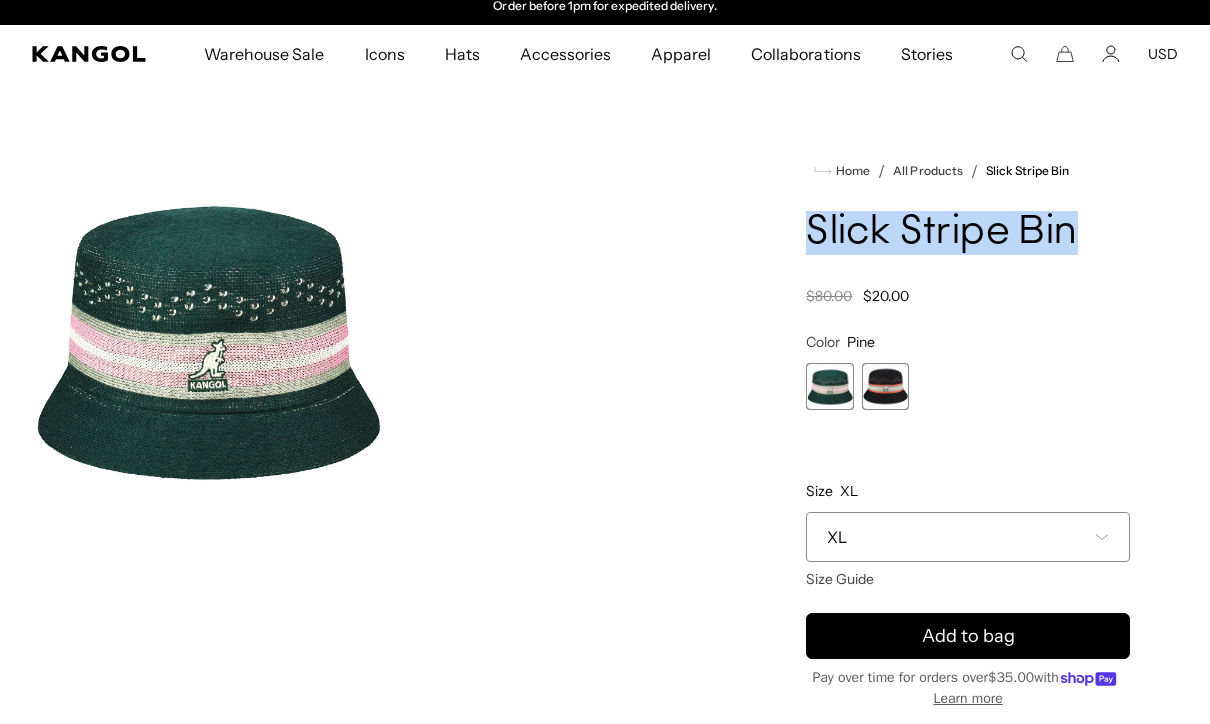 copy on "Slick Stripe Bin" 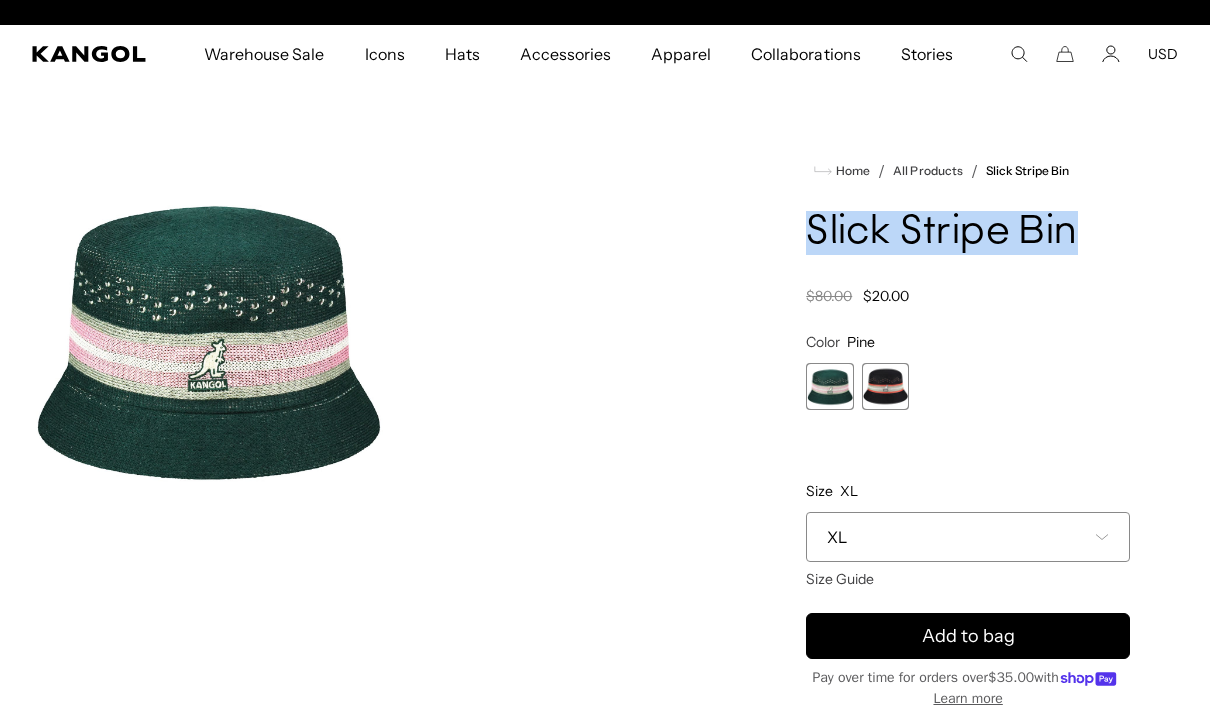 scroll, scrollTop: 0, scrollLeft: 412, axis: horizontal 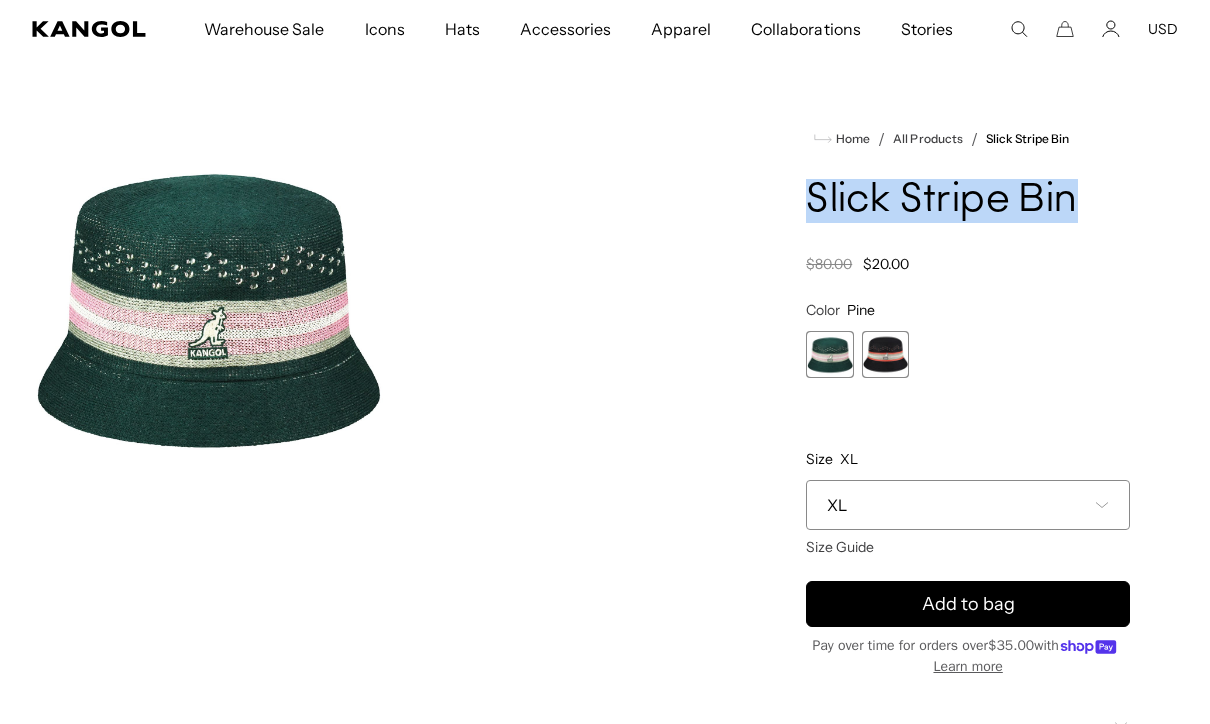 click at bounding box center [885, 354] 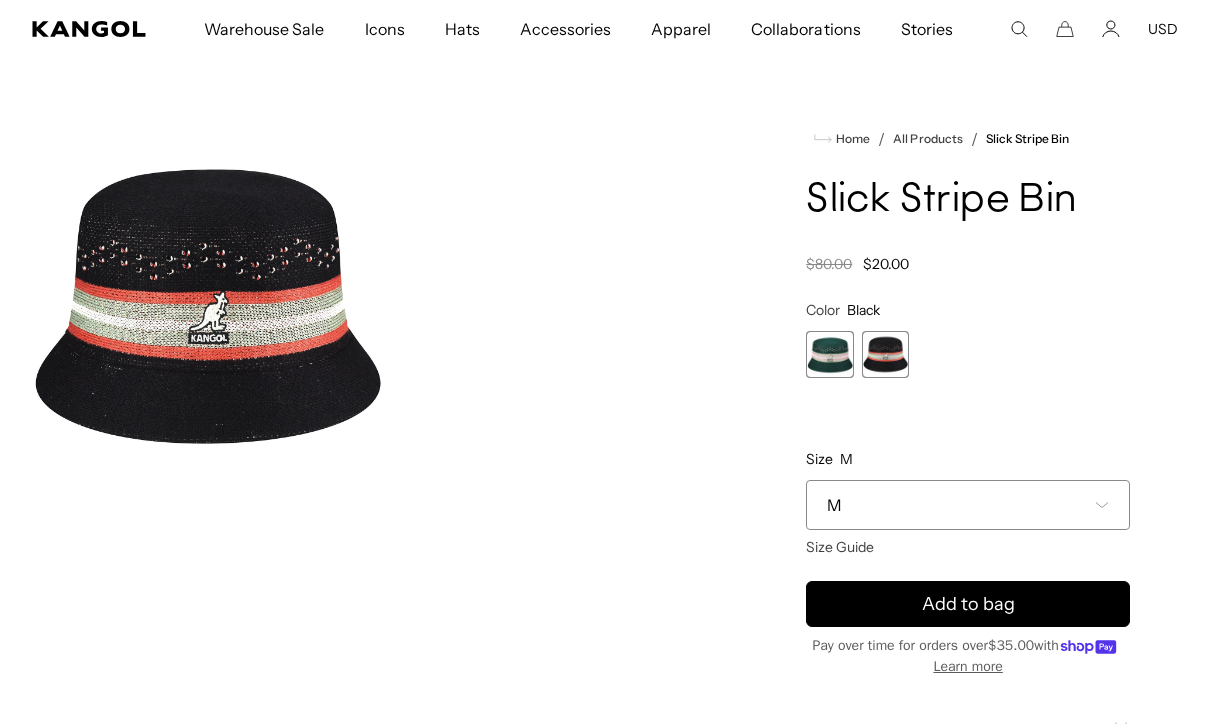 scroll, scrollTop: 0, scrollLeft: 412, axis: horizontal 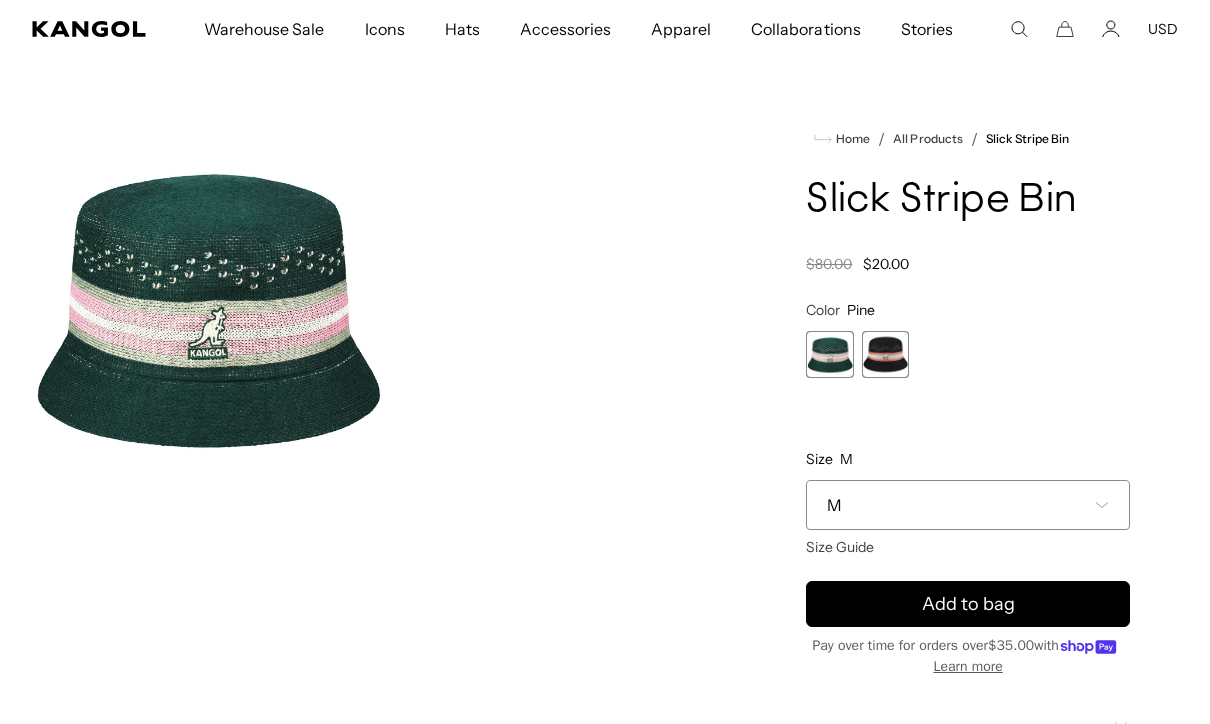 click at bounding box center (885, 354) 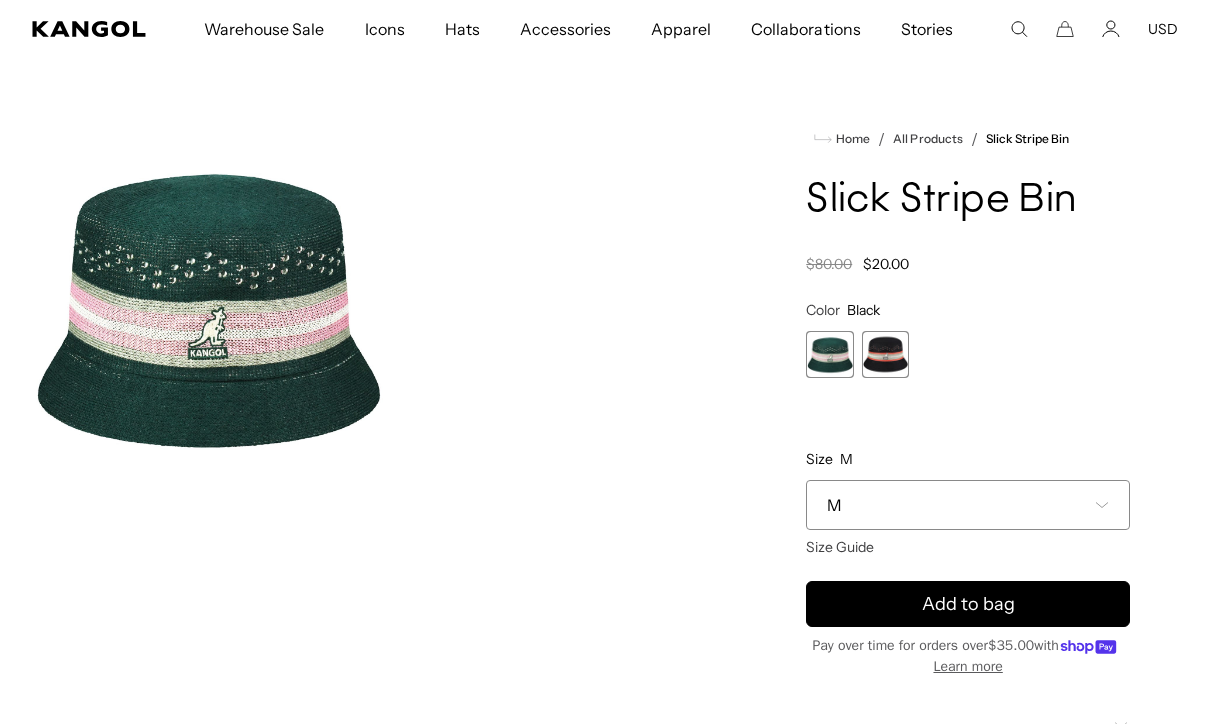 scroll, scrollTop: 0, scrollLeft: 0, axis: both 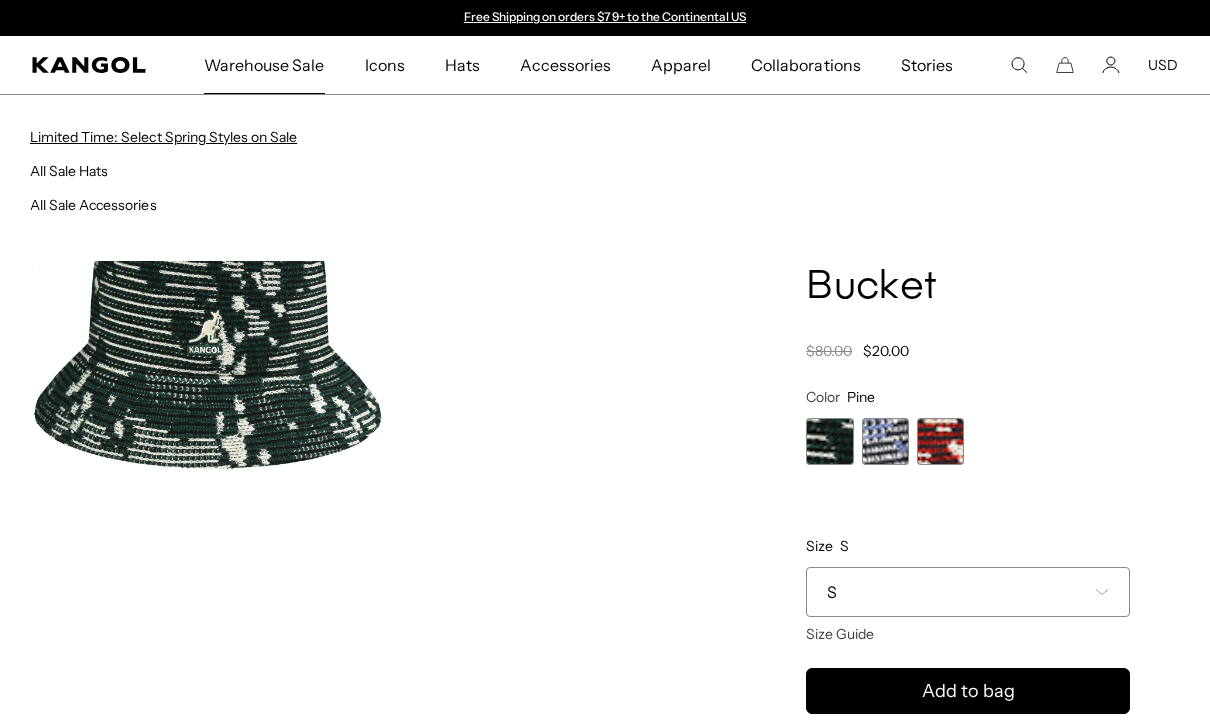 click on "Limited Time: Select Spring Styles on Sale" at bounding box center [163, 137] 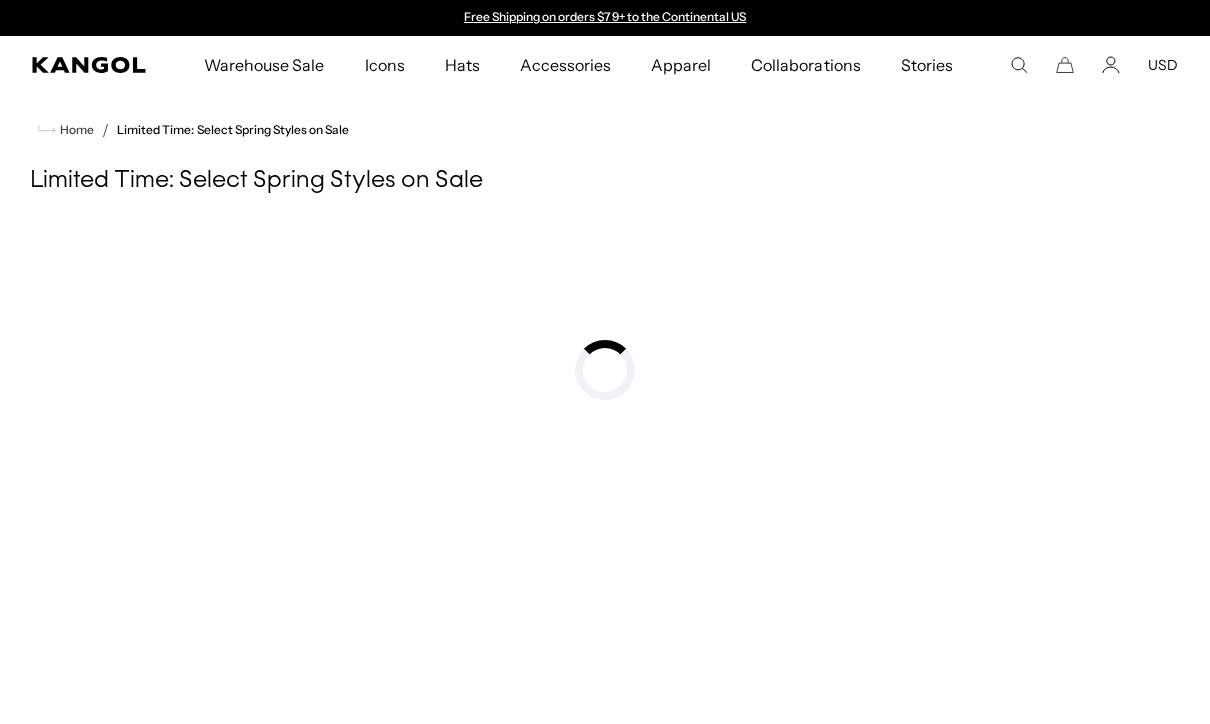 scroll, scrollTop: 0, scrollLeft: 0, axis: both 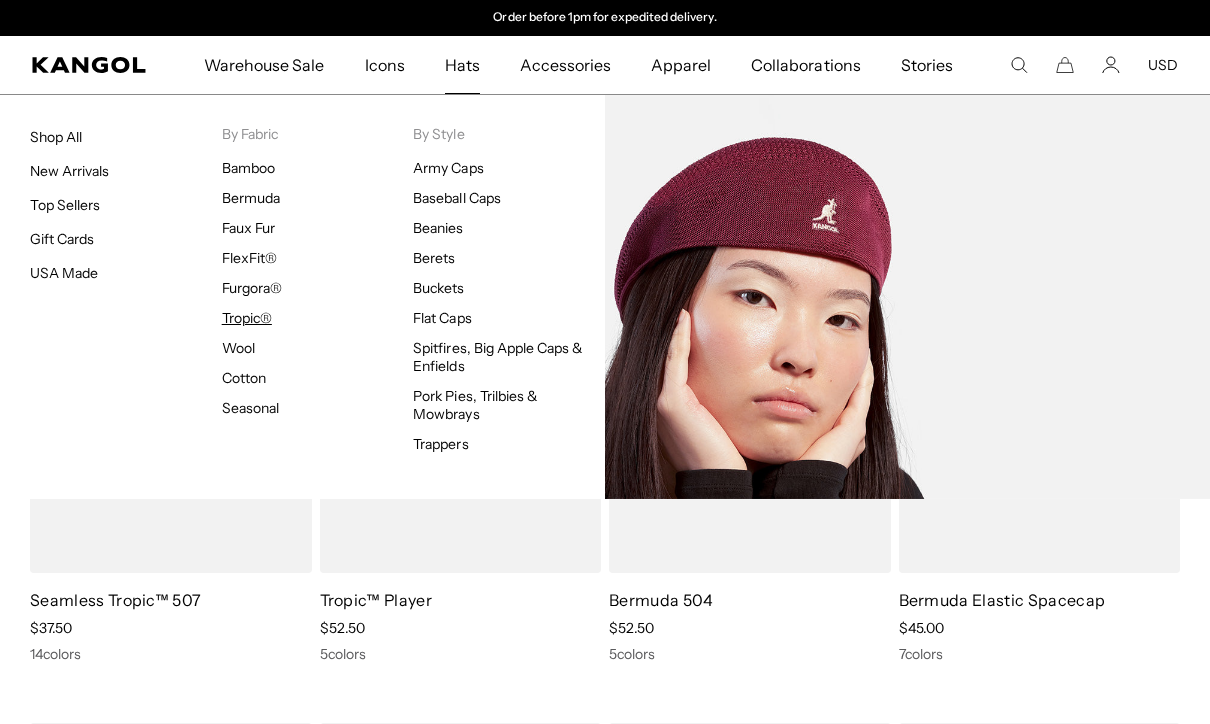 click on "Tropic®" 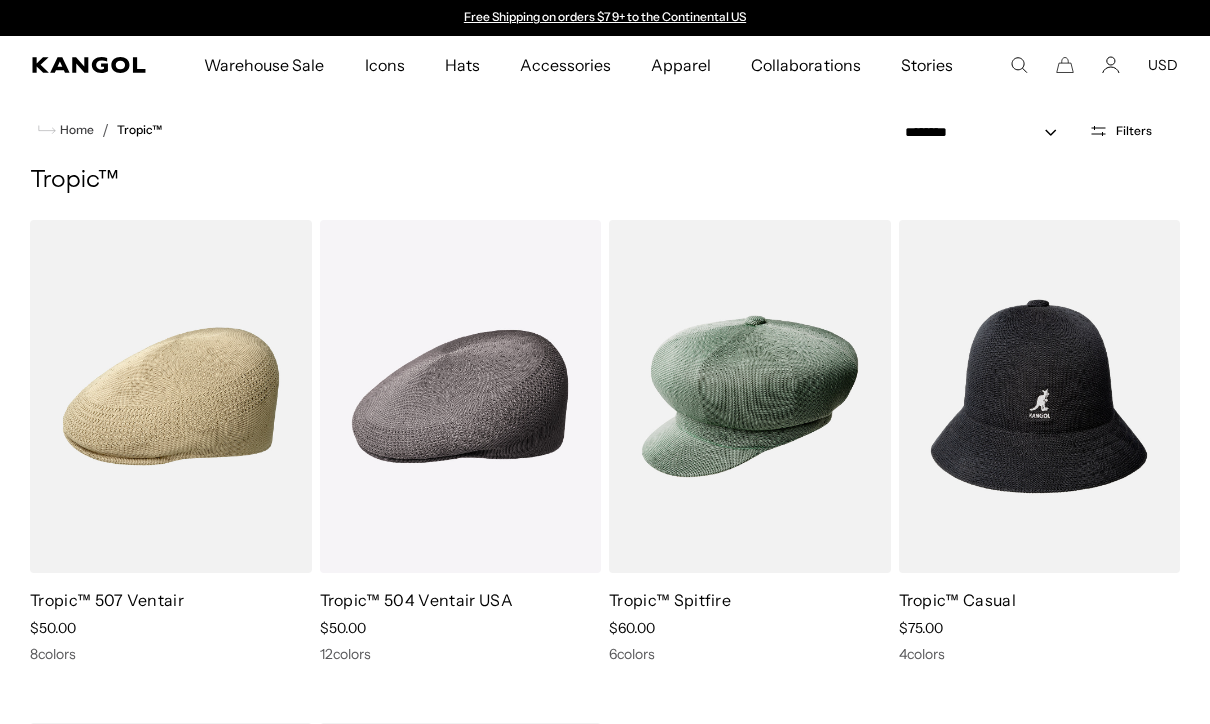 scroll, scrollTop: 0, scrollLeft: 0, axis: both 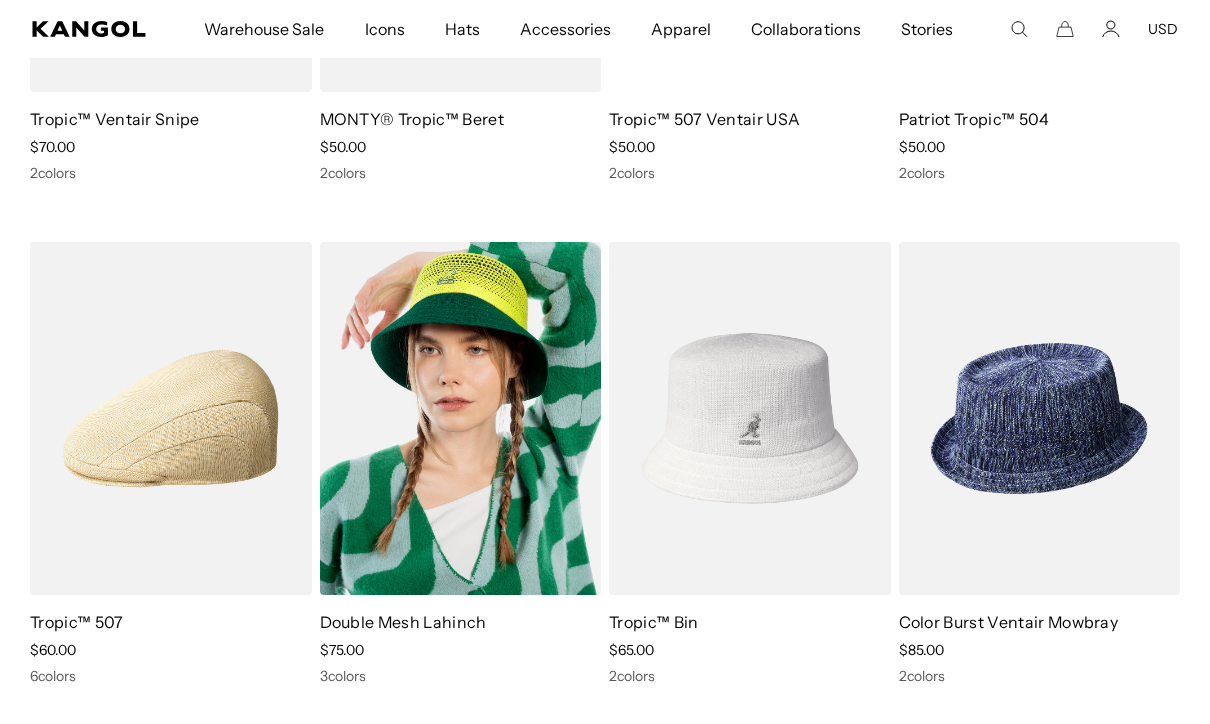 click at bounding box center (461, 418) 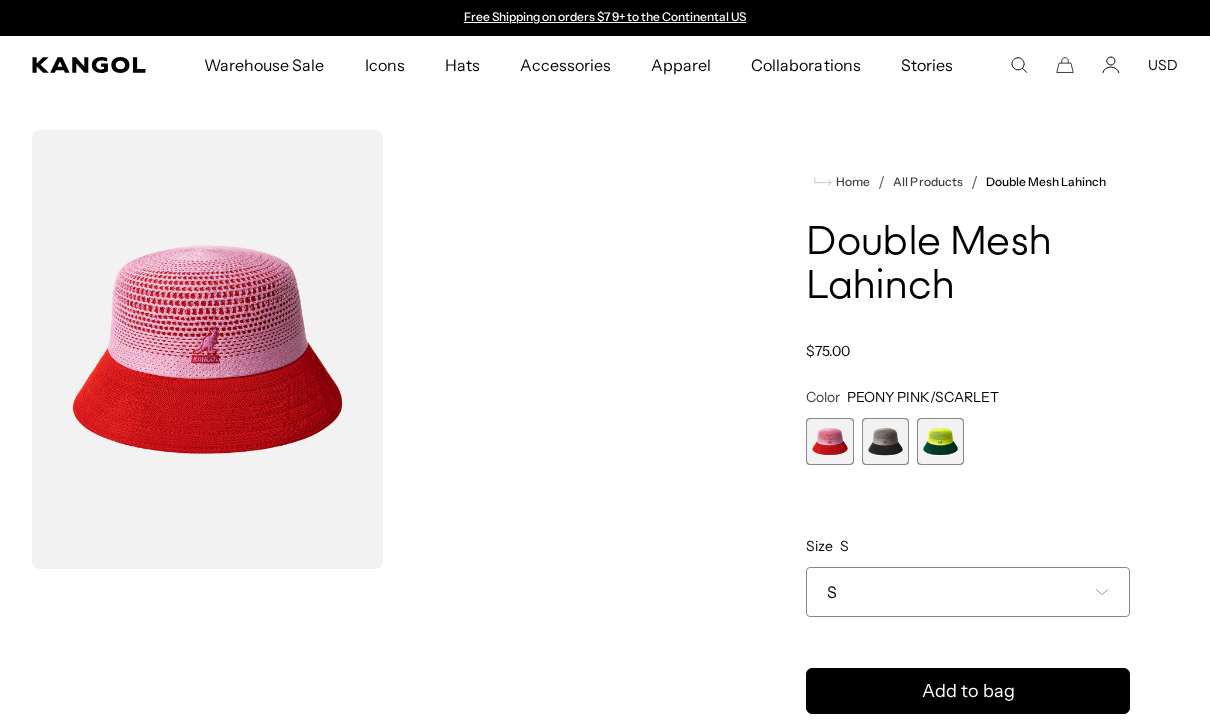 scroll, scrollTop: 0, scrollLeft: 0, axis: both 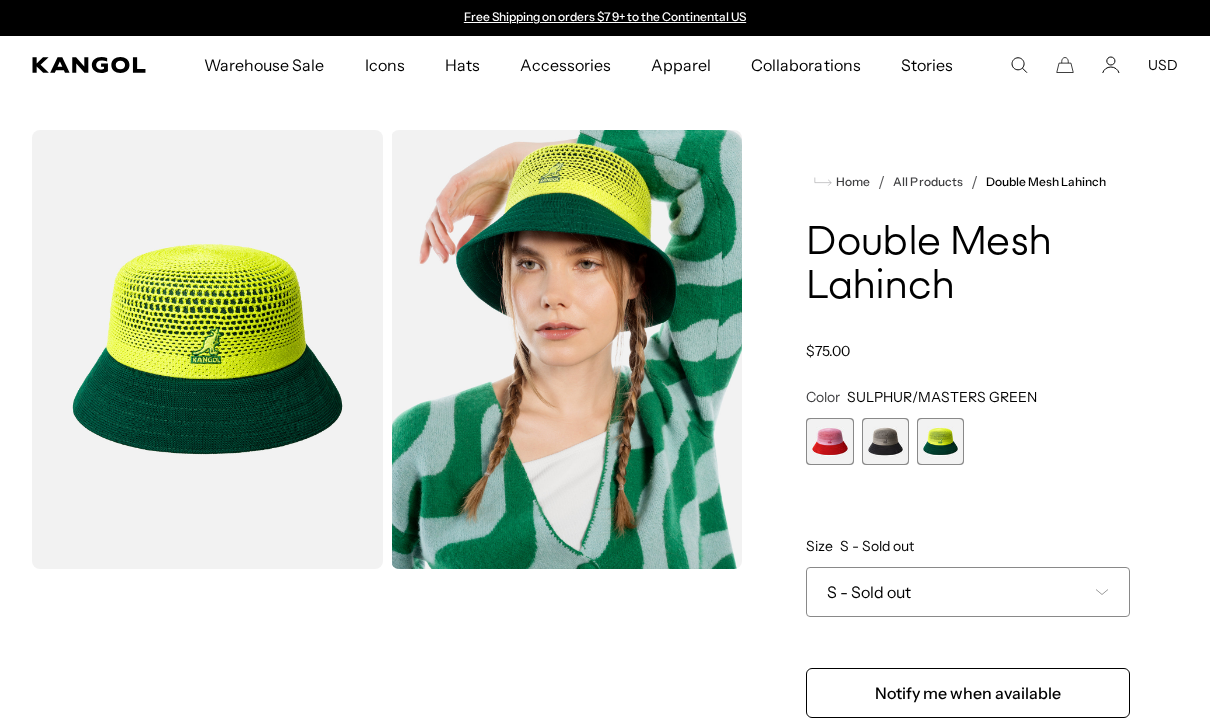 click 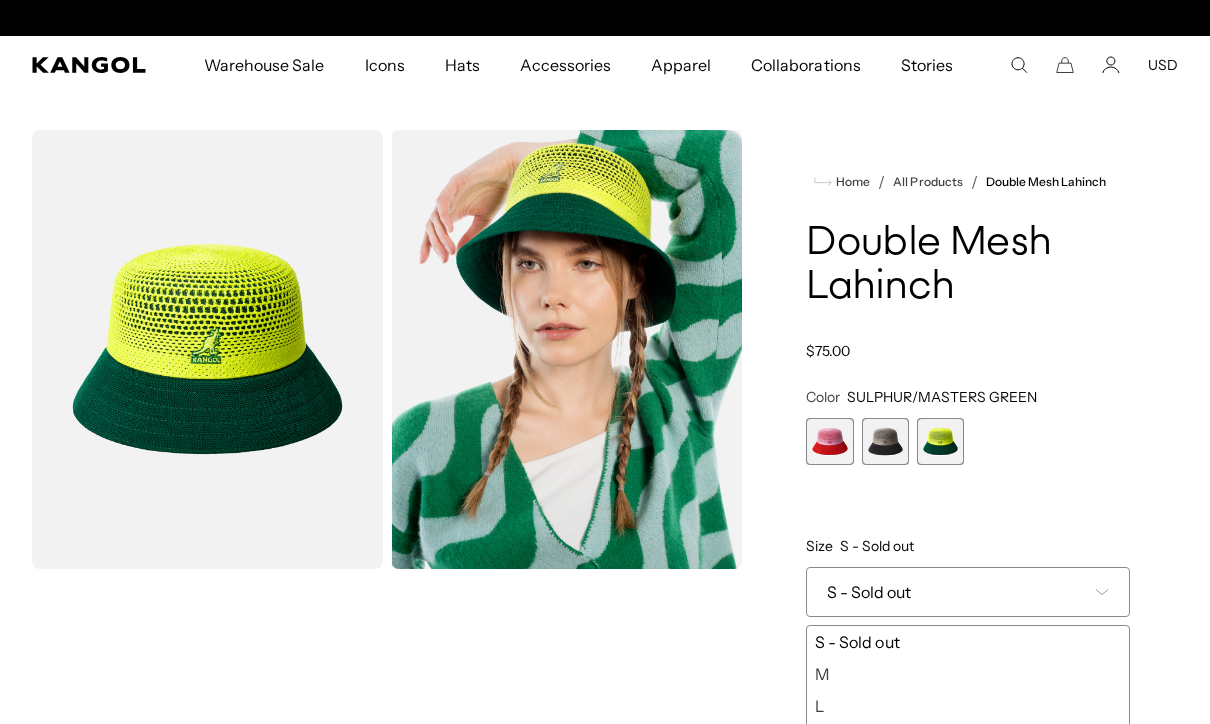 scroll, scrollTop: 0, scrollLeft: 412, axis: horizontal 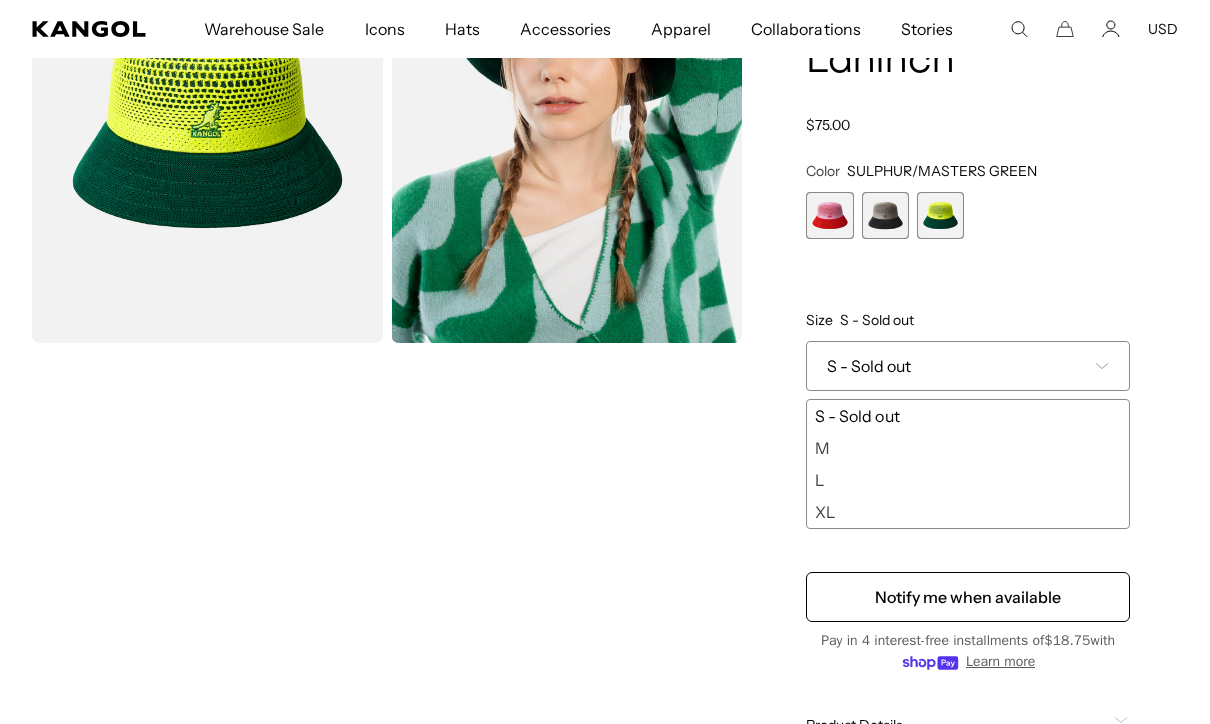 click on "XL" at bounding box center (968, 512) 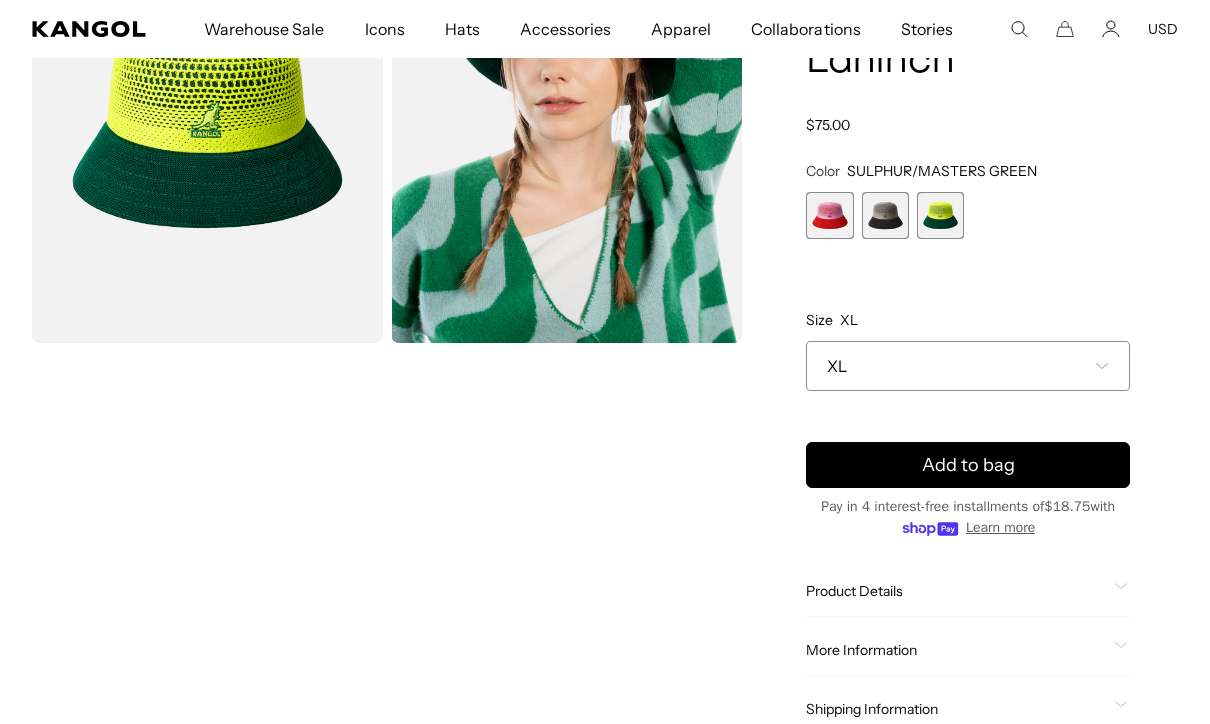 scroll, scrollTop: 0, scrollLeft: 0, axis: both 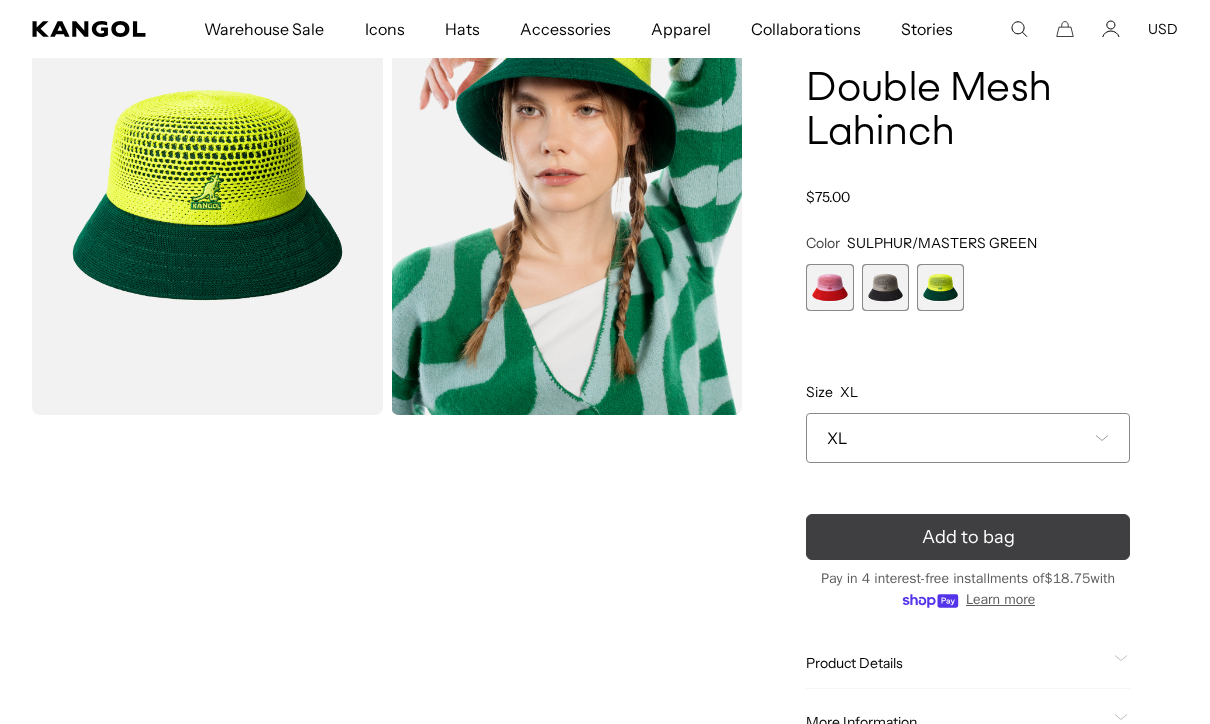 click on "Add to bag" at bounding box center (968, 537) 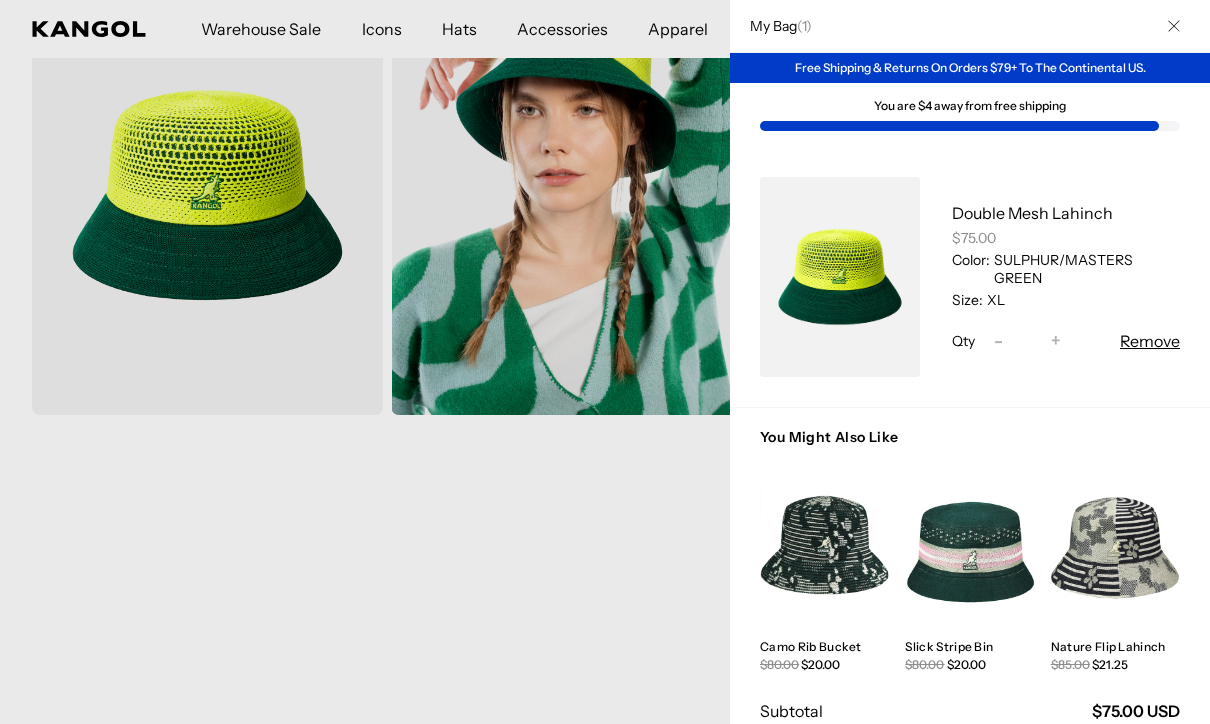 scroll, scrollTop: 0, scrollLeft: 0, axis: both 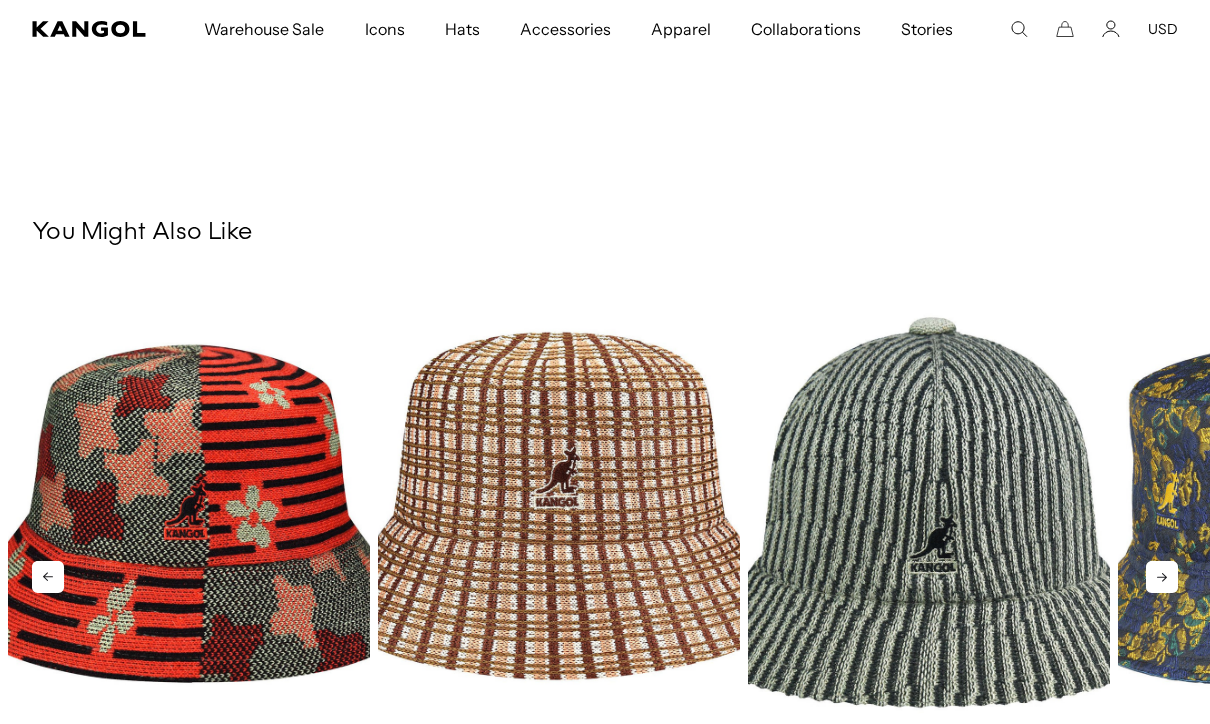 click at bounding box center (189, 515) 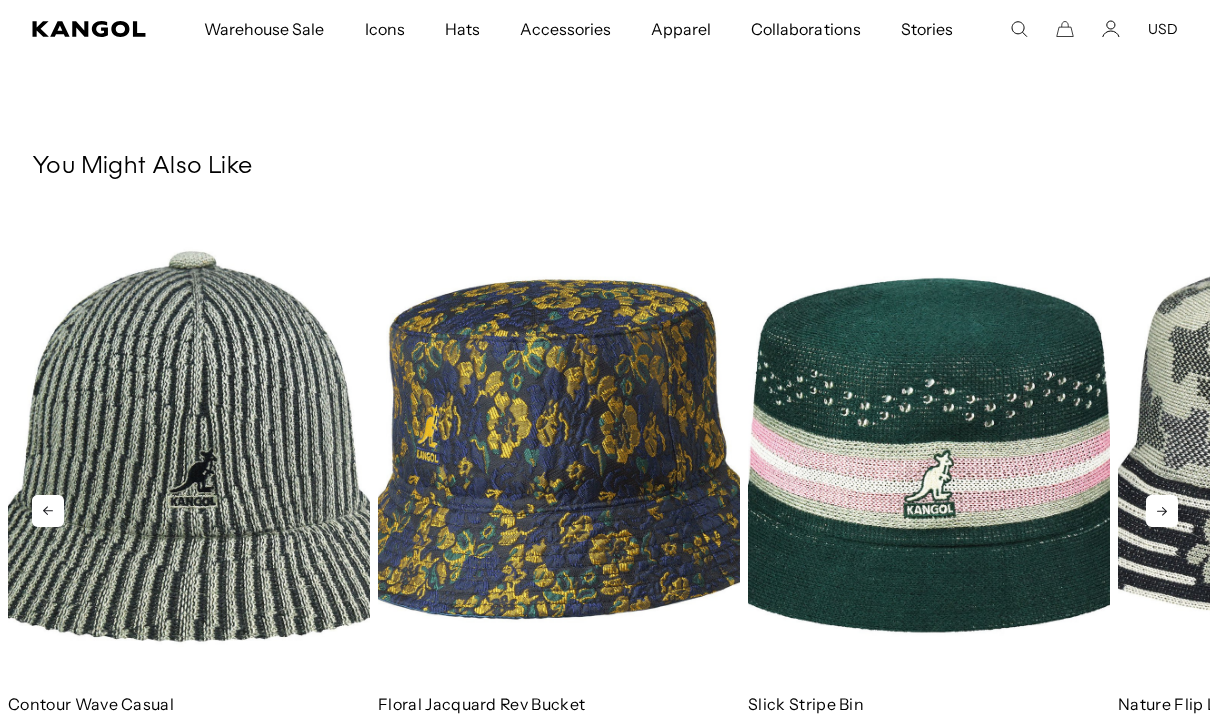 scroll, scrollTop: 0, scrollLeft: 0, axis: both 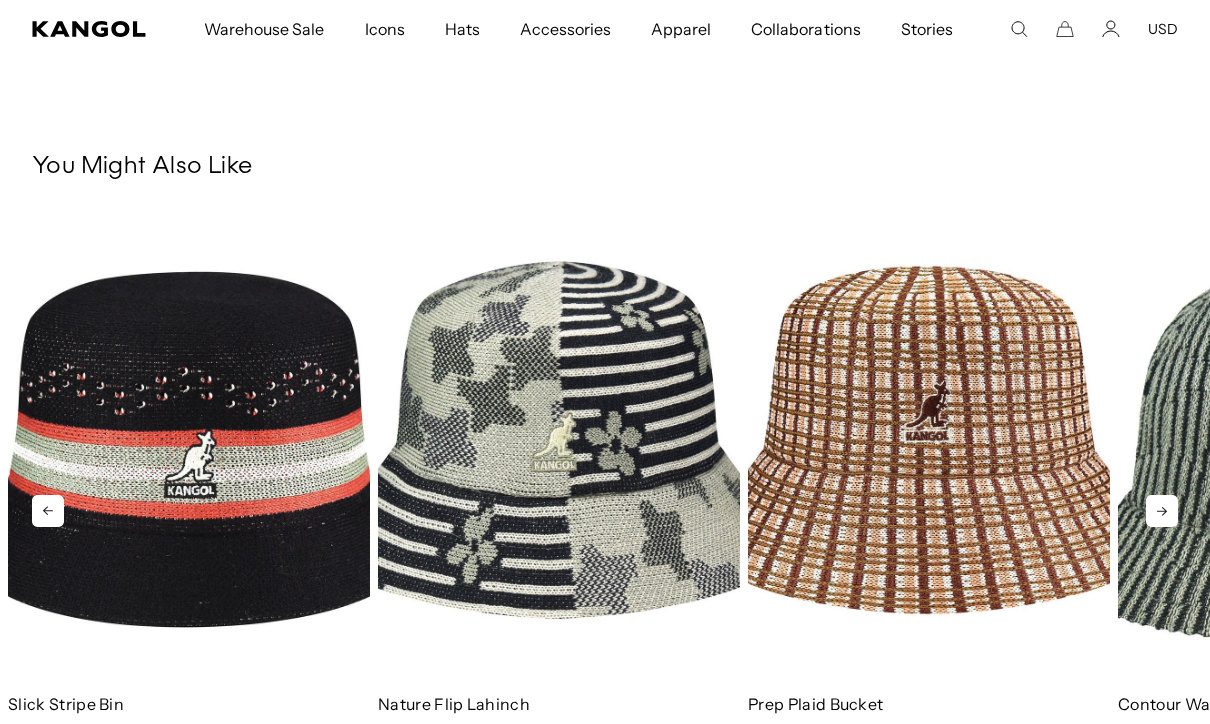 click at bounding box center (189, 449) 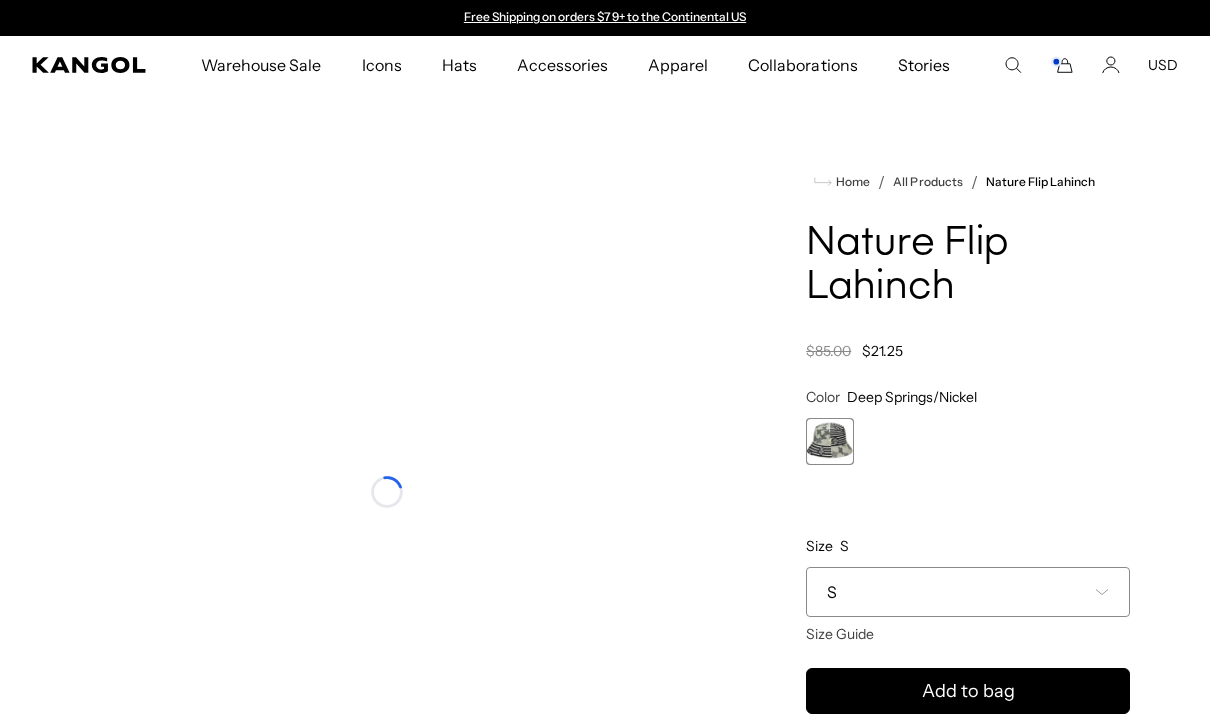 scroll, scrollTop: 0, scrollLeft: 0, axis: both 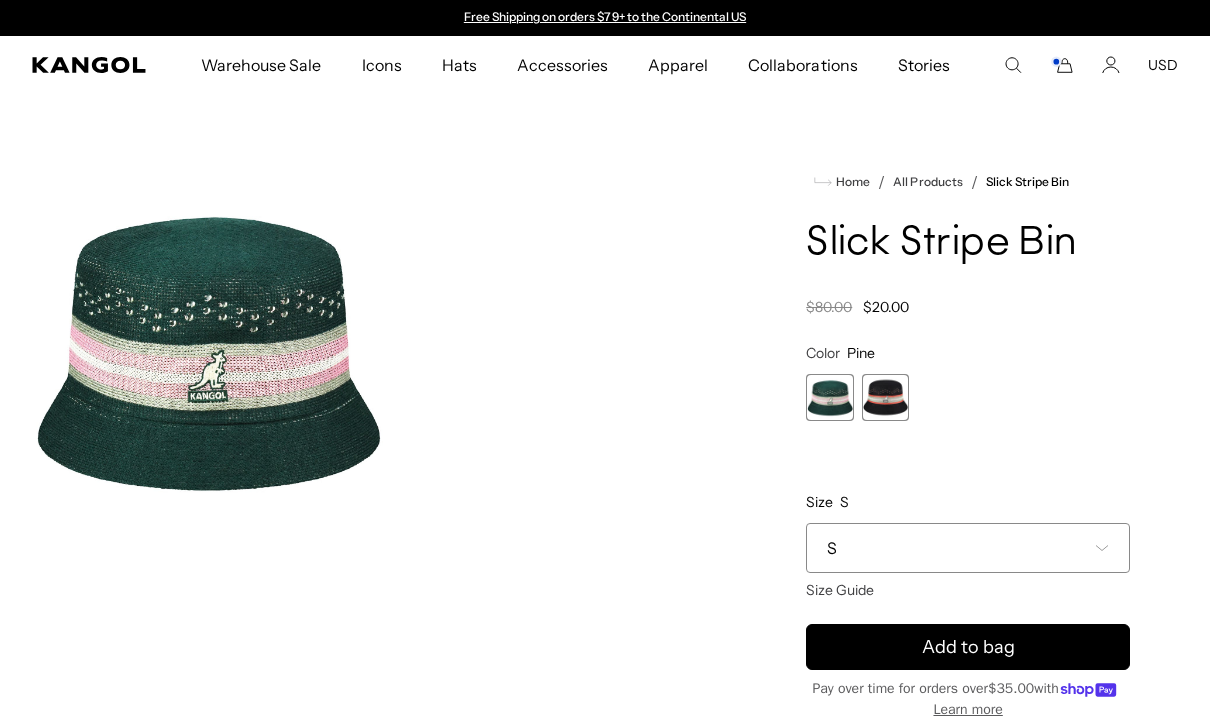 click at bounding box center [885, 397] 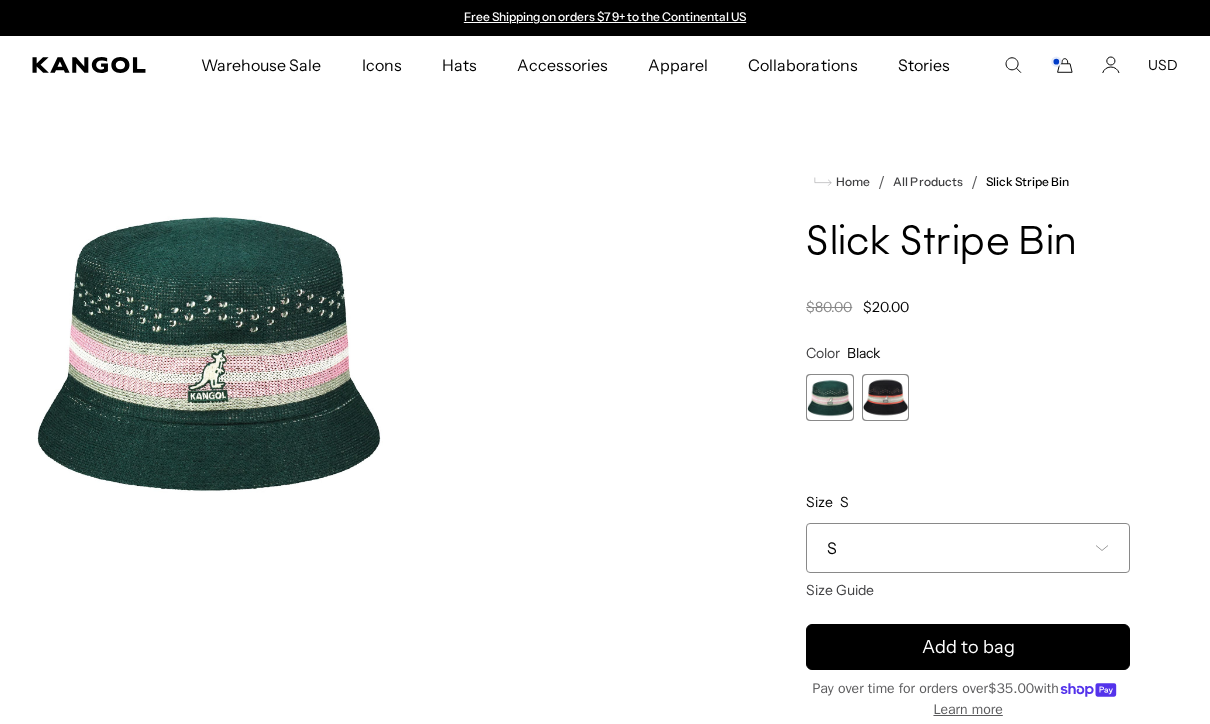 scroll, scrollTop: 0, scrollLeft: 0, axis: both 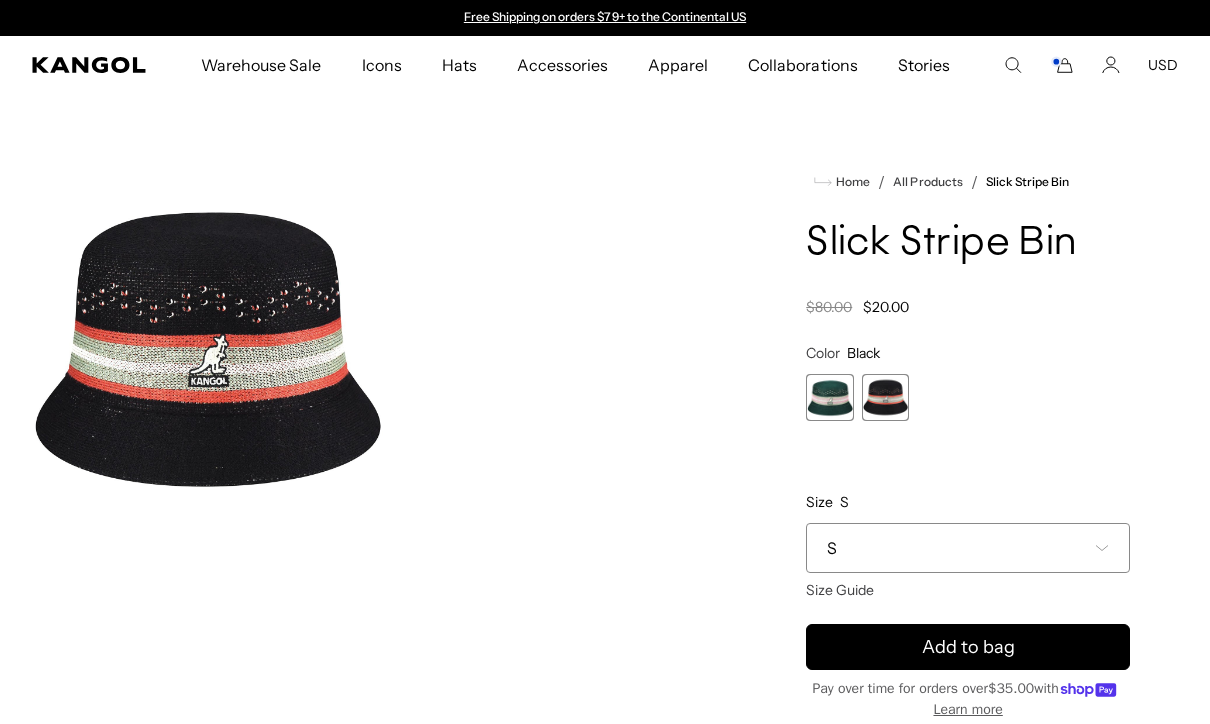 click on "S" at bounding box center (968, 548) 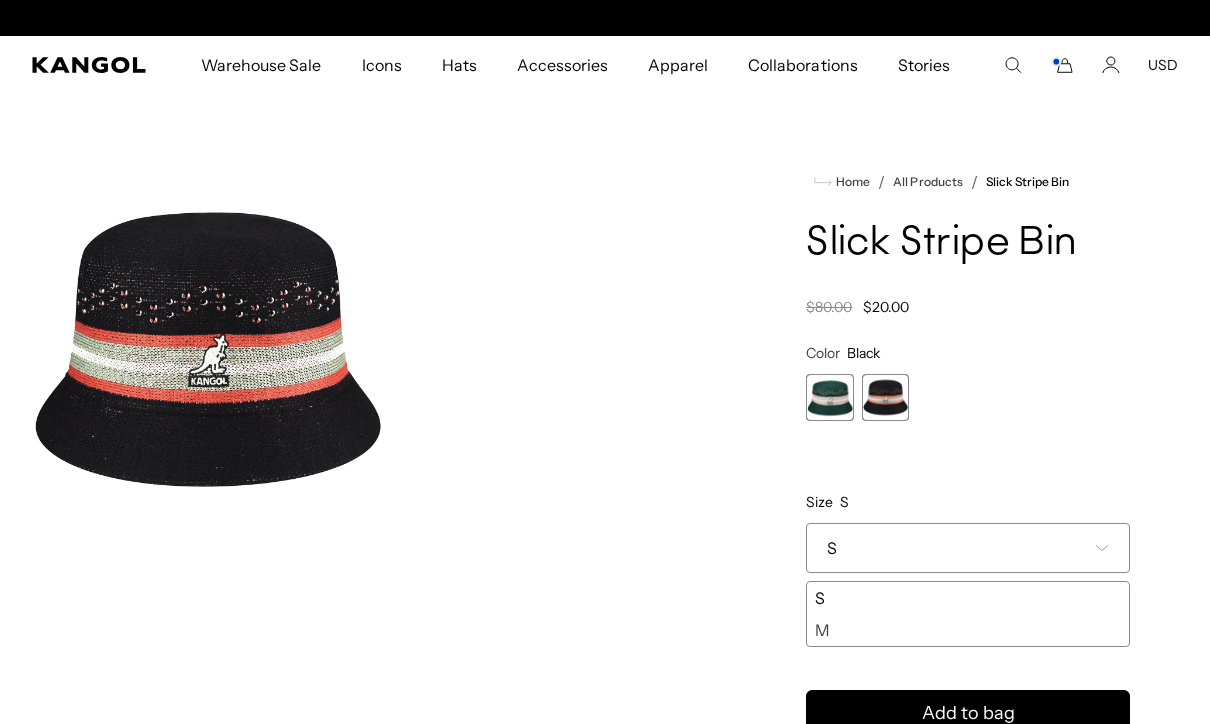 click at bounding box center [829, 397] 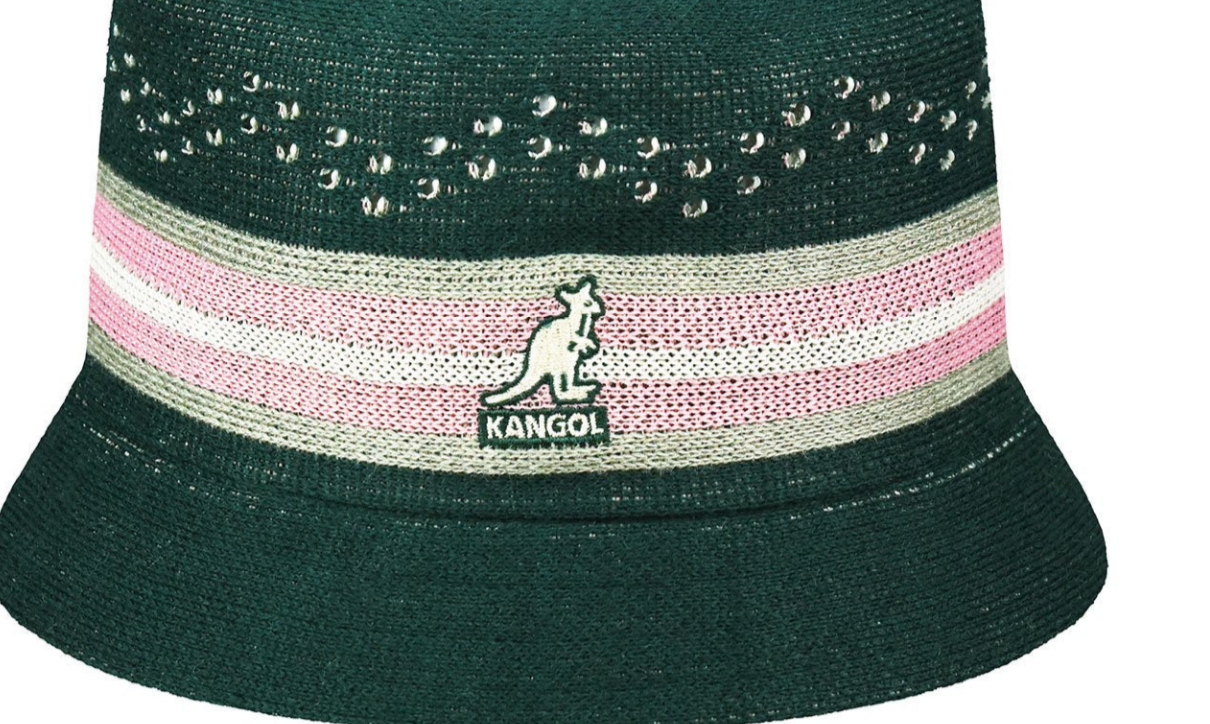 scroll, scrollTop: 0, scrollLeft: 0, axis: both 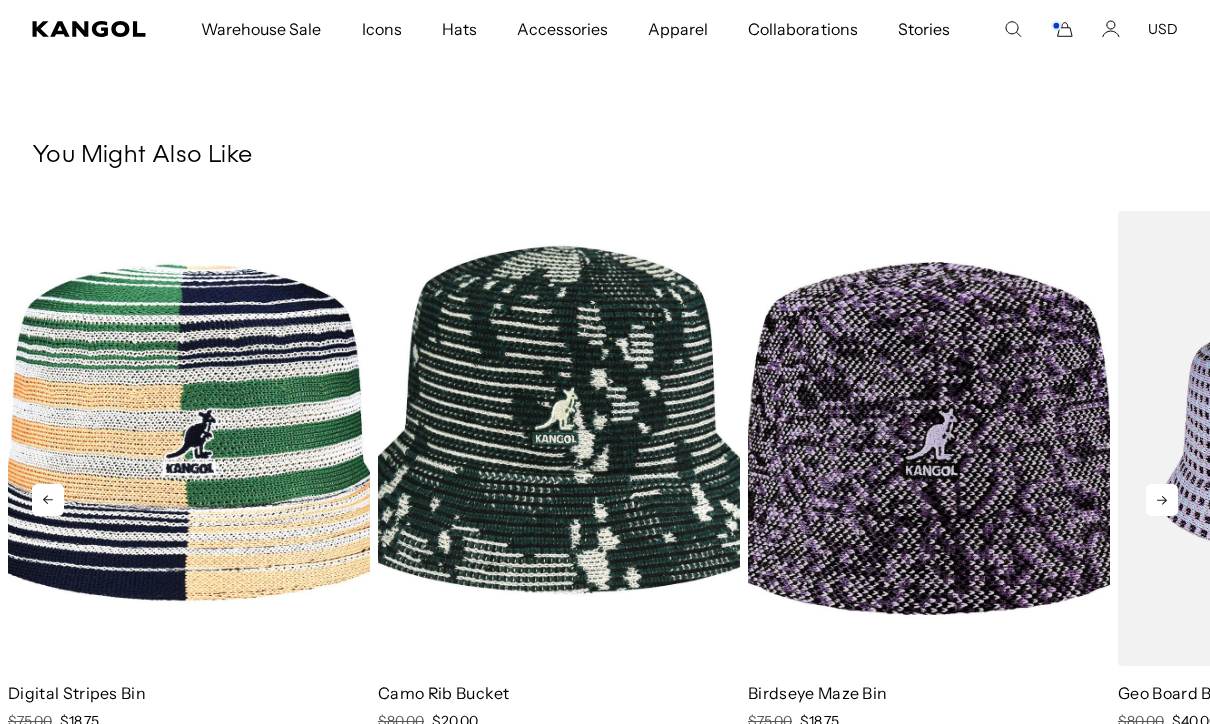 click at bounding box center (929, 438) 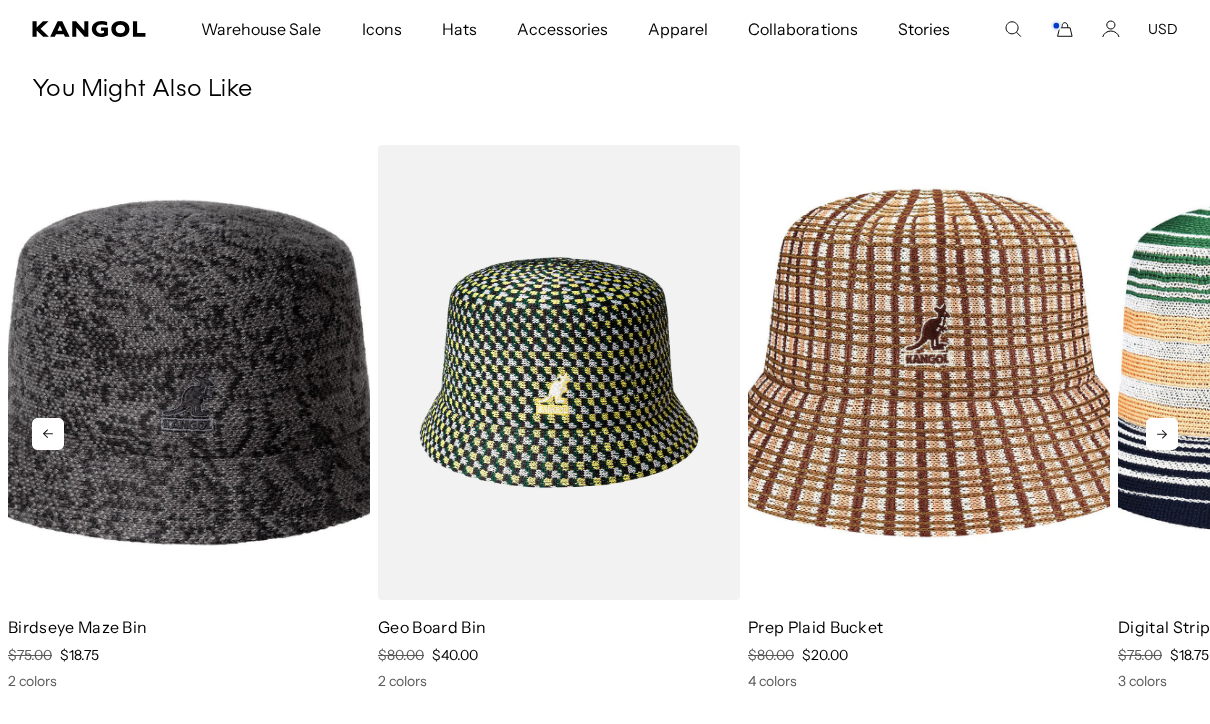 click at bounding box center [559, 372] 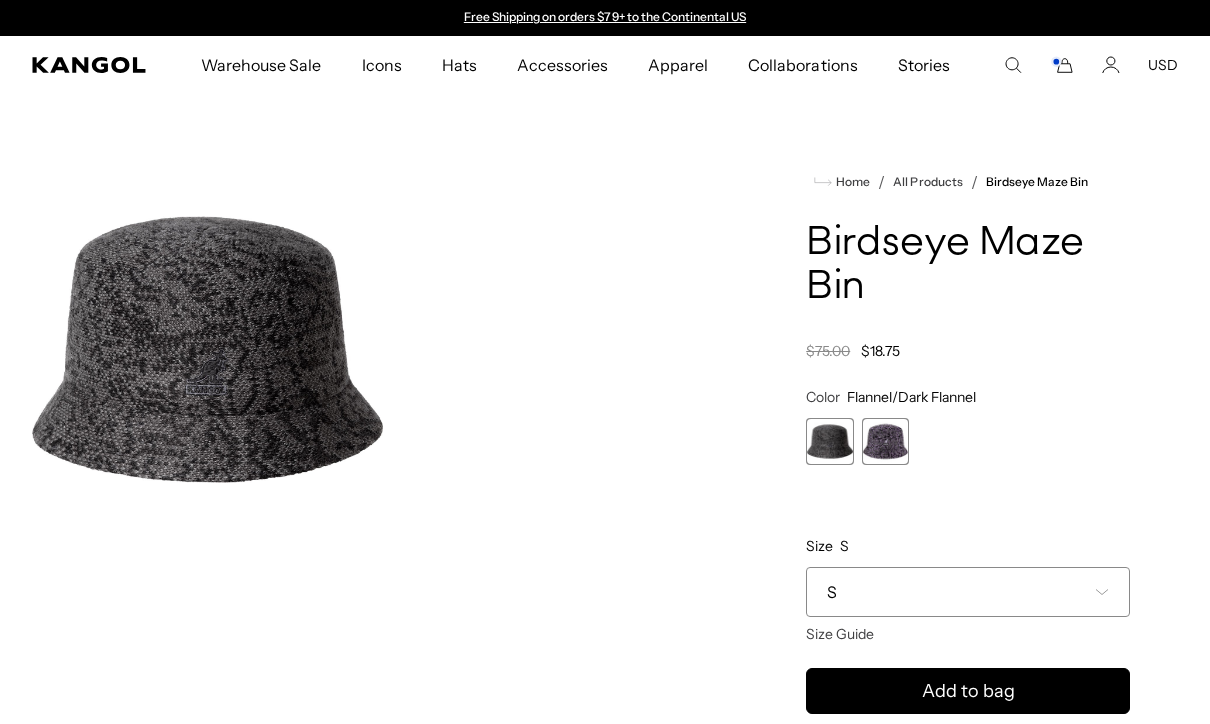 scroll, scrollTop: 0, scrollLeft: 0, axis: both 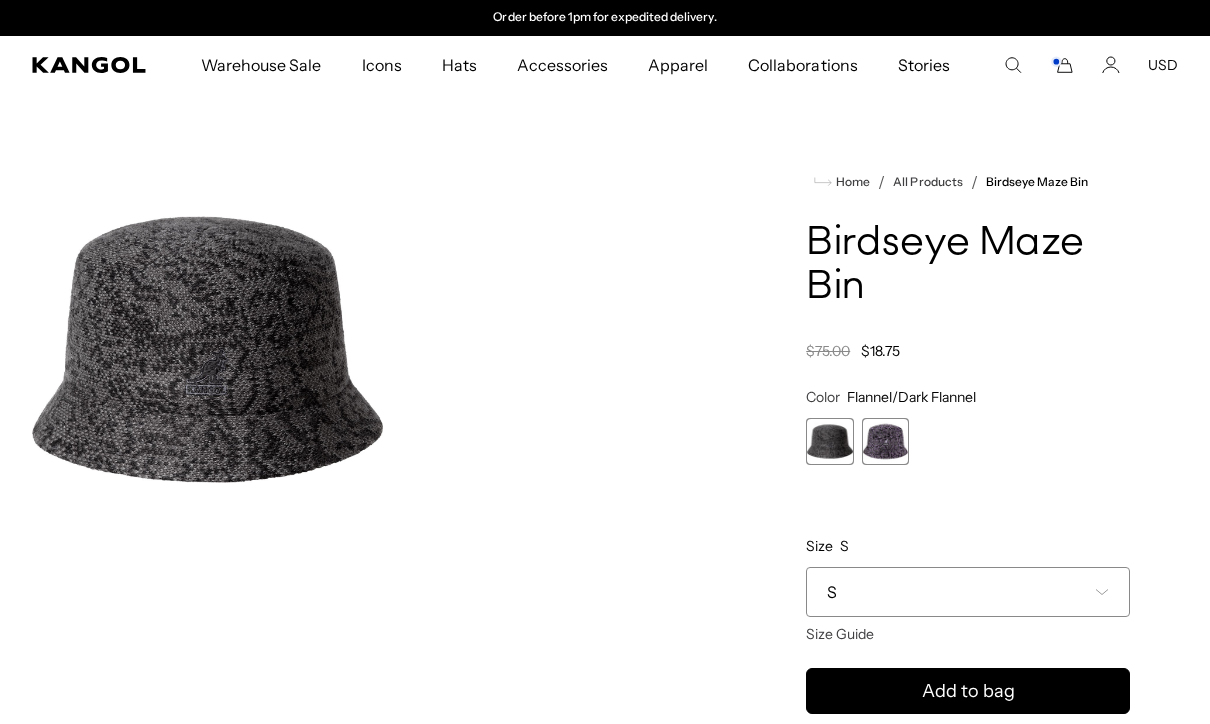 click at bounding box center (885, 441) 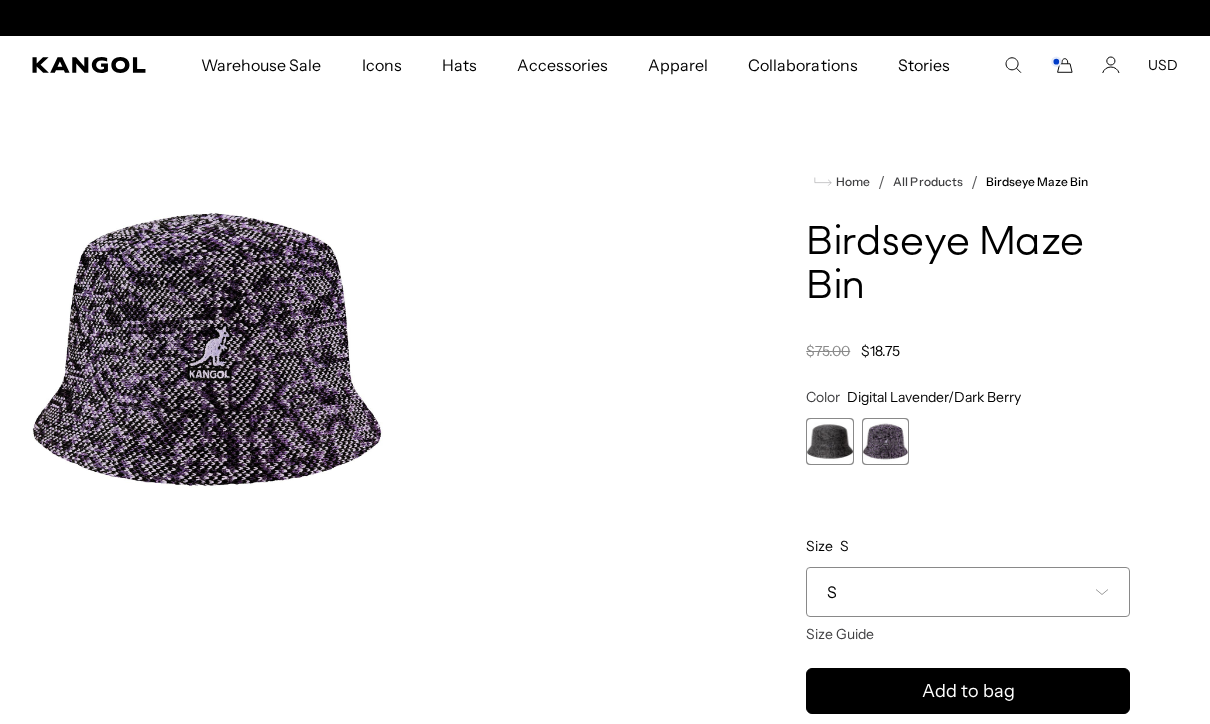 click at bounding box center [829, 441] 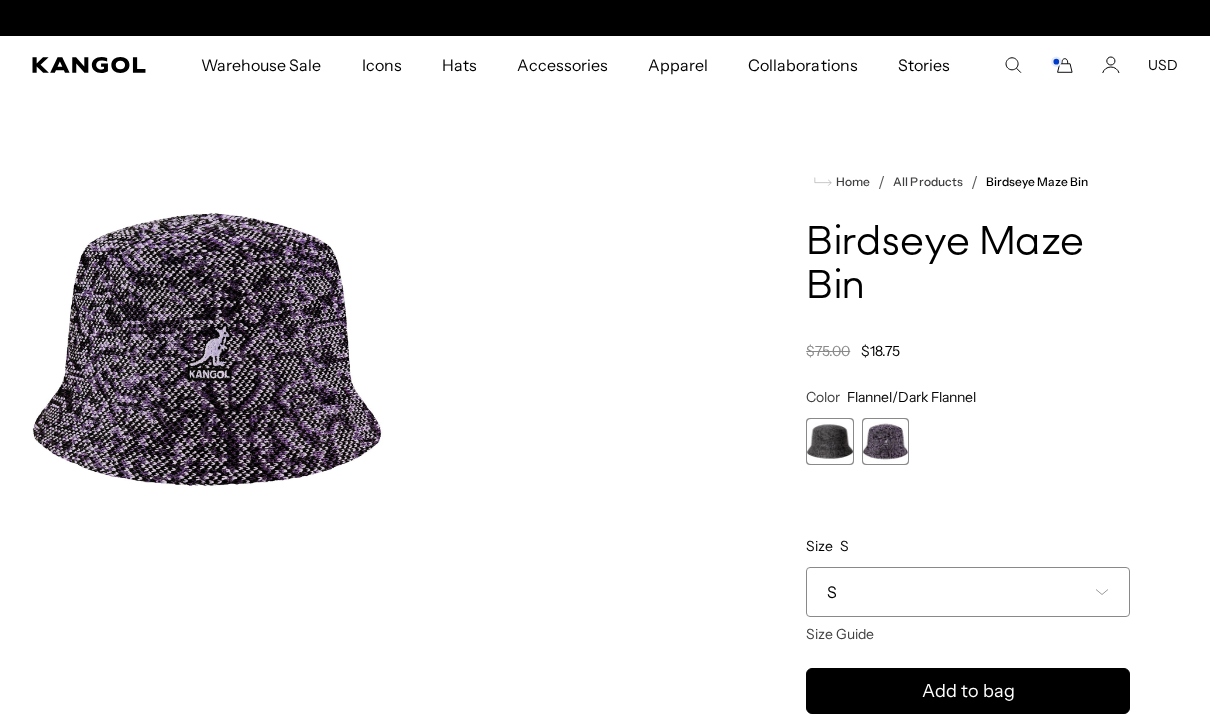 scroll, scrollTop: 0, scrollLeft: 0, axis: both 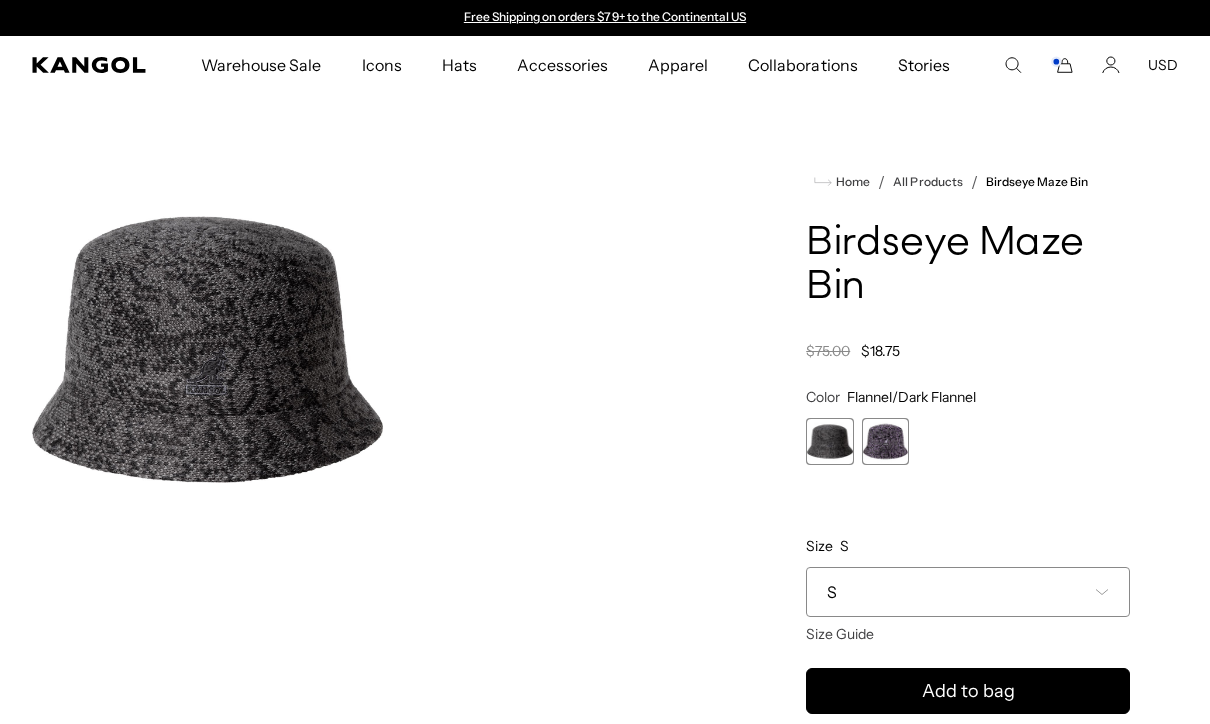 click on "S" at bounding box center (968, 592) 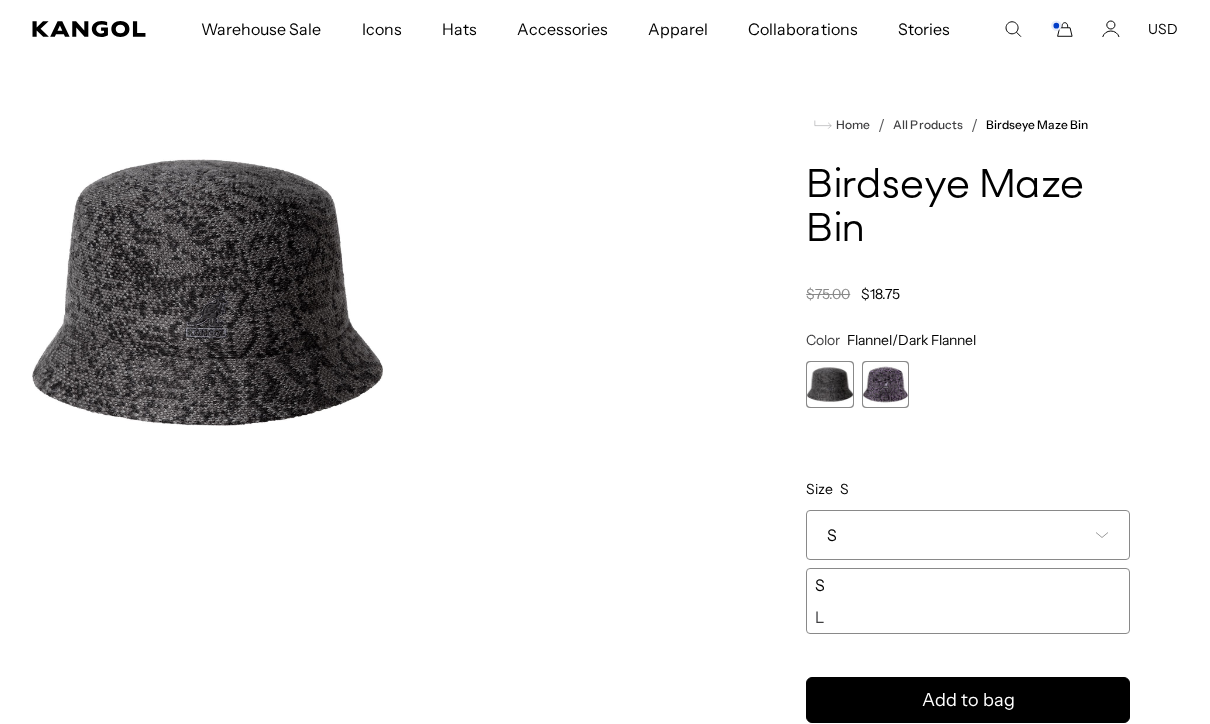 scroll, scrollTop: 116, scrollLeft: 0, axis: vertical 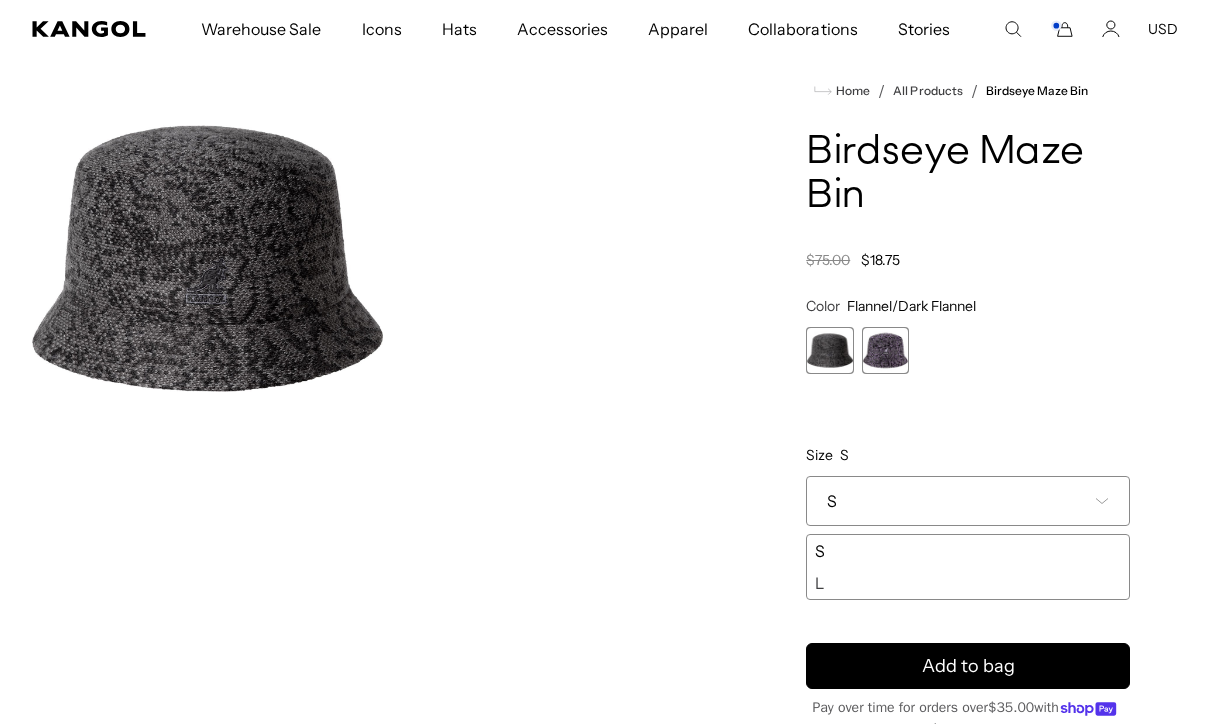 click at bounding box center (885, 350) 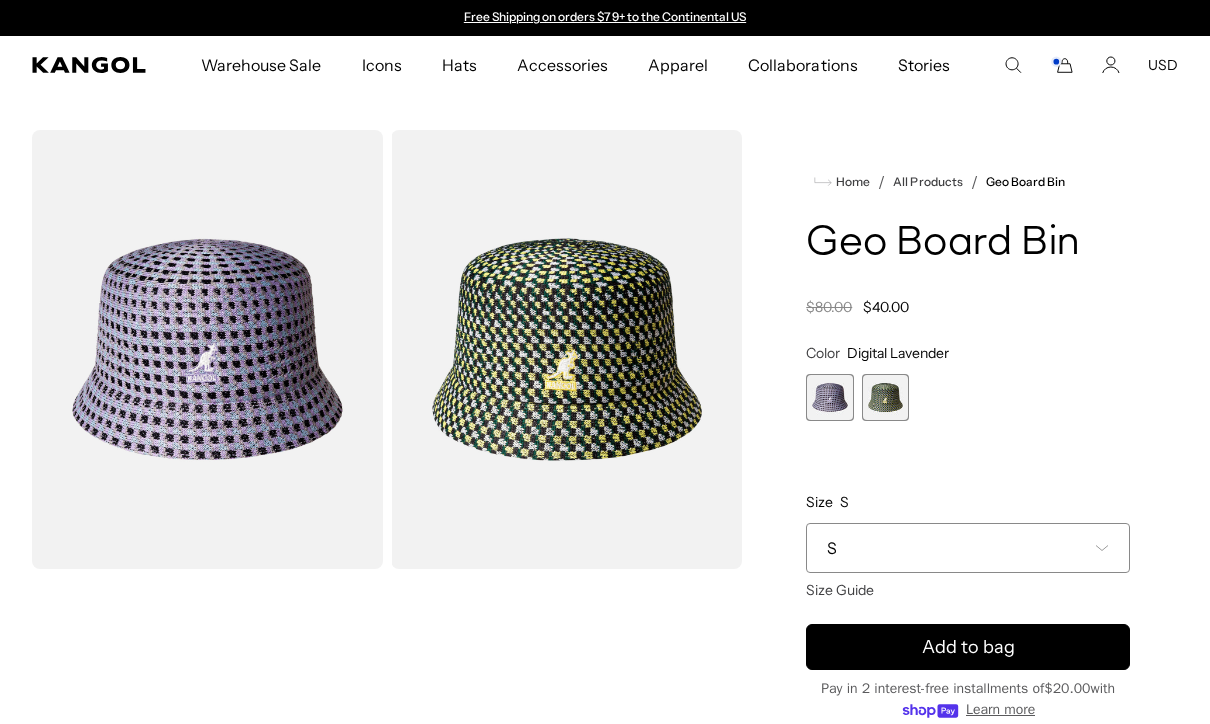 scroll, scrollTop: 0, scrollLeft: 0, axis: both 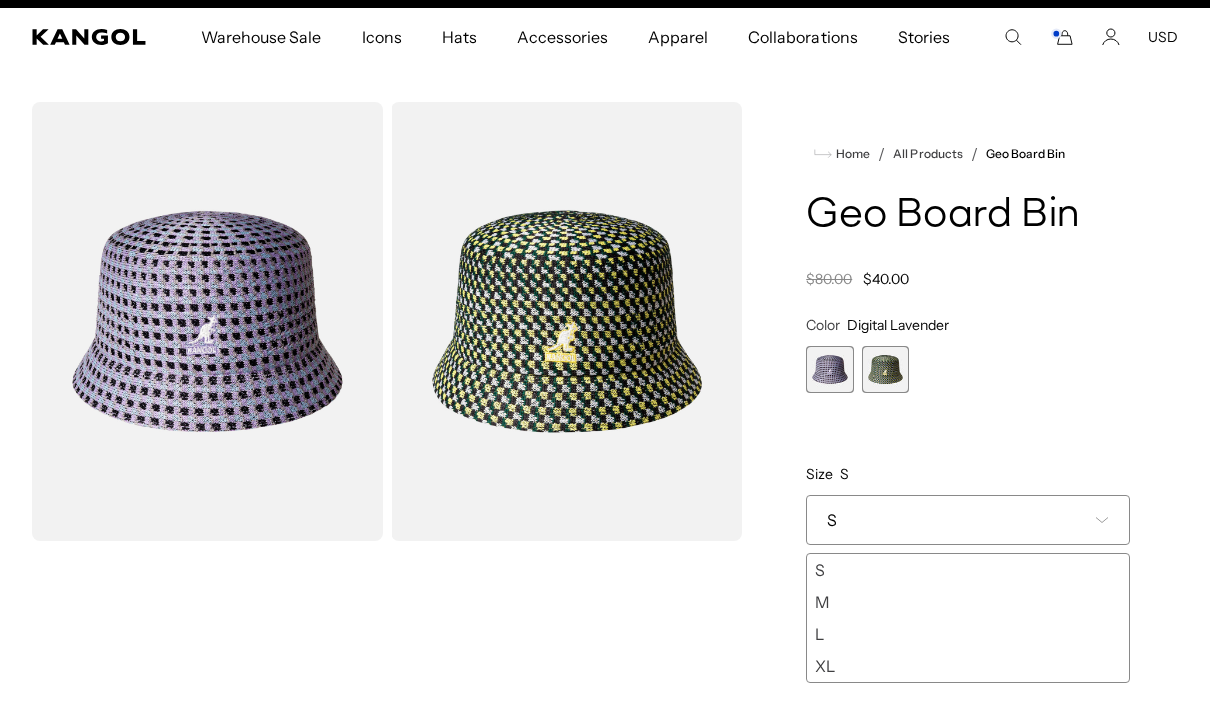 click at bounding box center (566, 321) 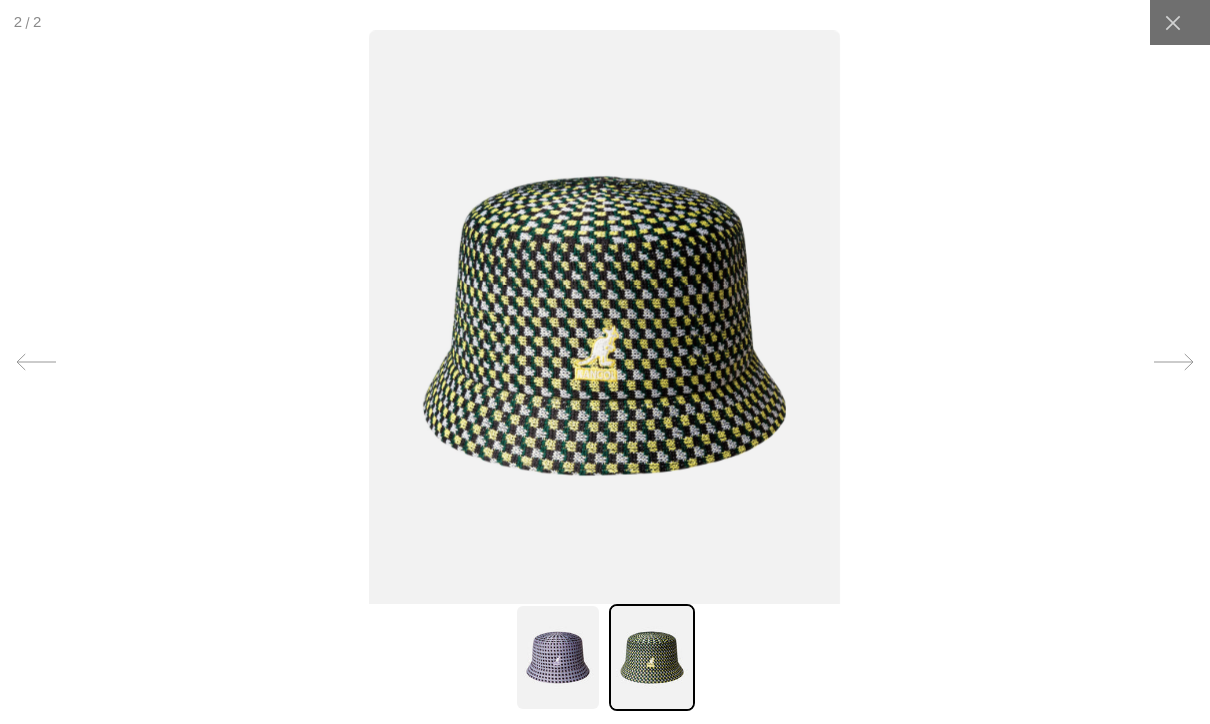 scroll, scrollTop: 0, scrollLeft: 412, axis: horizontal 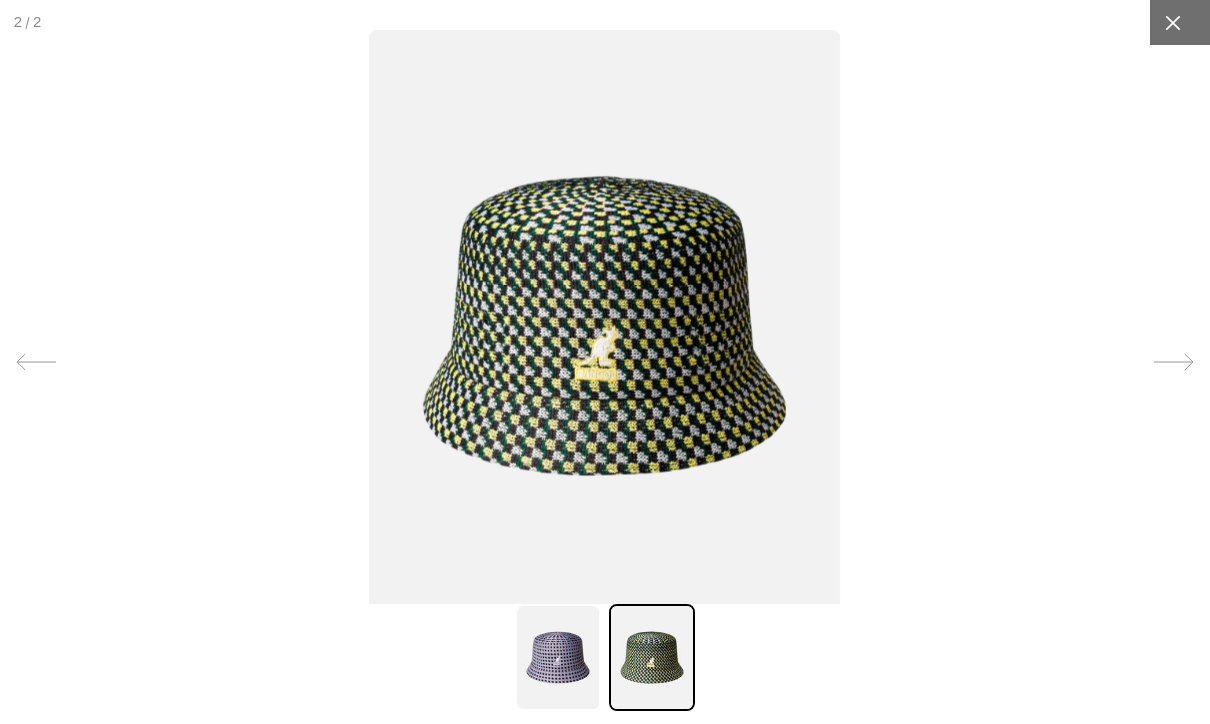 click at bounding box center [1172, 22] 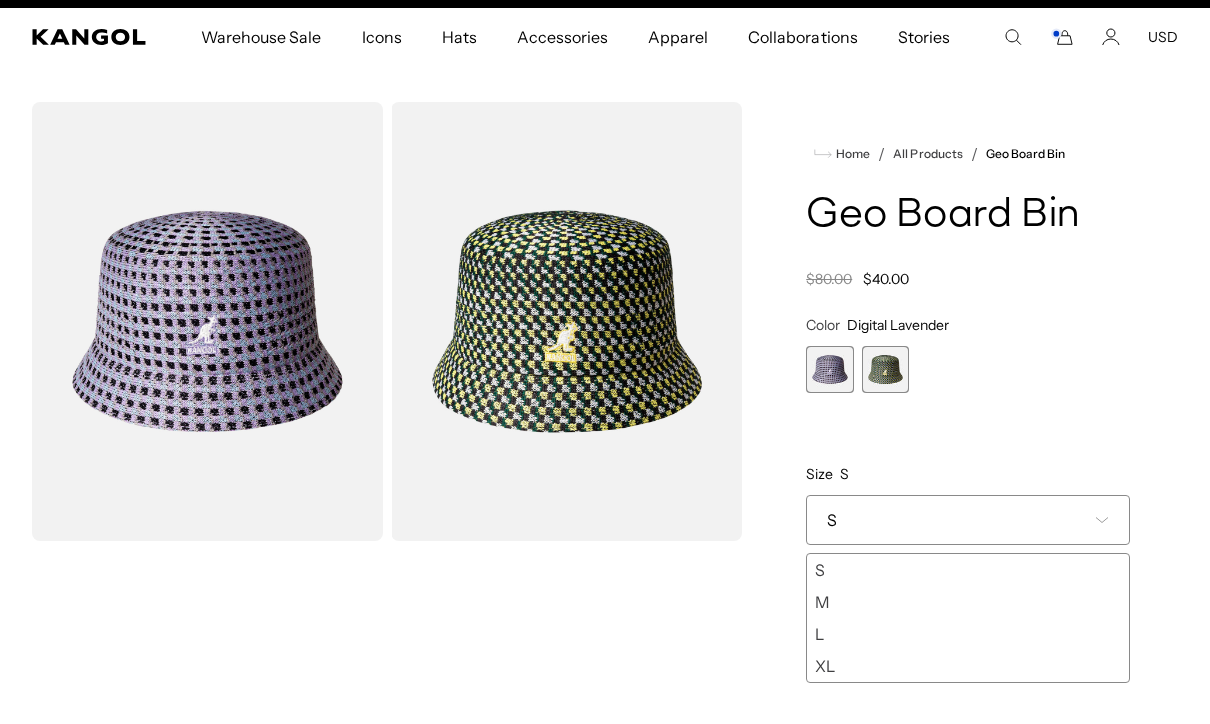 scroll, scrollTop: 0, scrollLeft: 0, axis: both 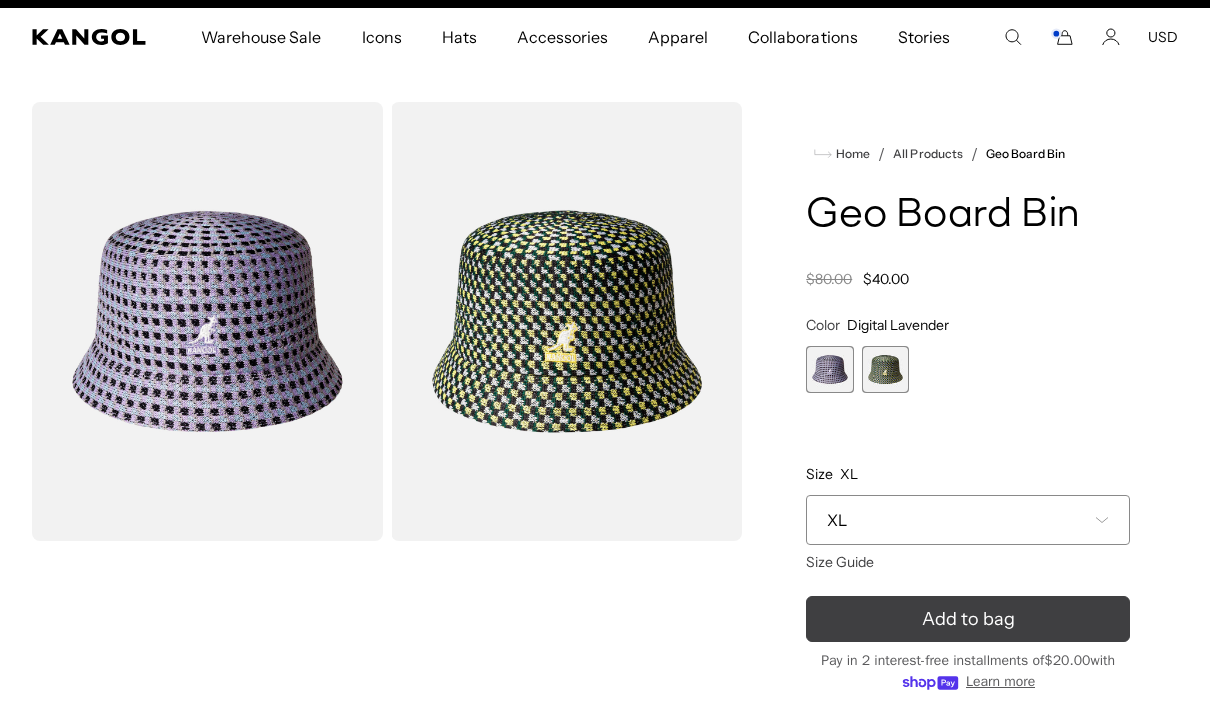 click on "Add to bag" at bounding box center (968, 619) 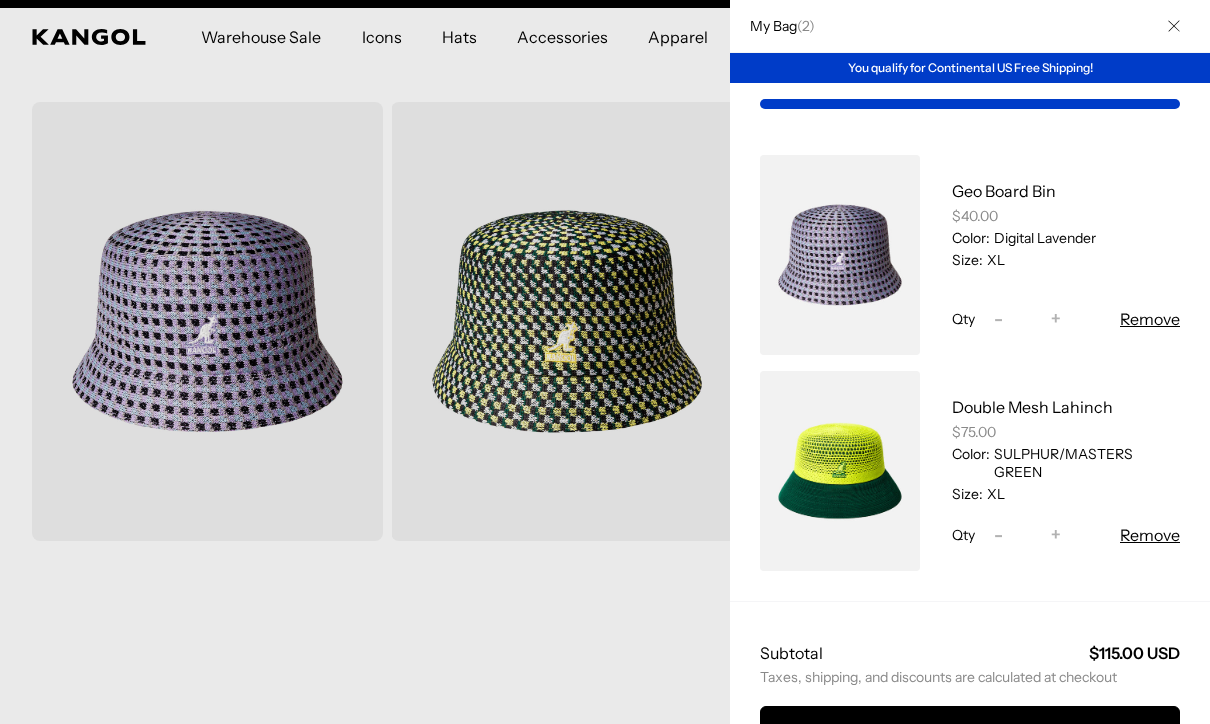 scroll, scrollTop: 0, scrollLeft: 412, axis: horizontal 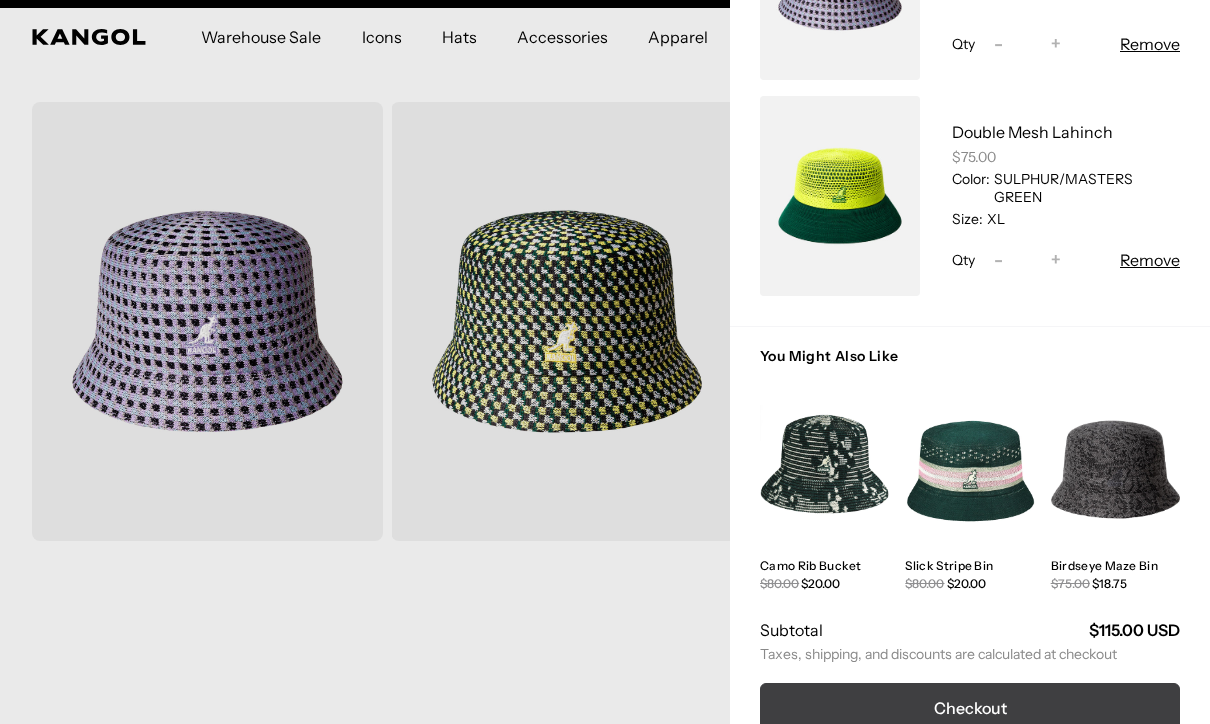 click on "Checkout" at bounding box center (970, 708) 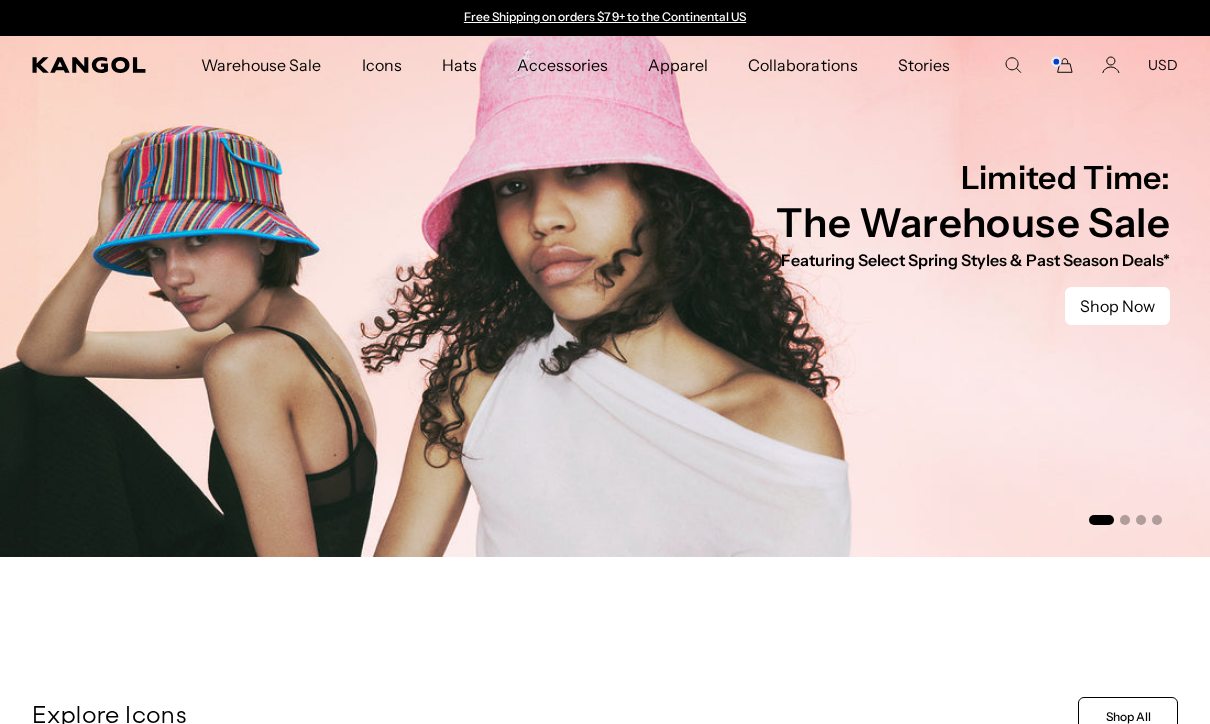 scroll, scrollTop: 0, scrollLeft: 0, axis: both 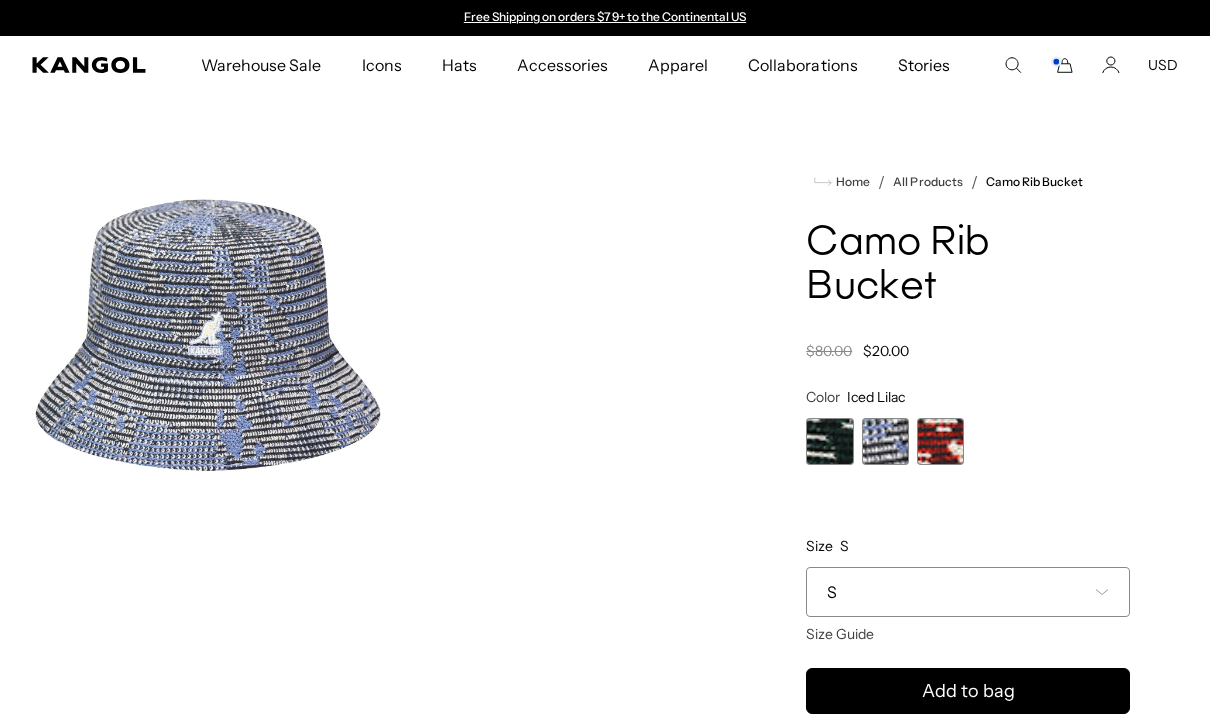 click on "S" at bounding box center (968, 592) 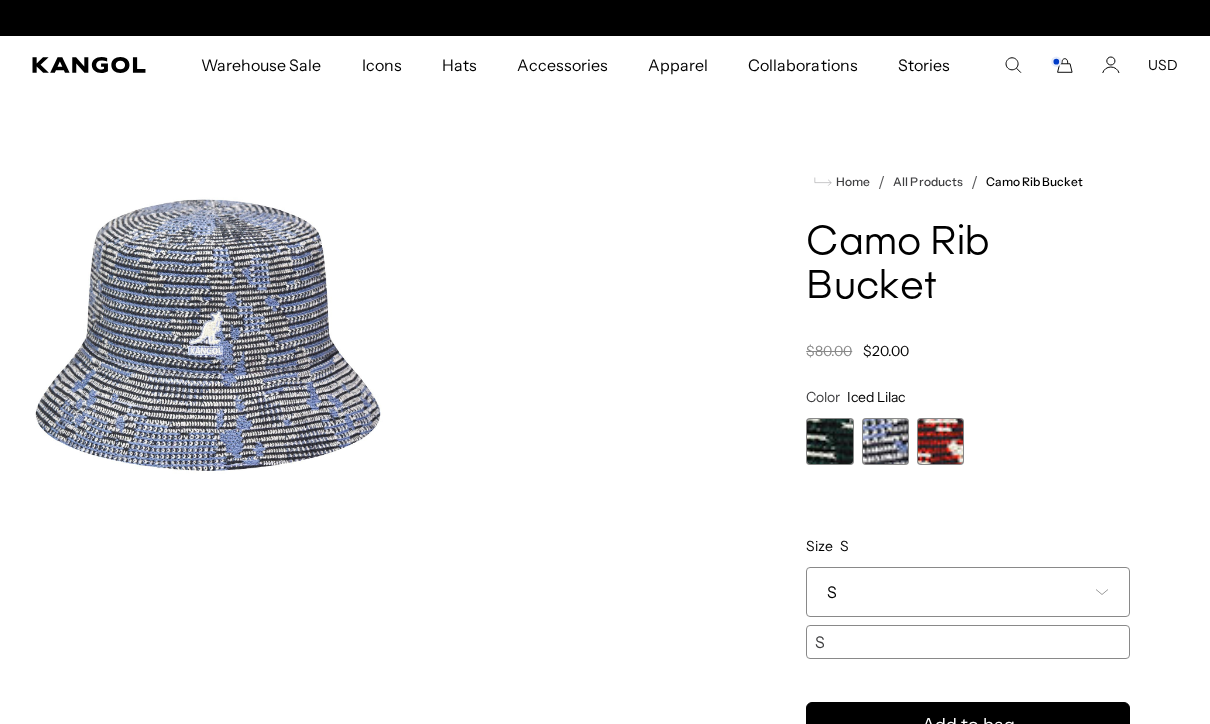 scroll, scrollTop: 0, scrollLeft: 412, axis: horizontal 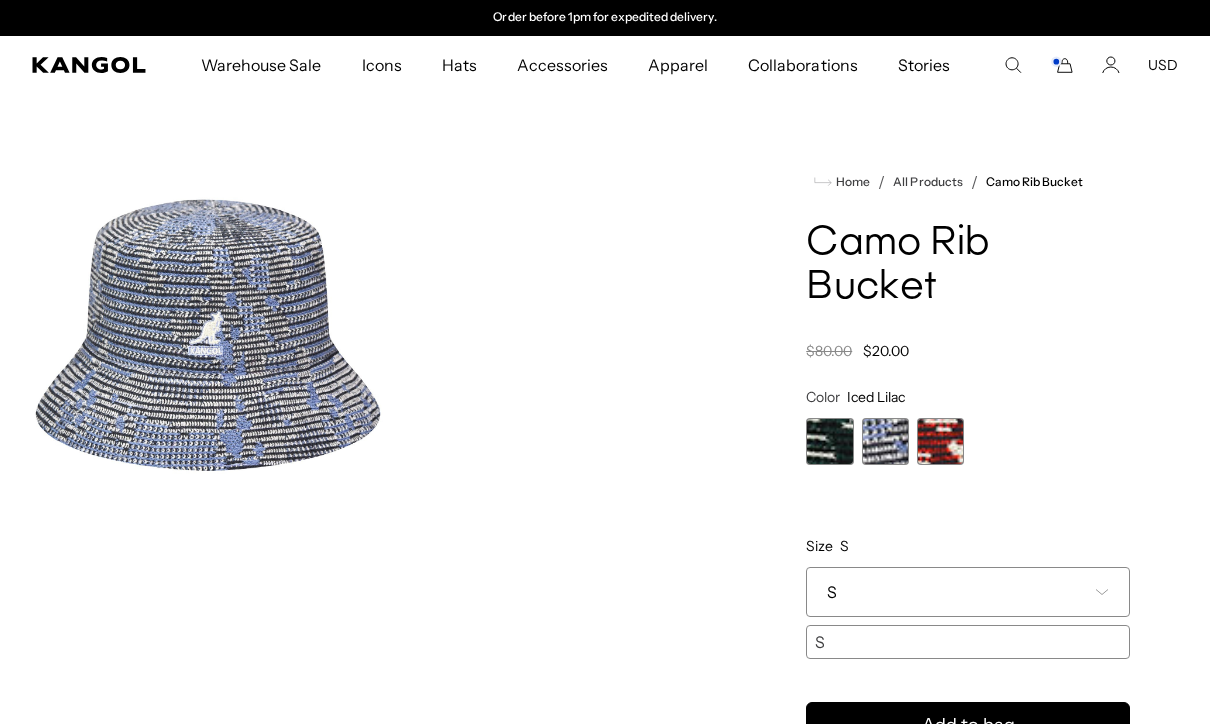 click at bounding box center (940, 441) 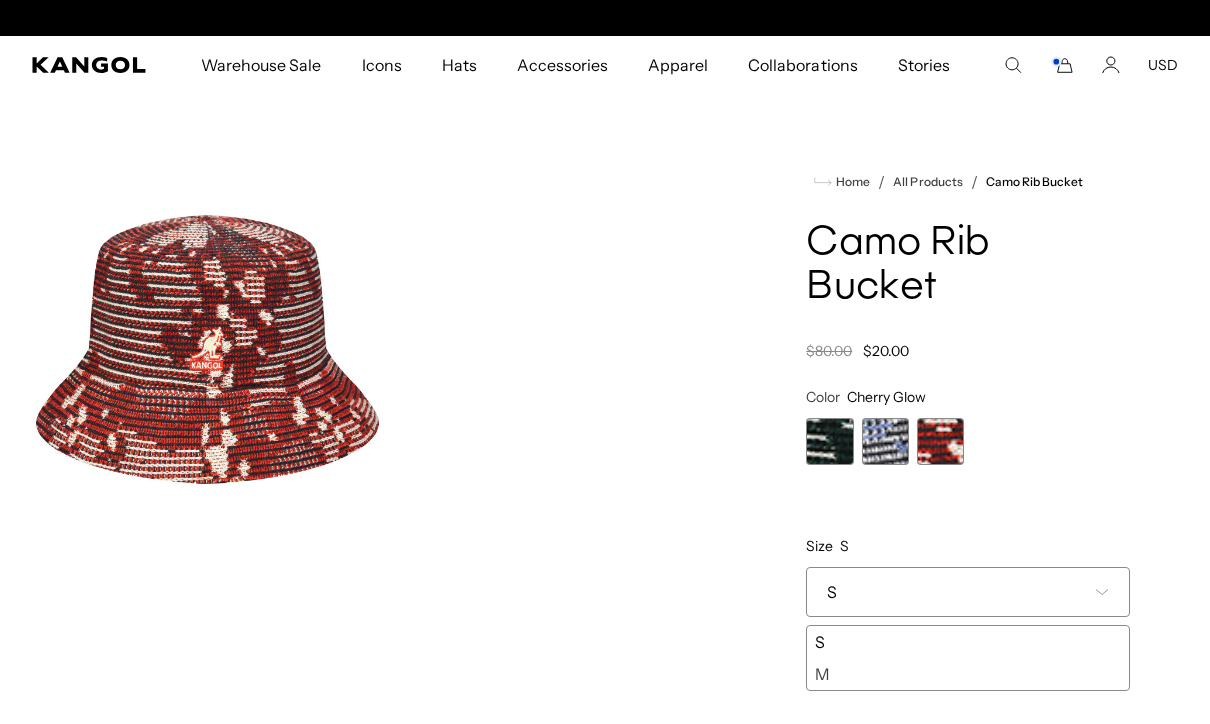 scroll, scrollTop: 0, scrollLeft: 0, axis: both 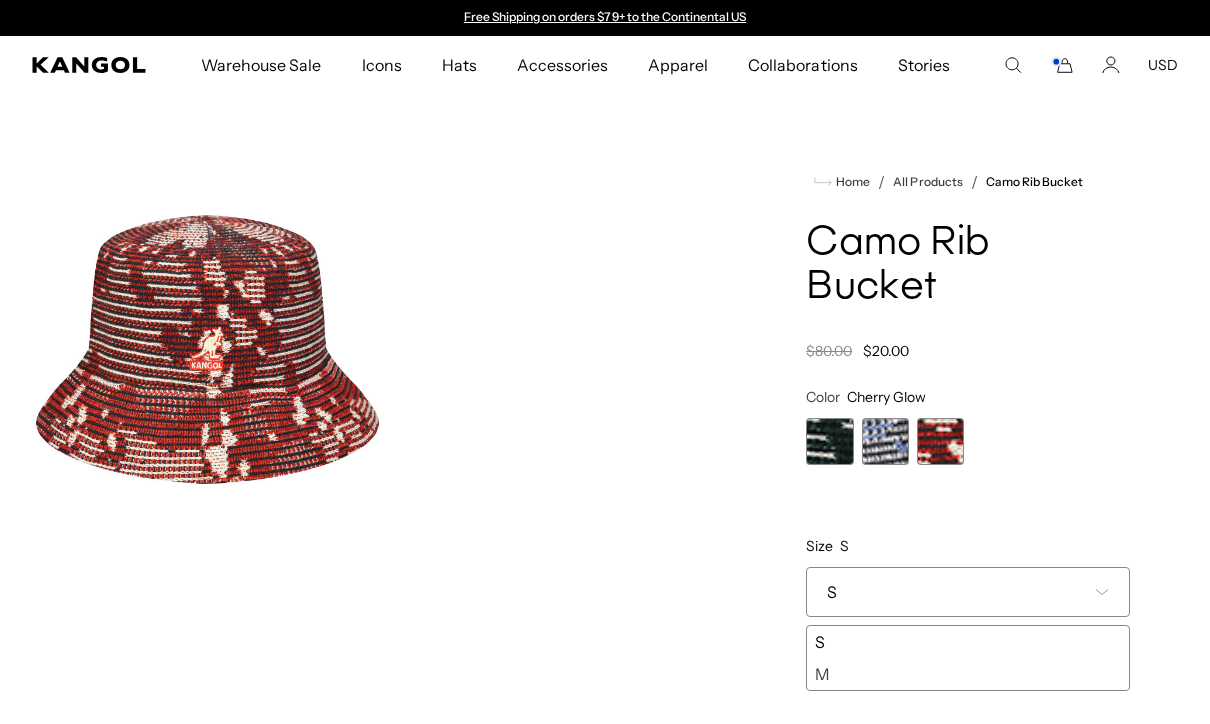 click at bounding box center [829, 441] 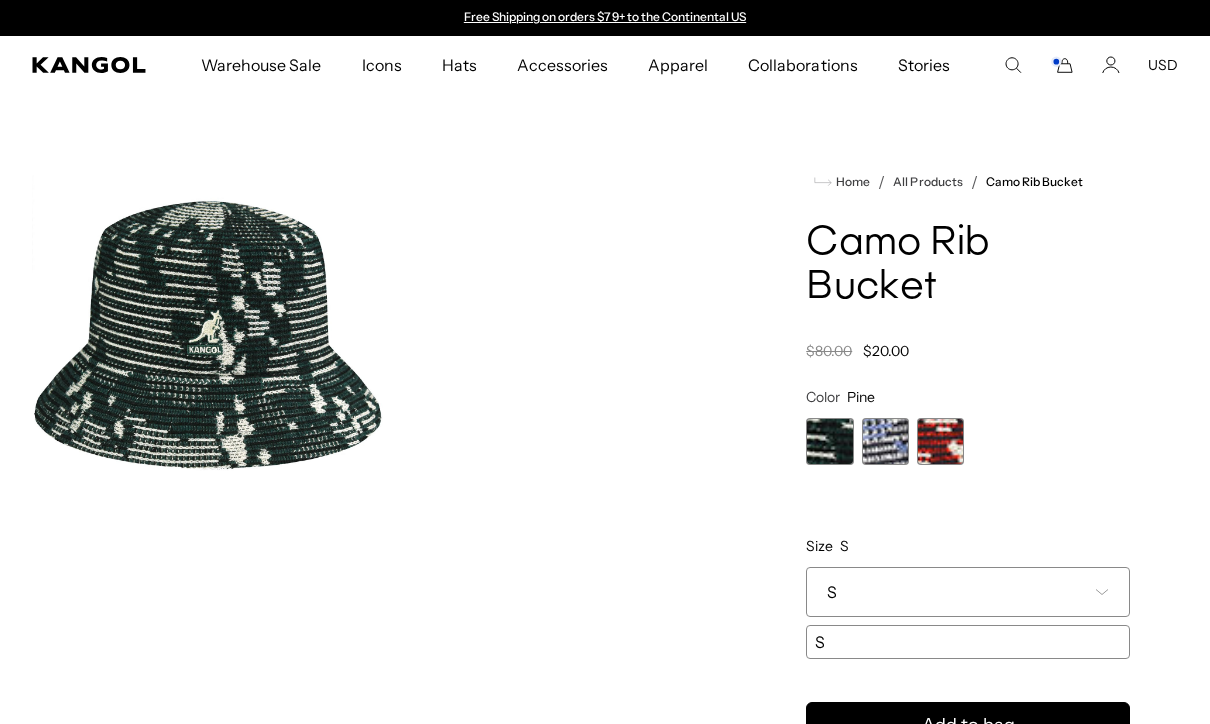 click at bounding box center [885, 441] 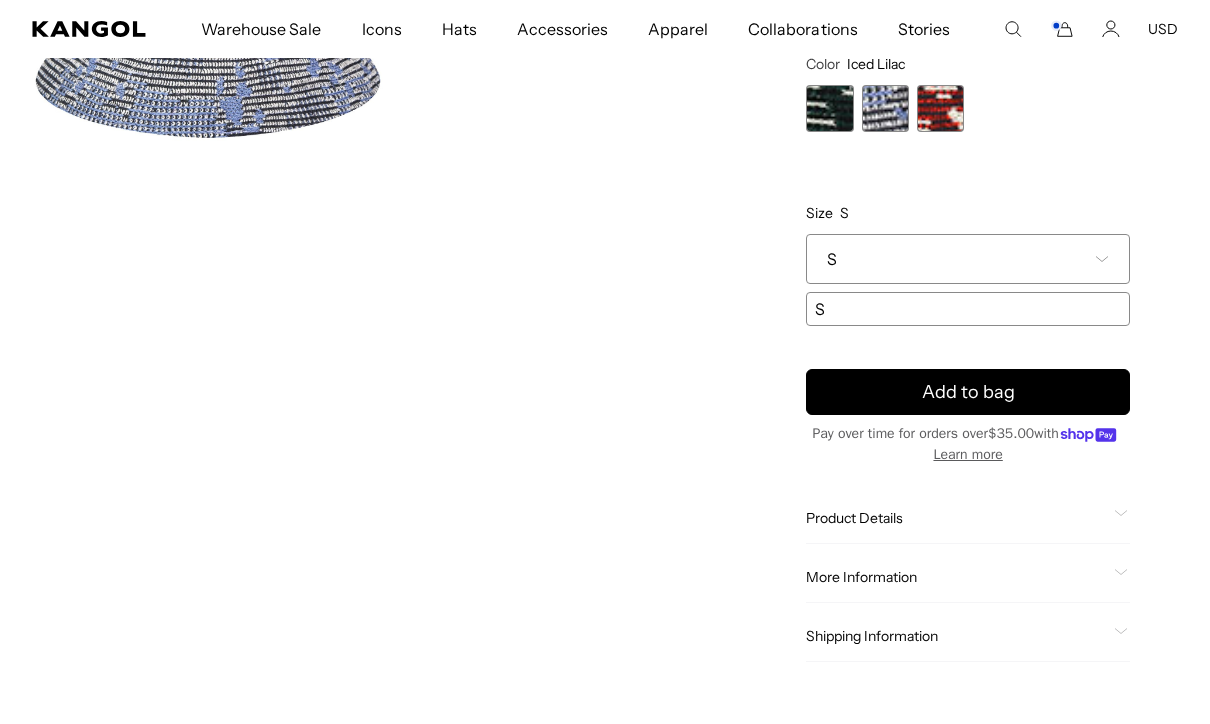 scroll, scrollTop: 484, scrollLeft: 0, axis: vertical 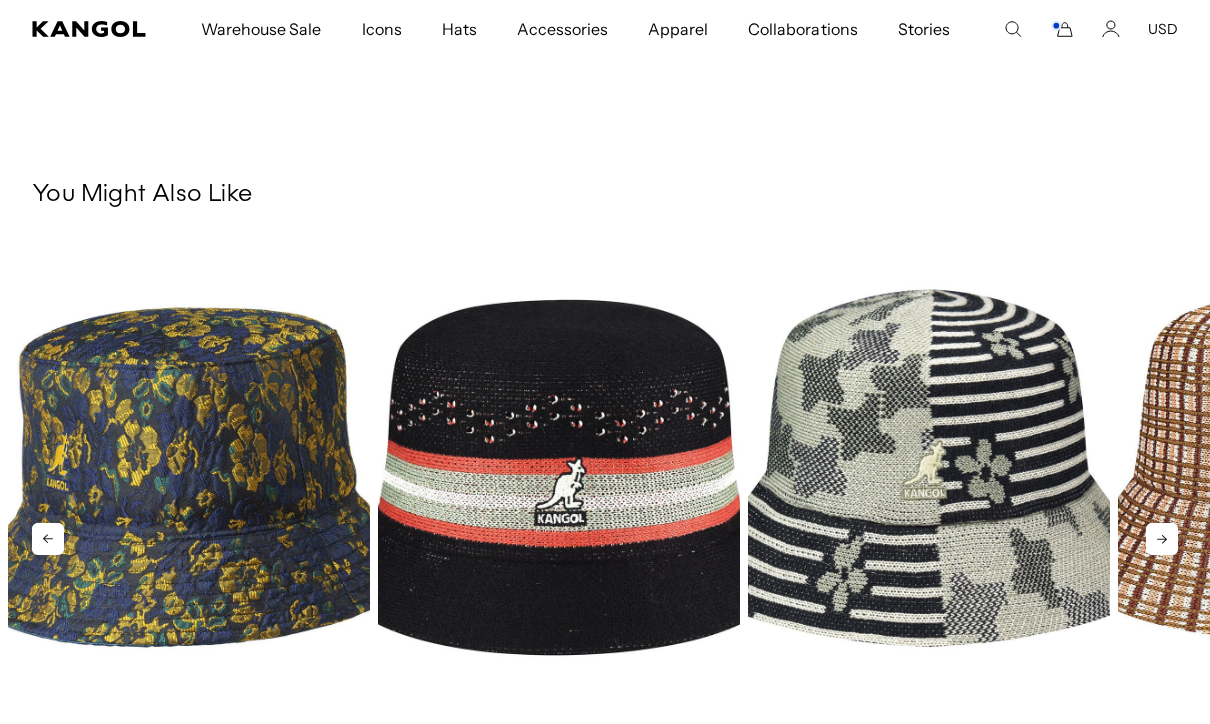 click at bounding box center [559, 477] 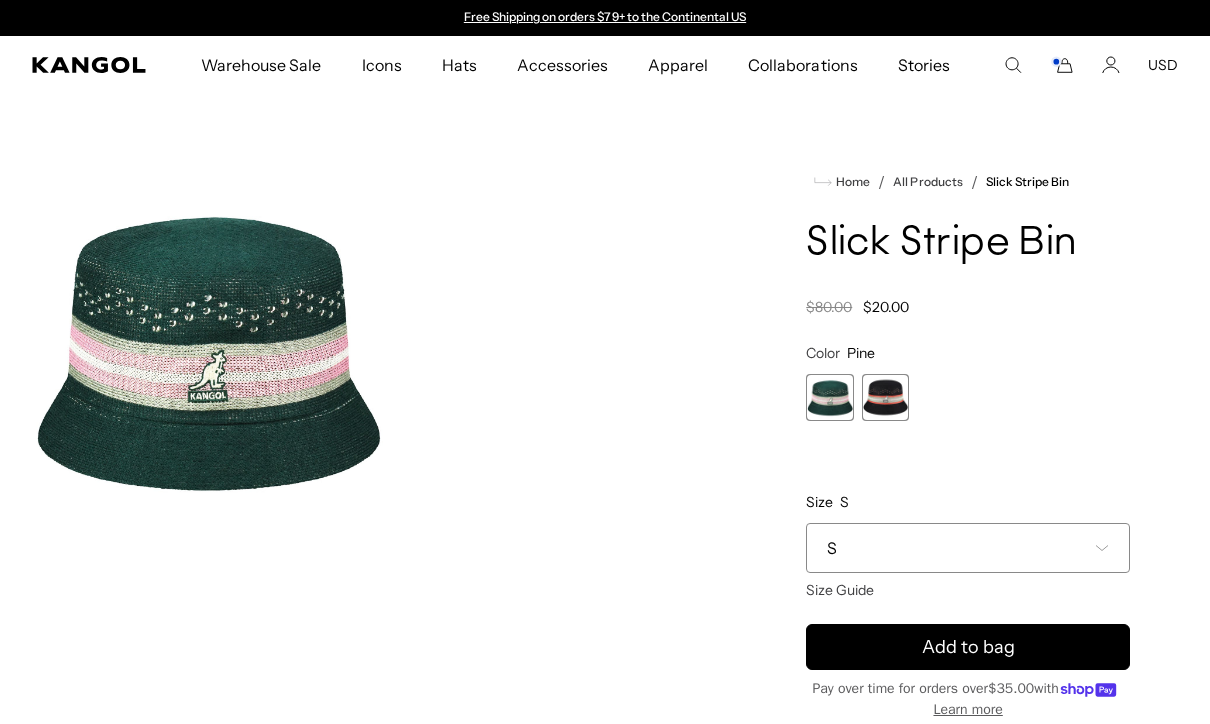 scroll, scrollTop: 0, scrollLeft: 0, axis: both 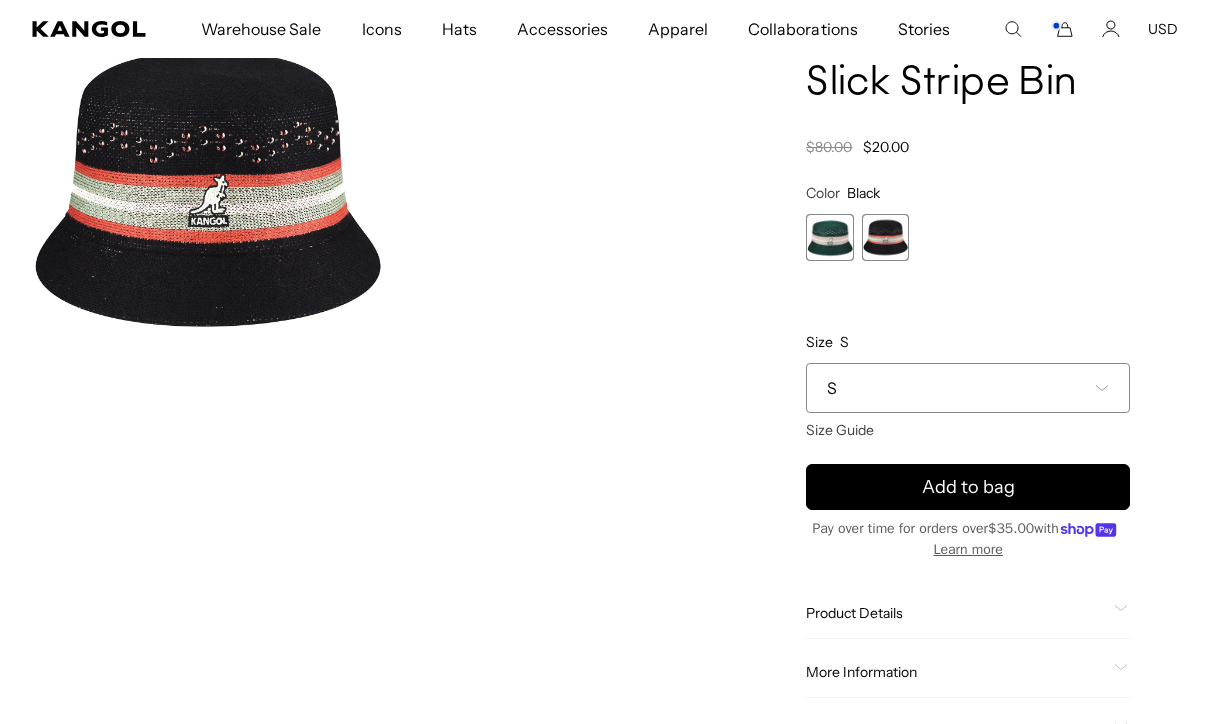 click on "S" at bounding box center (968, 388) 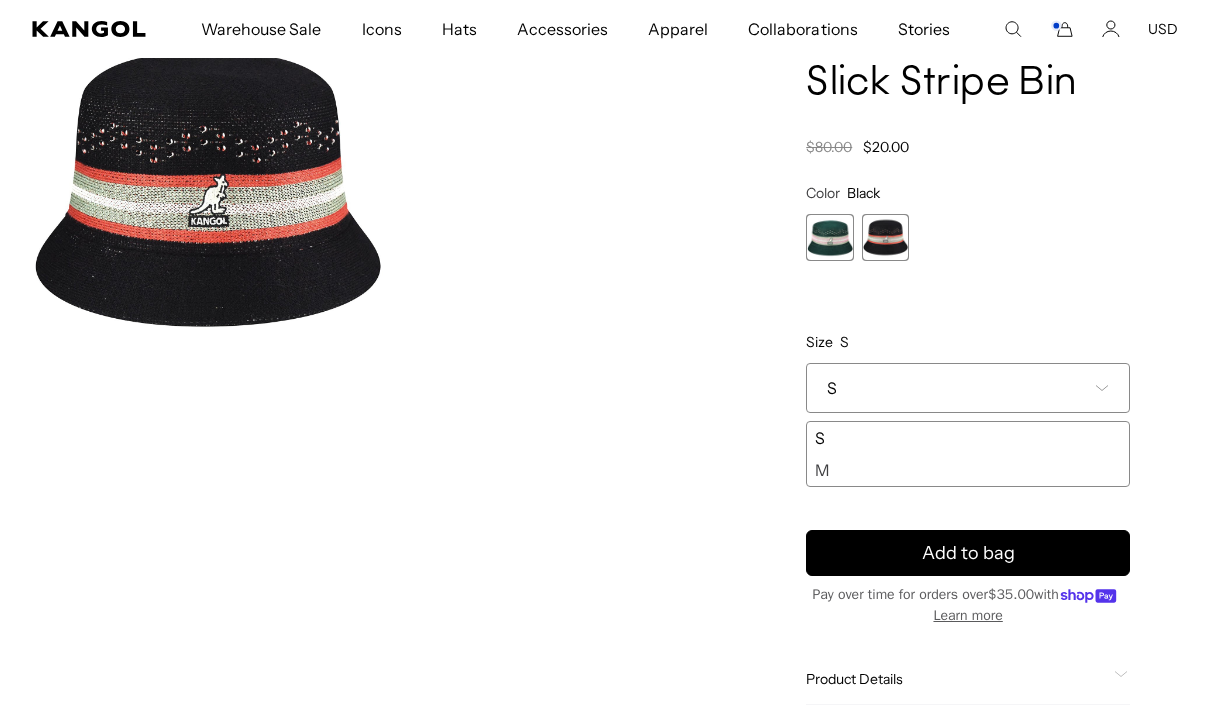 click at bounding box center [829, 237] 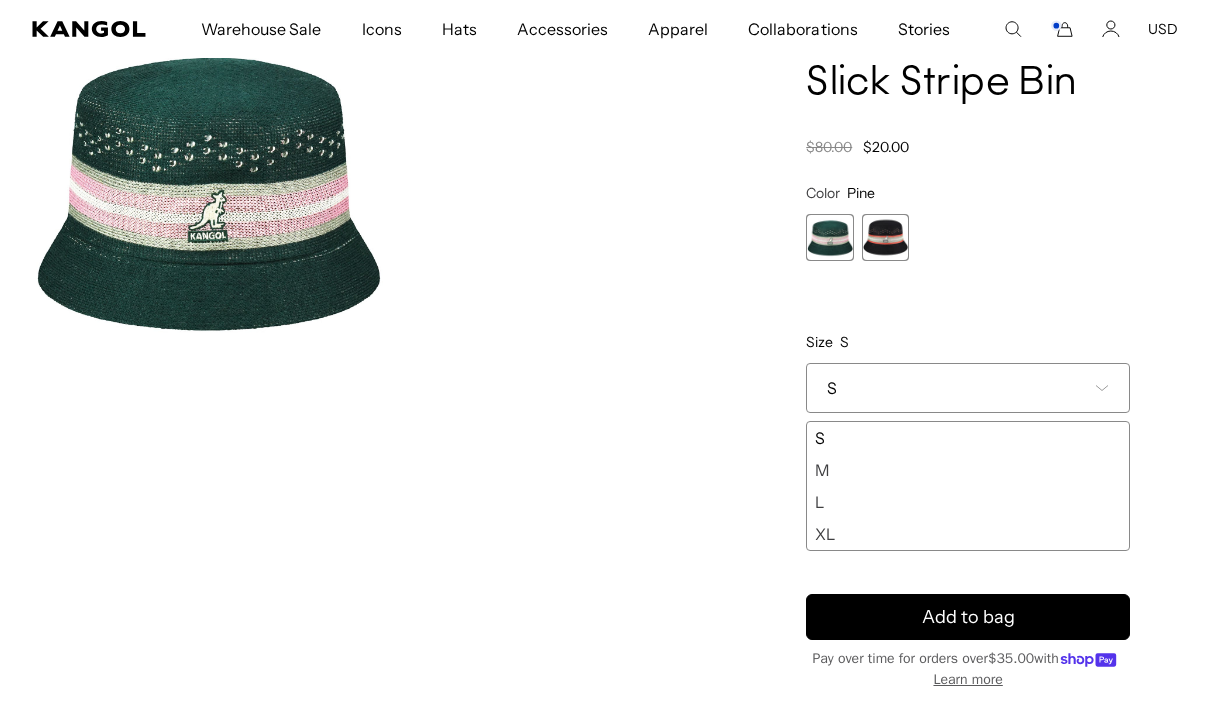 scroll, scrollTop: 0, scrollLeft: 0, axis: both 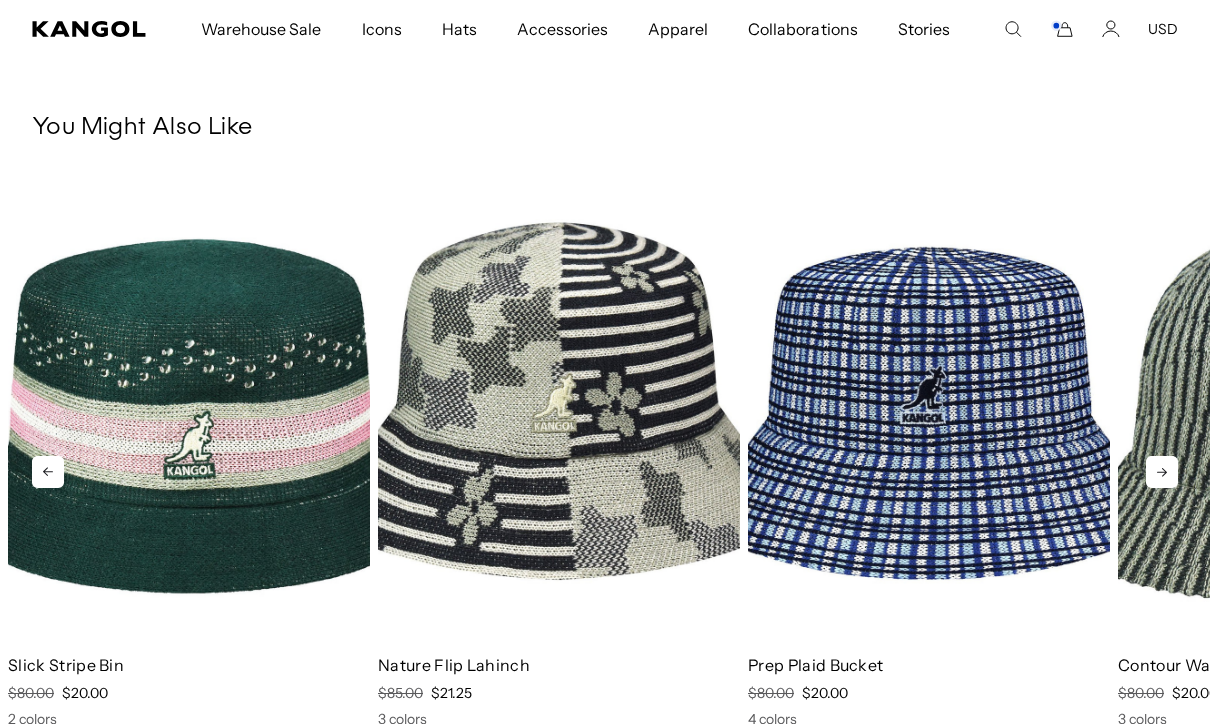 click at bounding box center [929, 410] 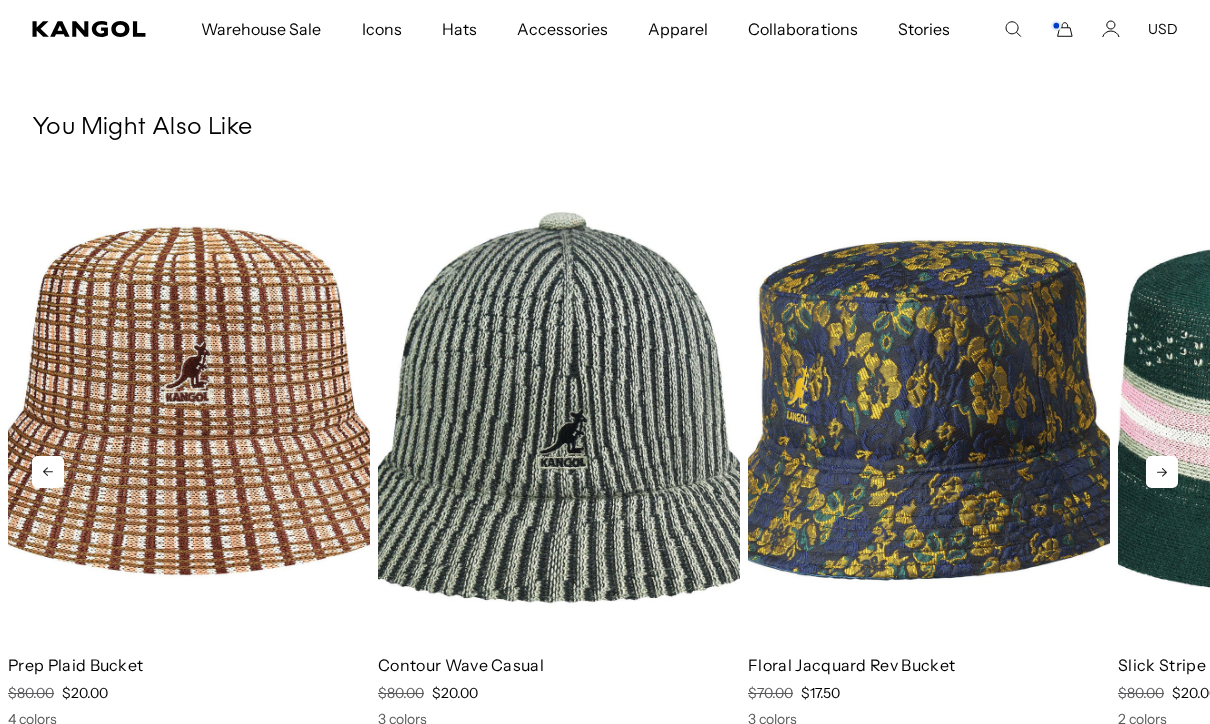scroll, scrollTop: 0, scrollLeft: 412, axis: horizontal 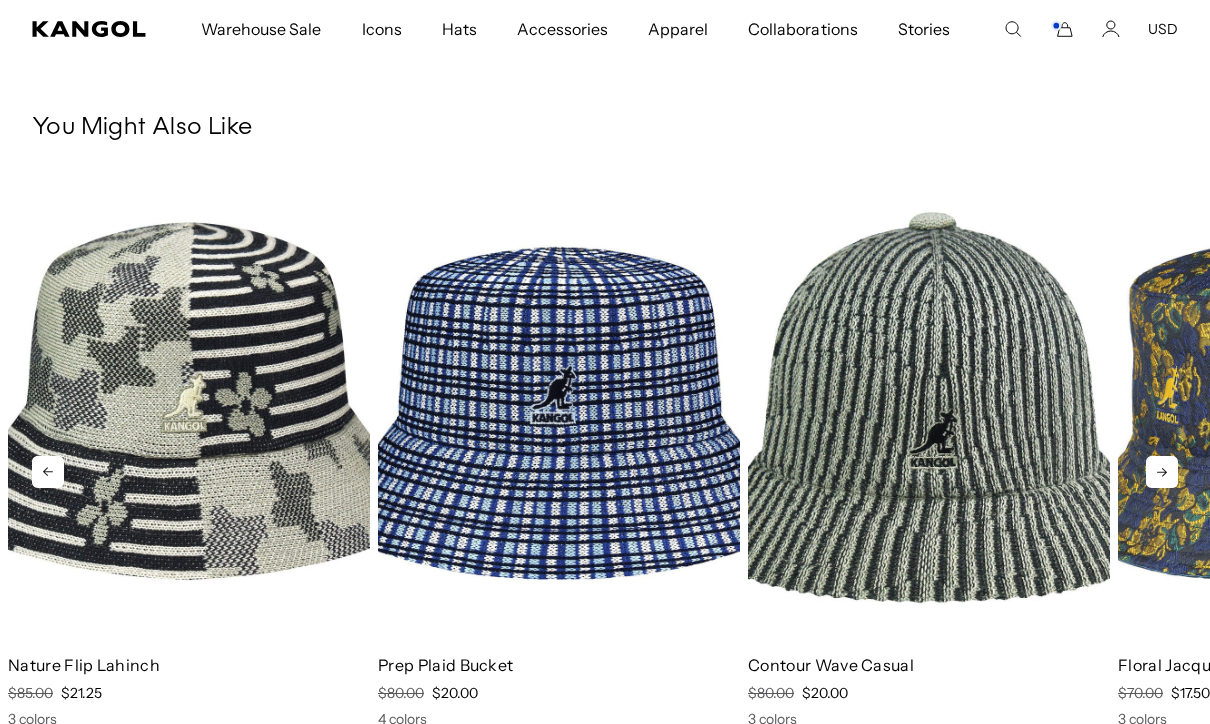 click at bounding box center [559, 410] 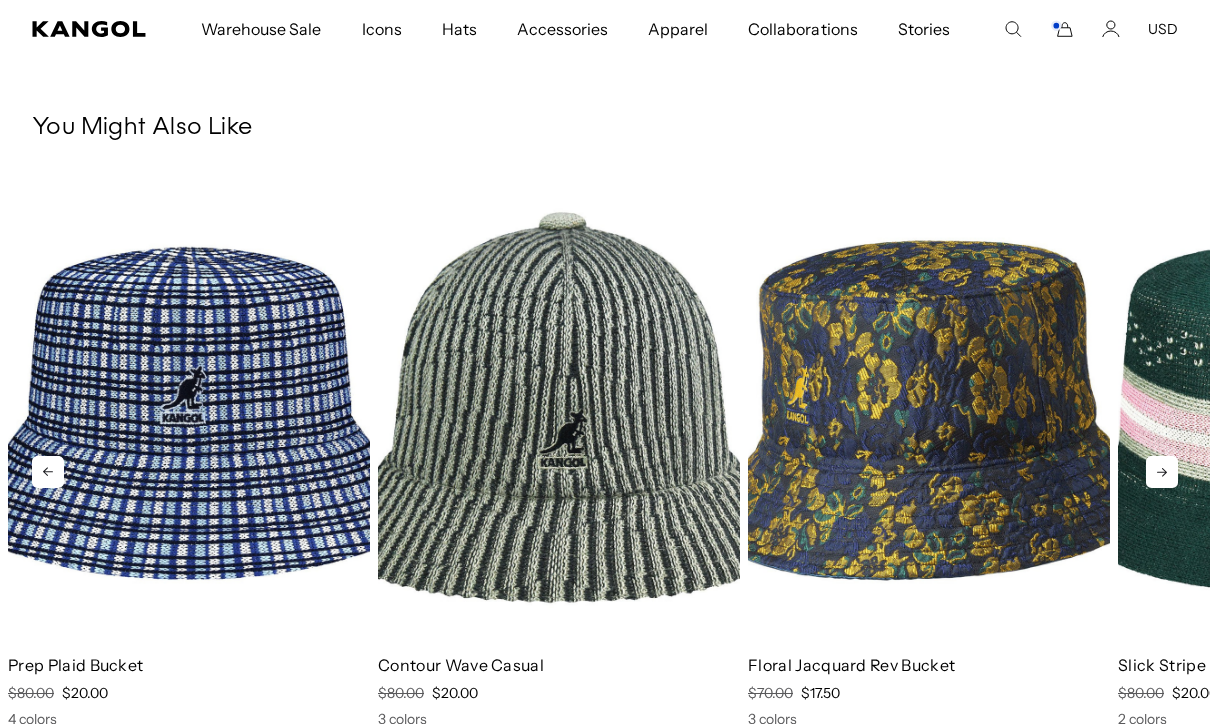 scroll, scrollTop: 0, scrollLeft: 0, axis: both 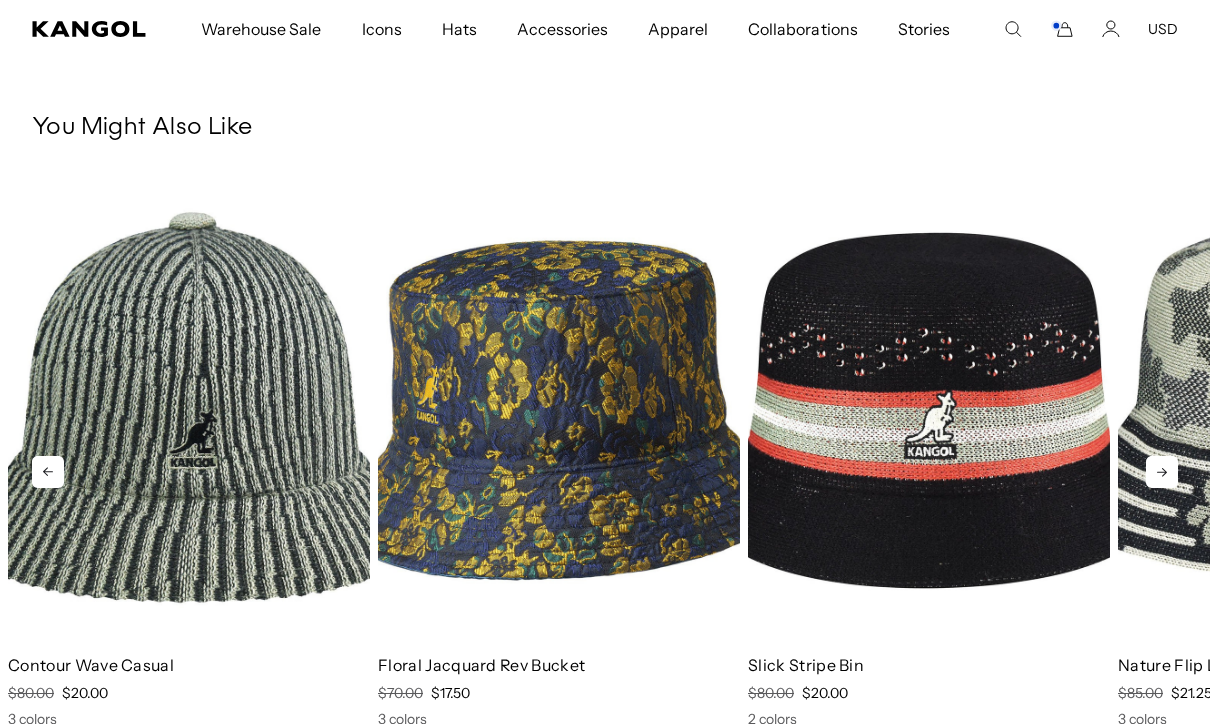 click at bounding box center (929, 410) 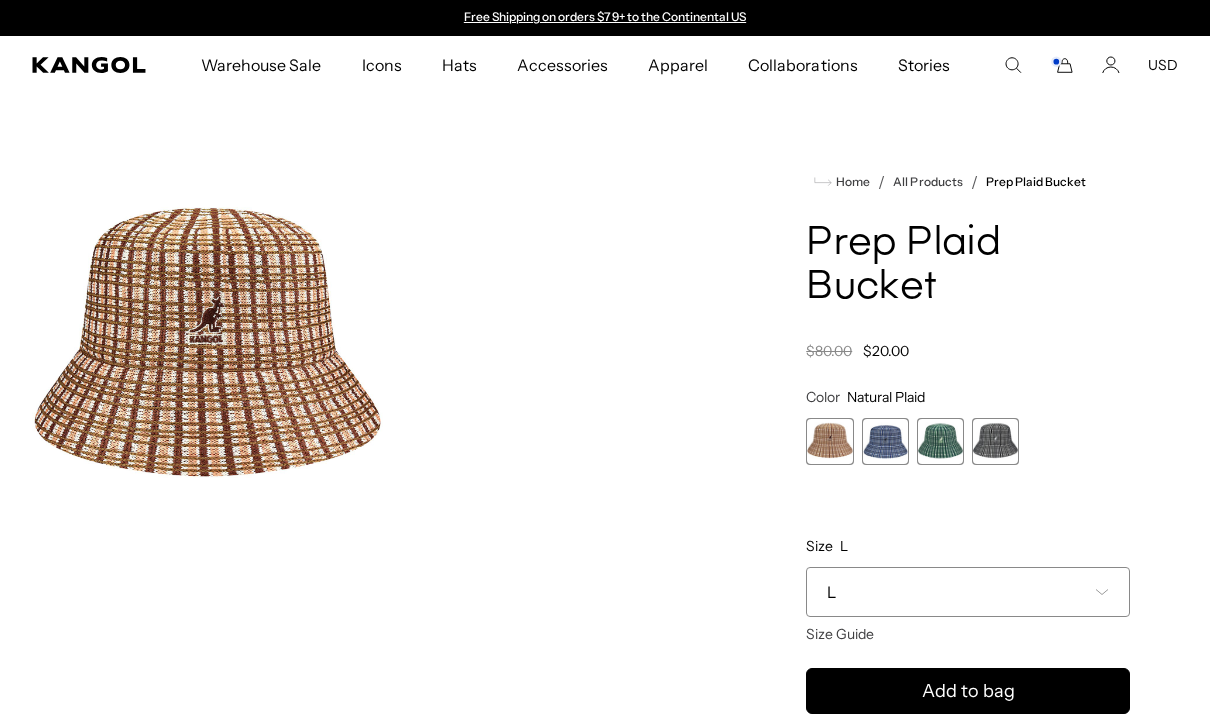 scroll, scrollTop: 0, scrollLeft: 0, axis: both 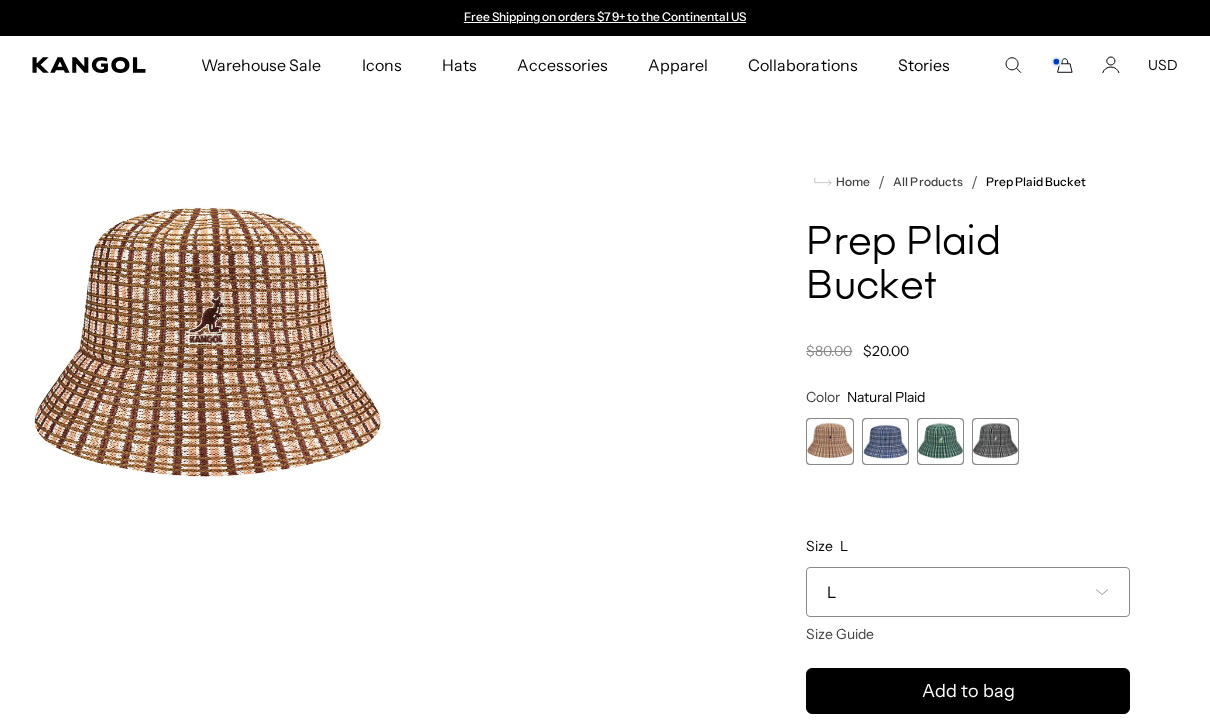 click at bounding box center [940, 441] 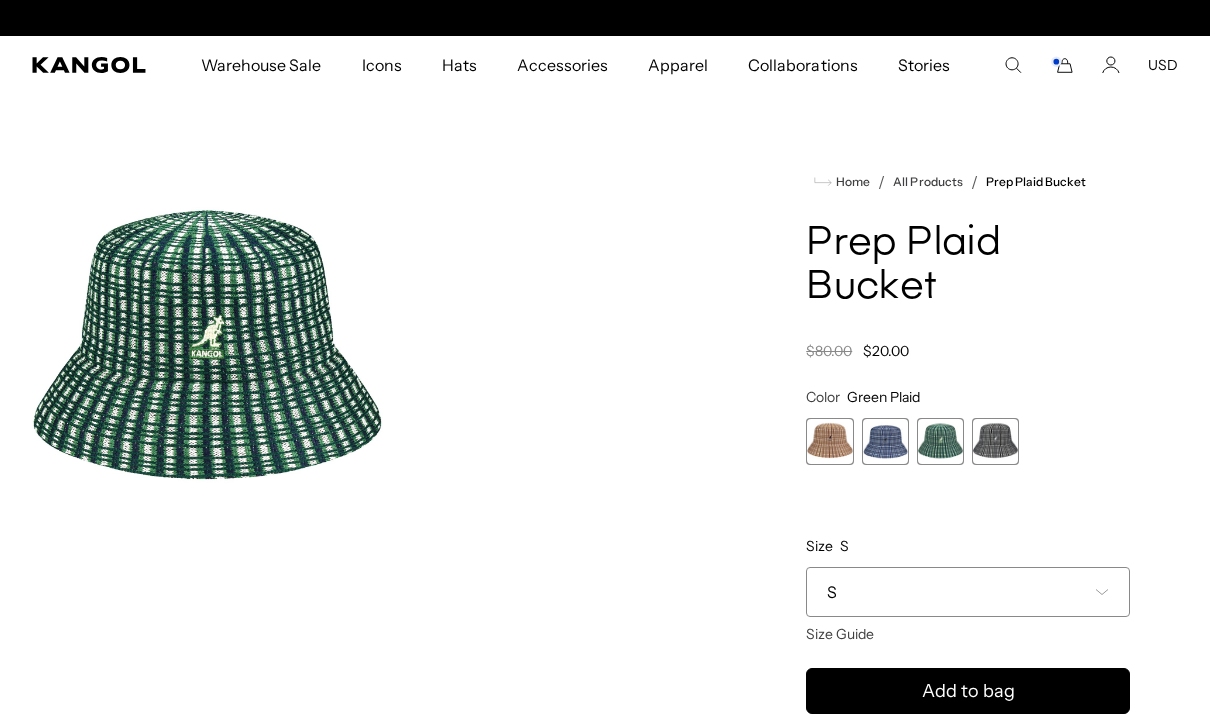 scroll, scrollTop: 0, scrollLeft: 412, axis: horizontal 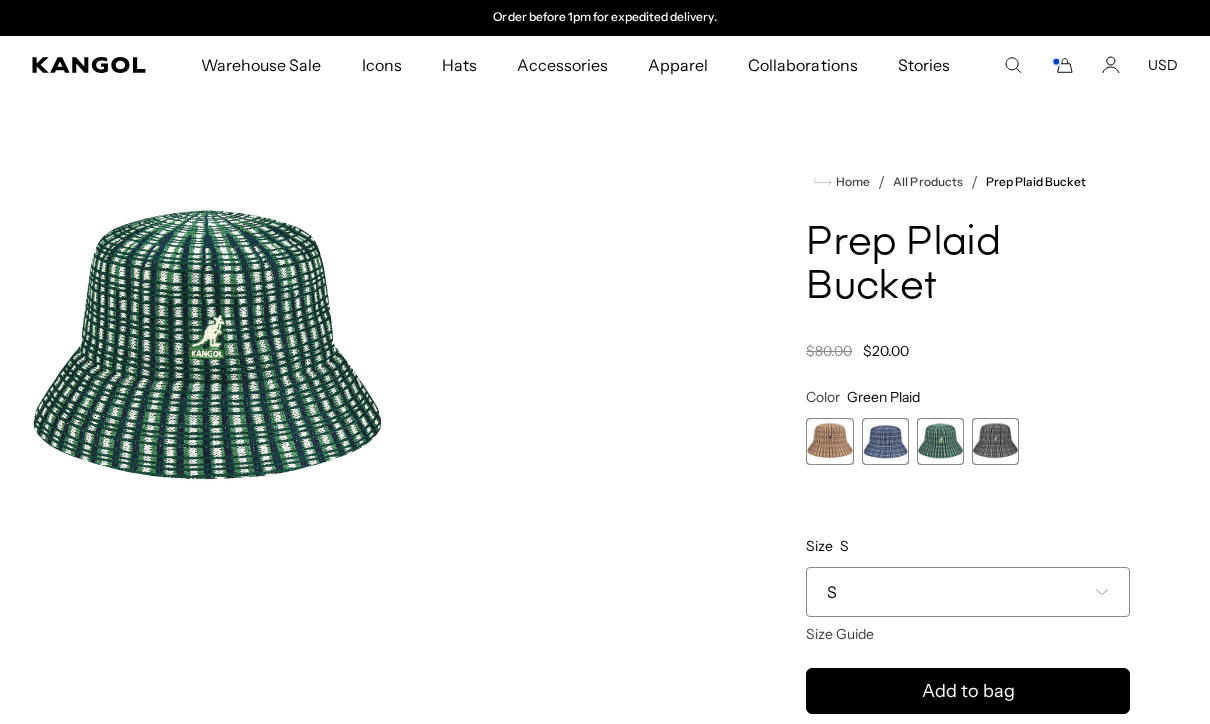 click at bounding box center [885, 441] 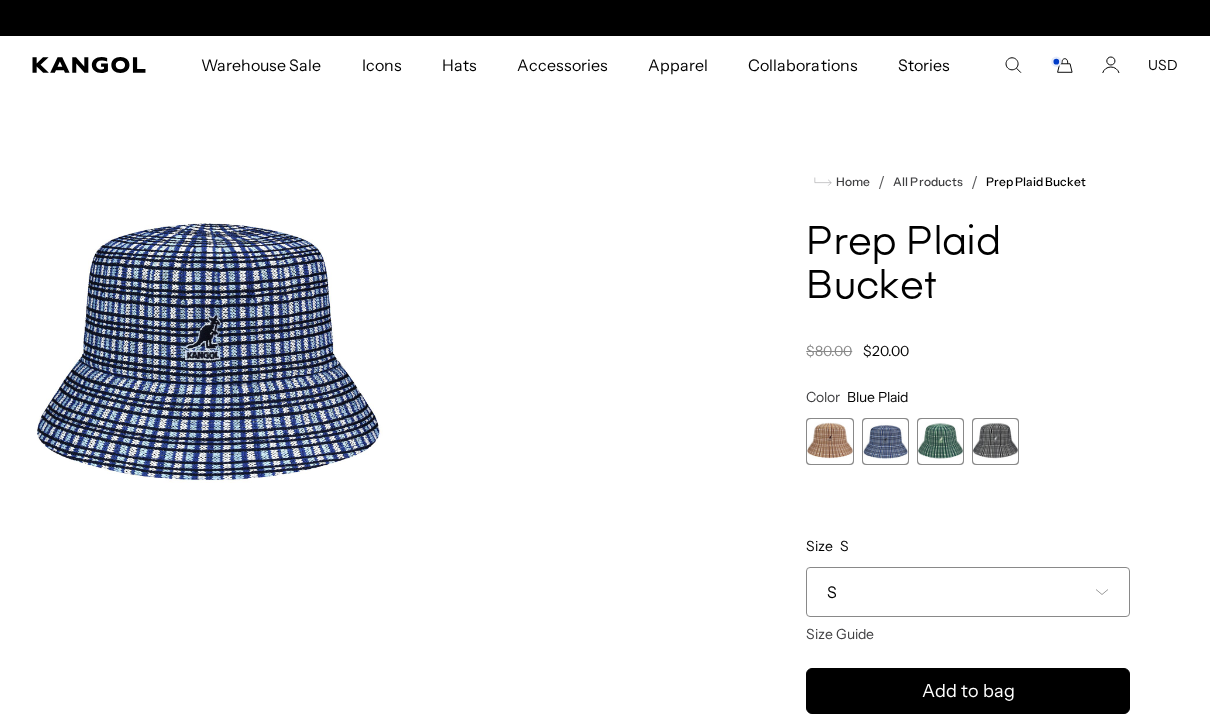 scroll, scrollTop: 0, scrollLeft: 0, axis: both 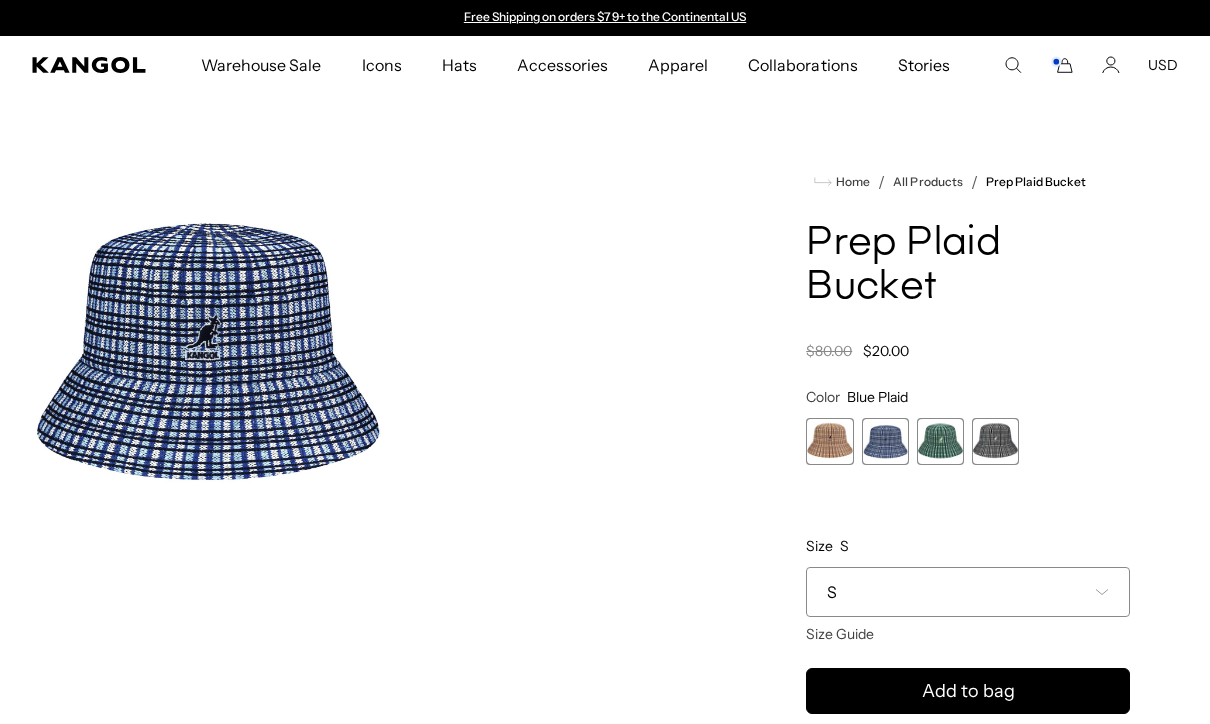 click on "S" at bounding box center (968, 592) 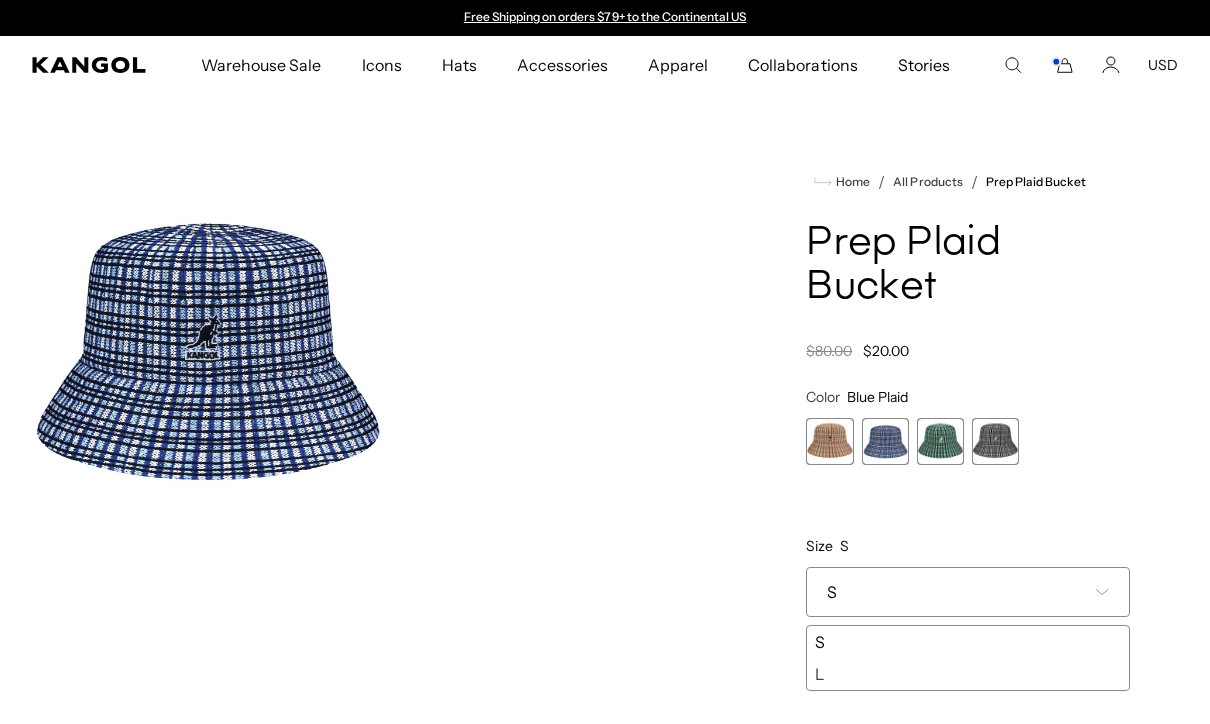 click at bounding box center [995, 441] 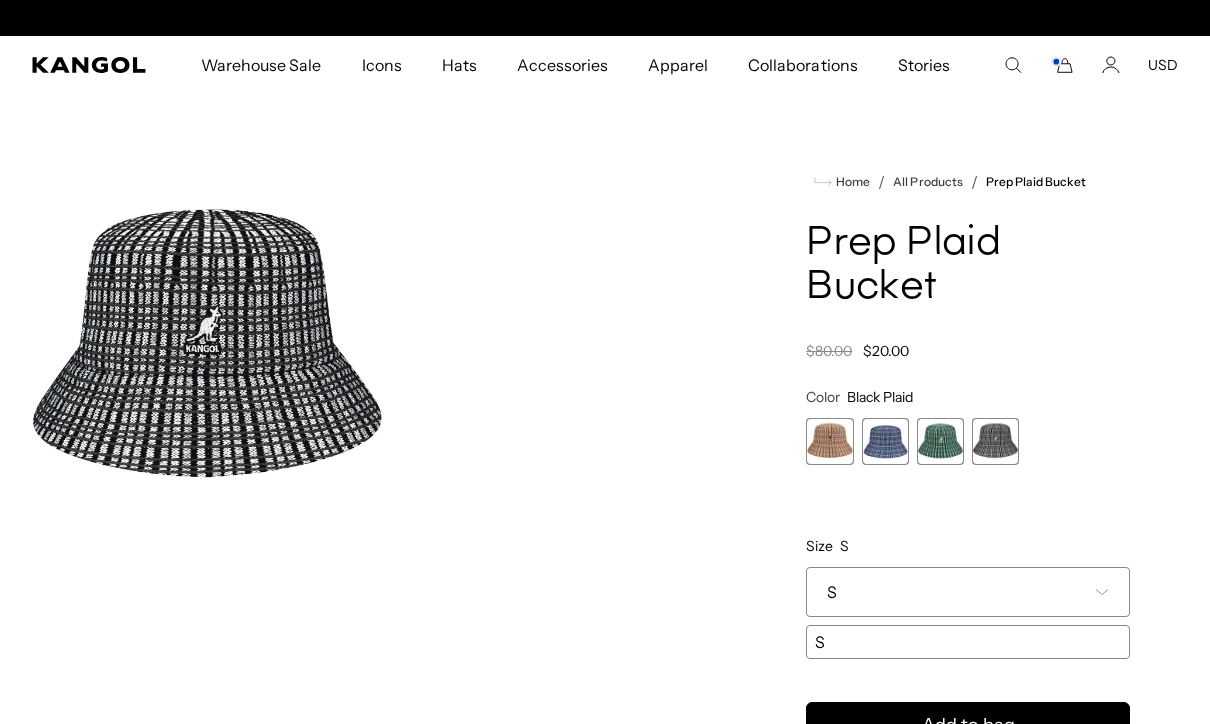 scroll, scrollTop: 0, scrollLeft: 412, axis: horizontal 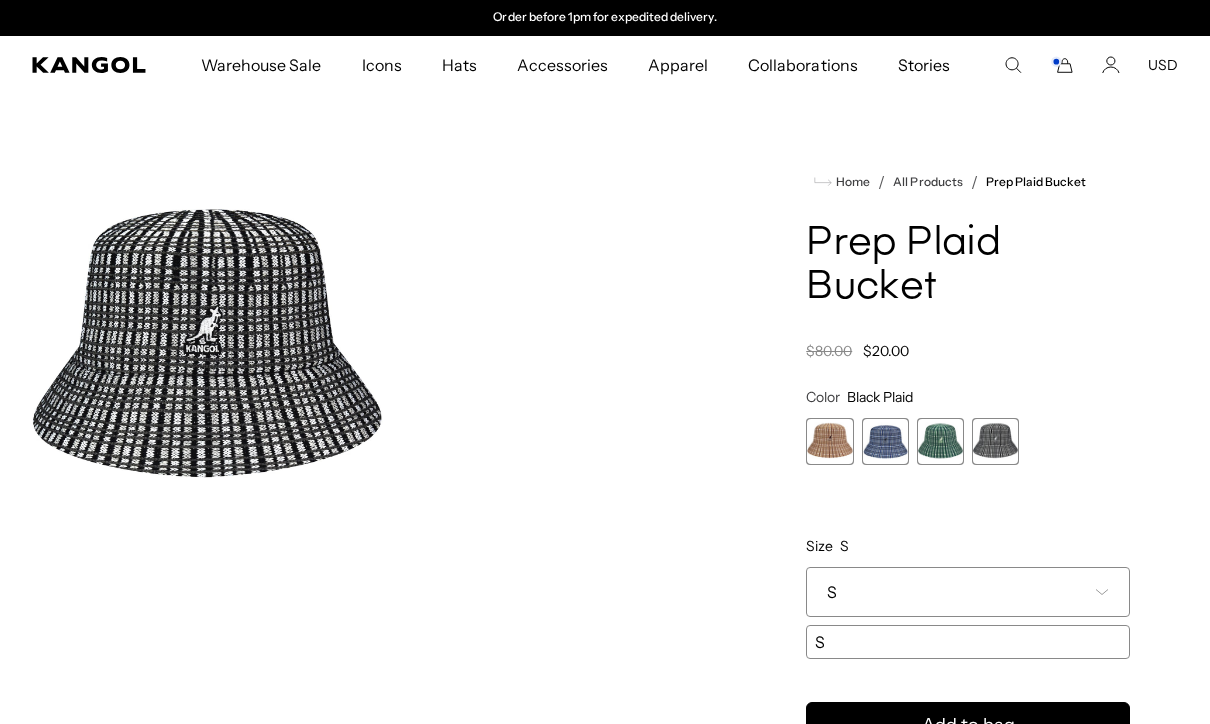 click at bounding box center [940, 441] 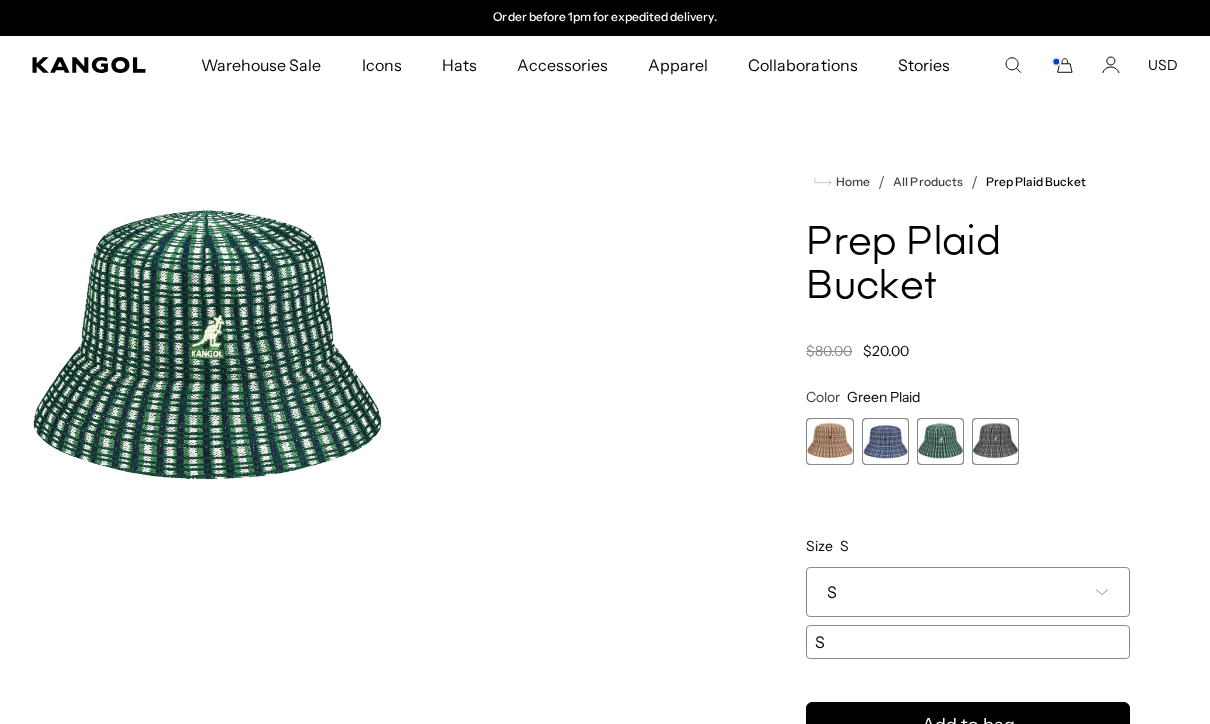click at bounding box center (885, 441) 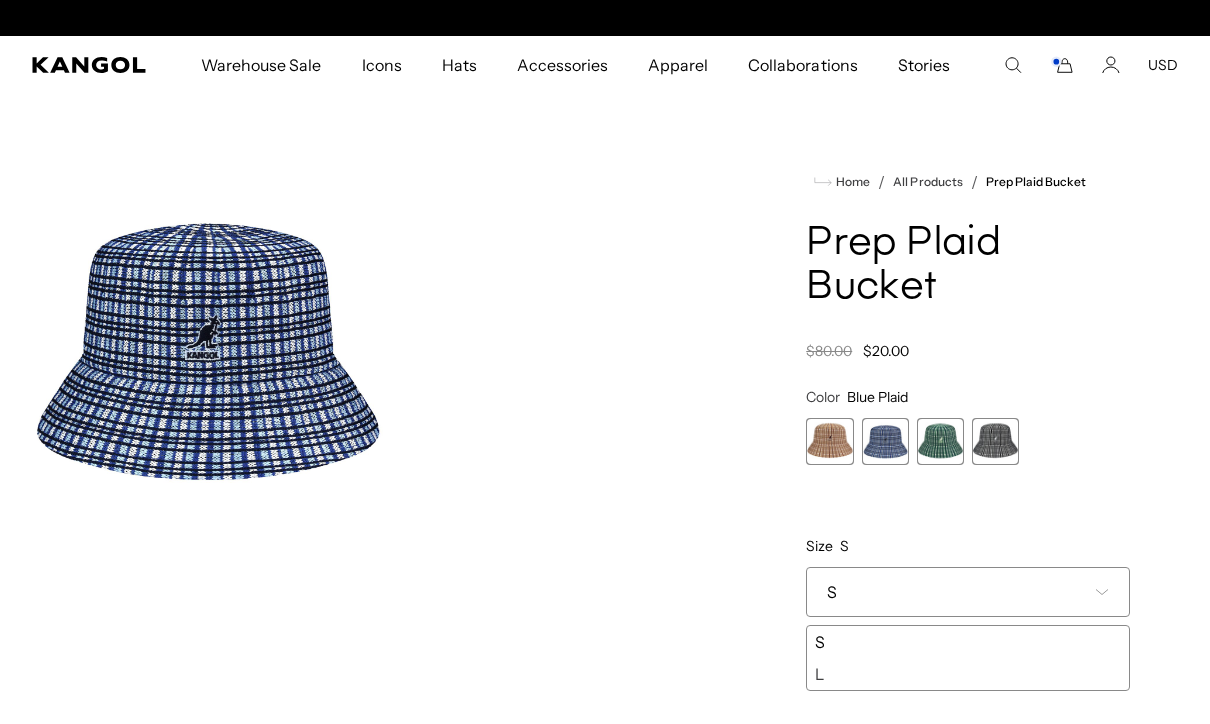 click on "Color
Blue Plaid
Previous
Next
Natural Plaid
Variant sold out or unavailable
Blue Plaid
Variant sold out or unavailable
Green Plaid
Variant sold out or unavailable
Black Plaid
Variant sold out or unavailable" at bounding box center (968, 426) 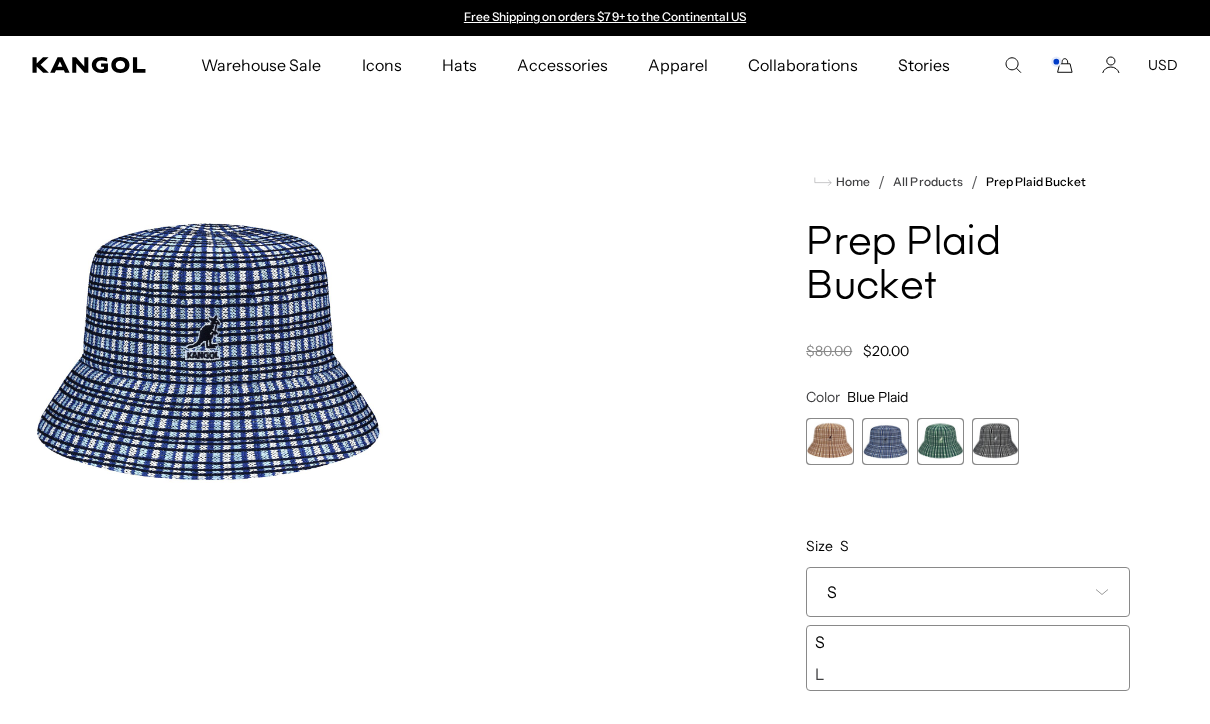 click at bounding box center (829, 441) 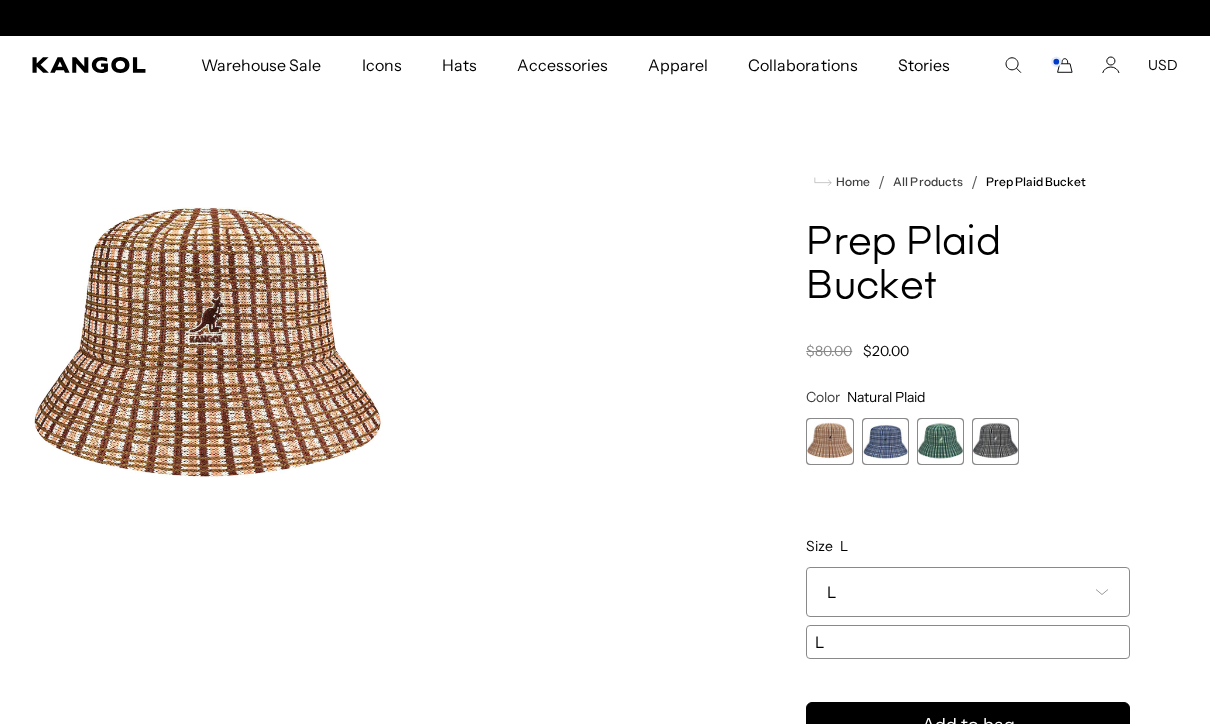 scroll, scrollTop: 0, scrollLeft: 412, axis: horizontal 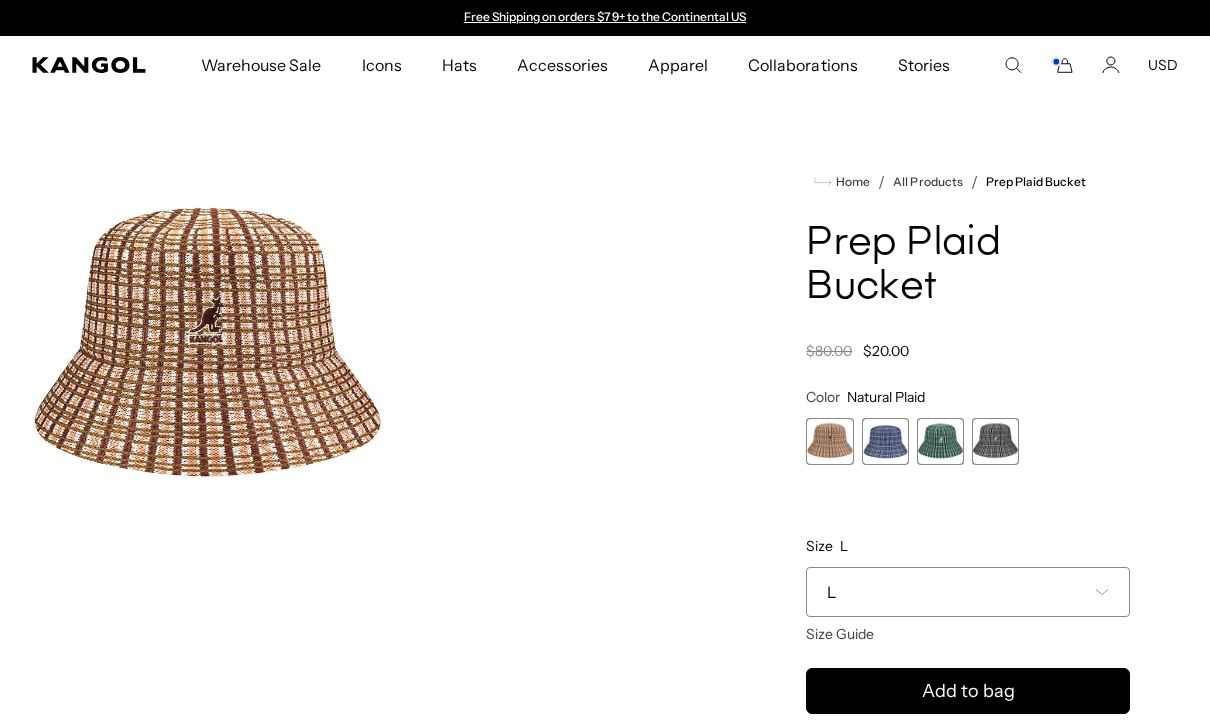 click on "L" at bounding box center (968, 592) 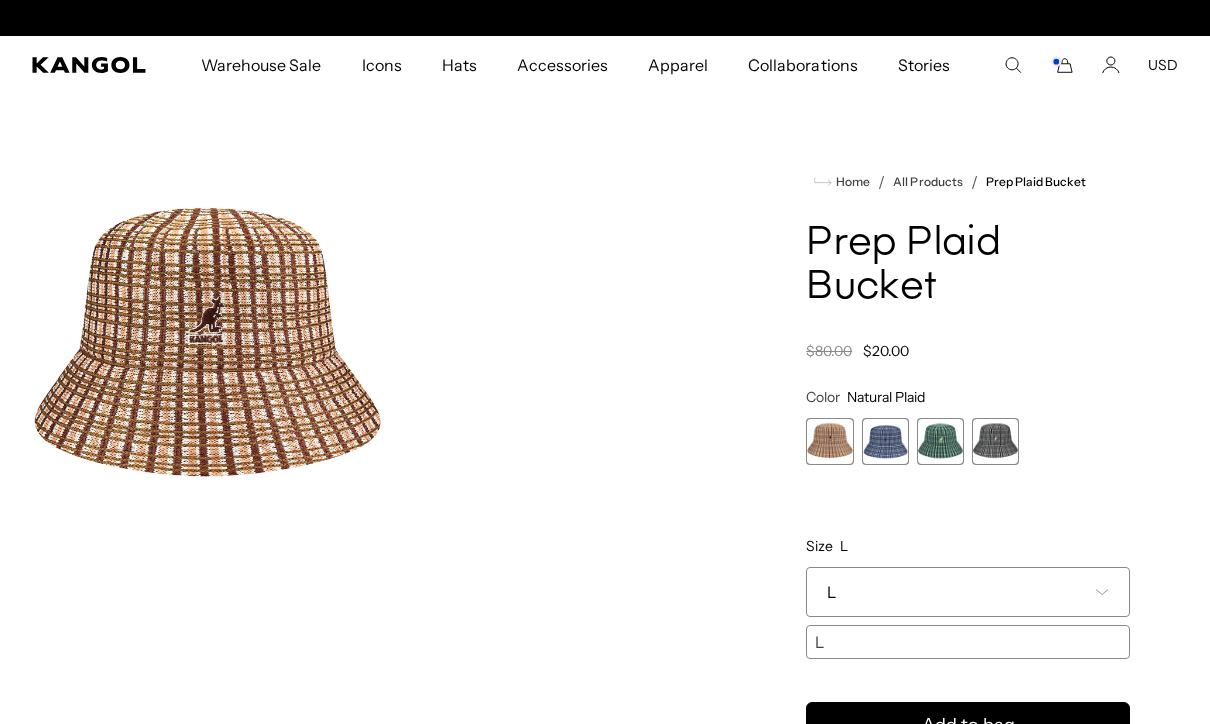 click at bounding box center (940, 441) 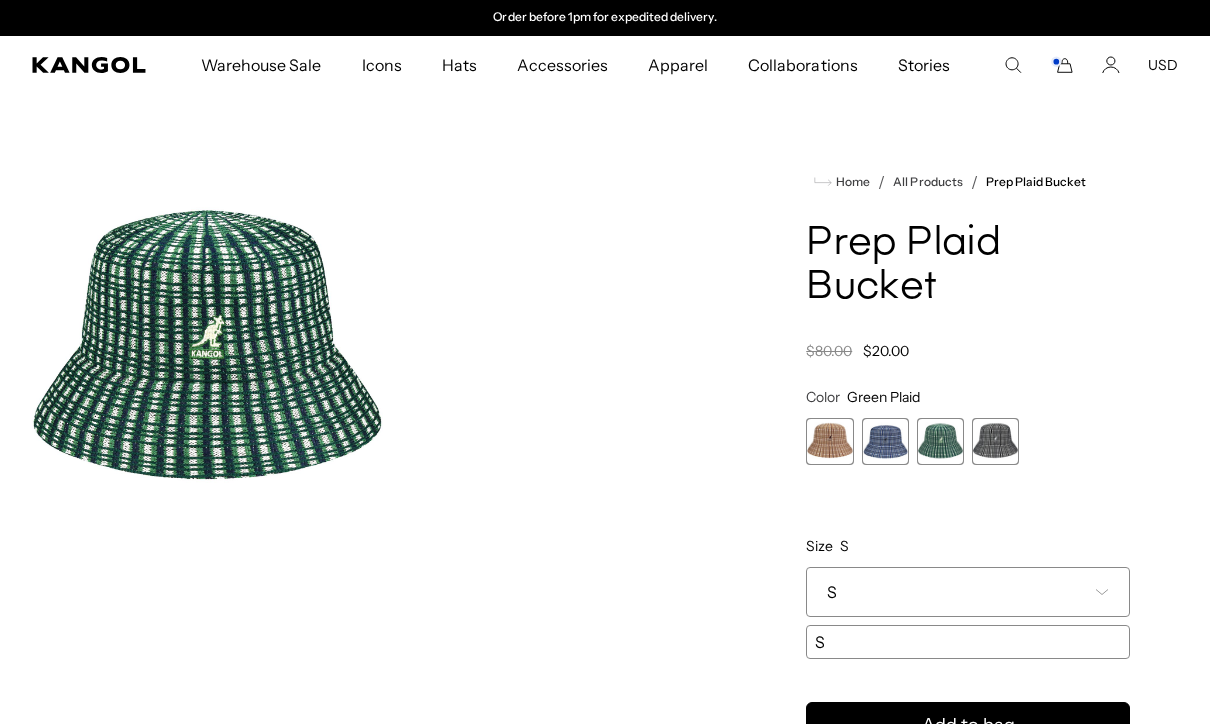 click at bounding box center [995, 441] 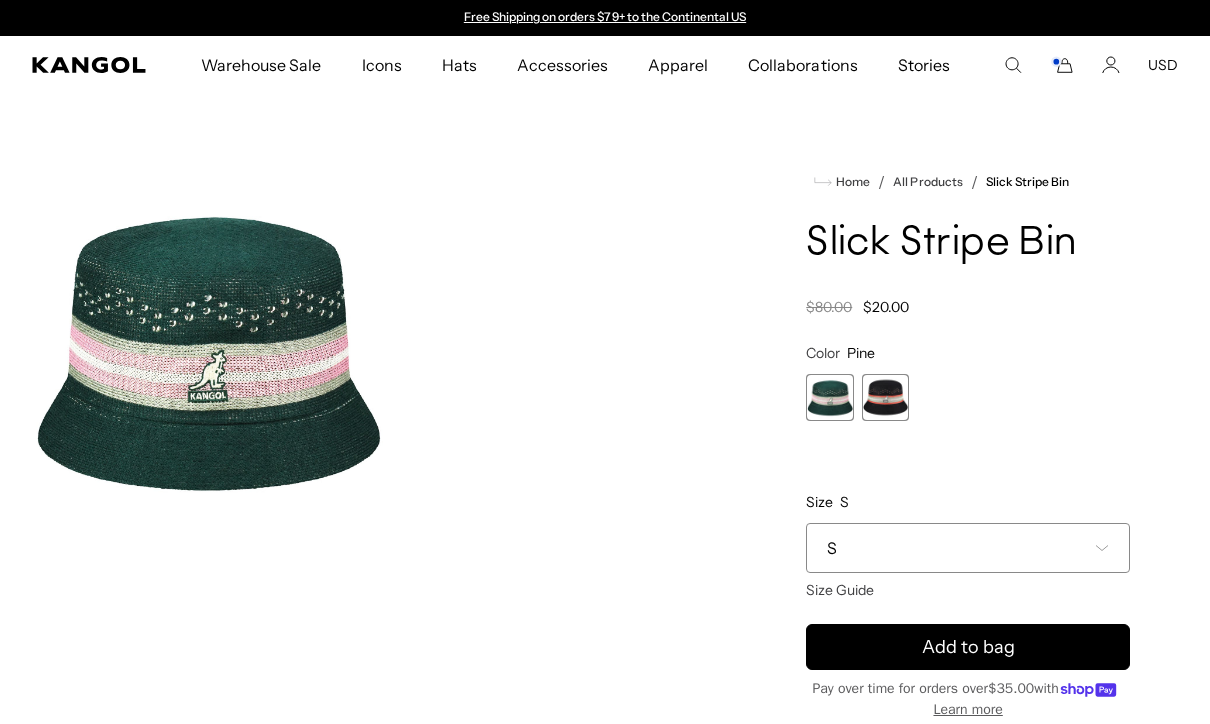 scroll, scrollTop: 0, scrollLeft: 0, axis: both 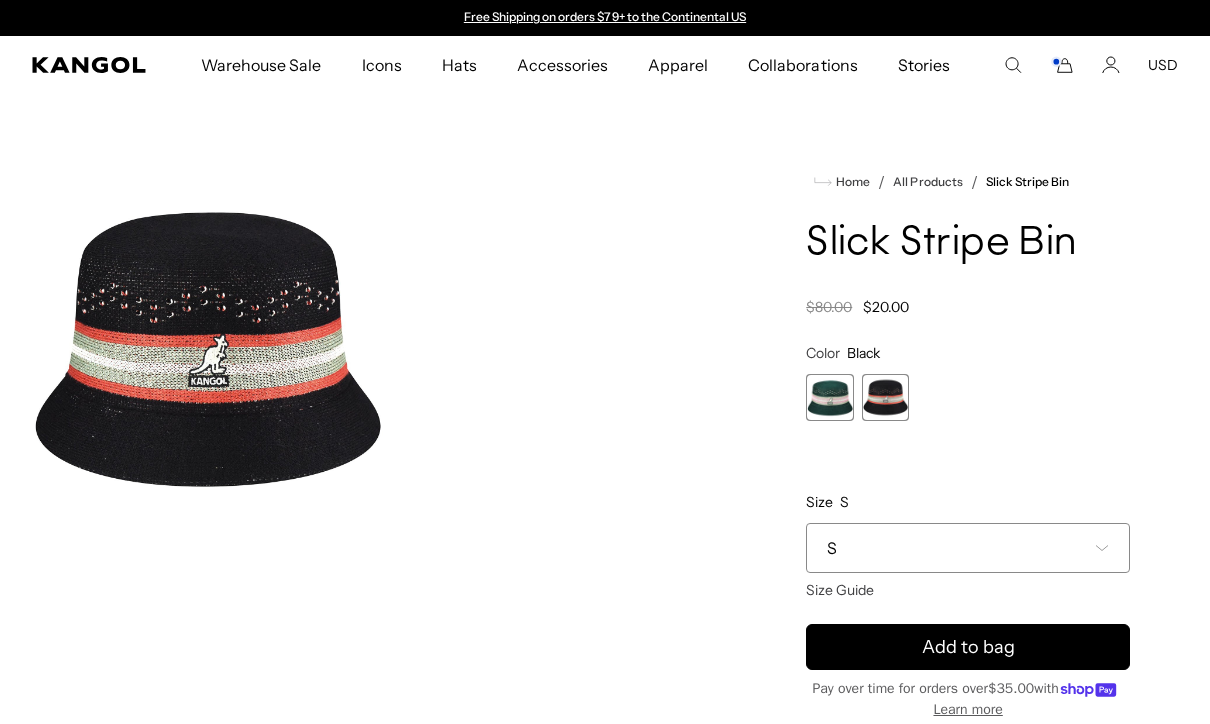 click on "S" at bounding box center [968, 548] 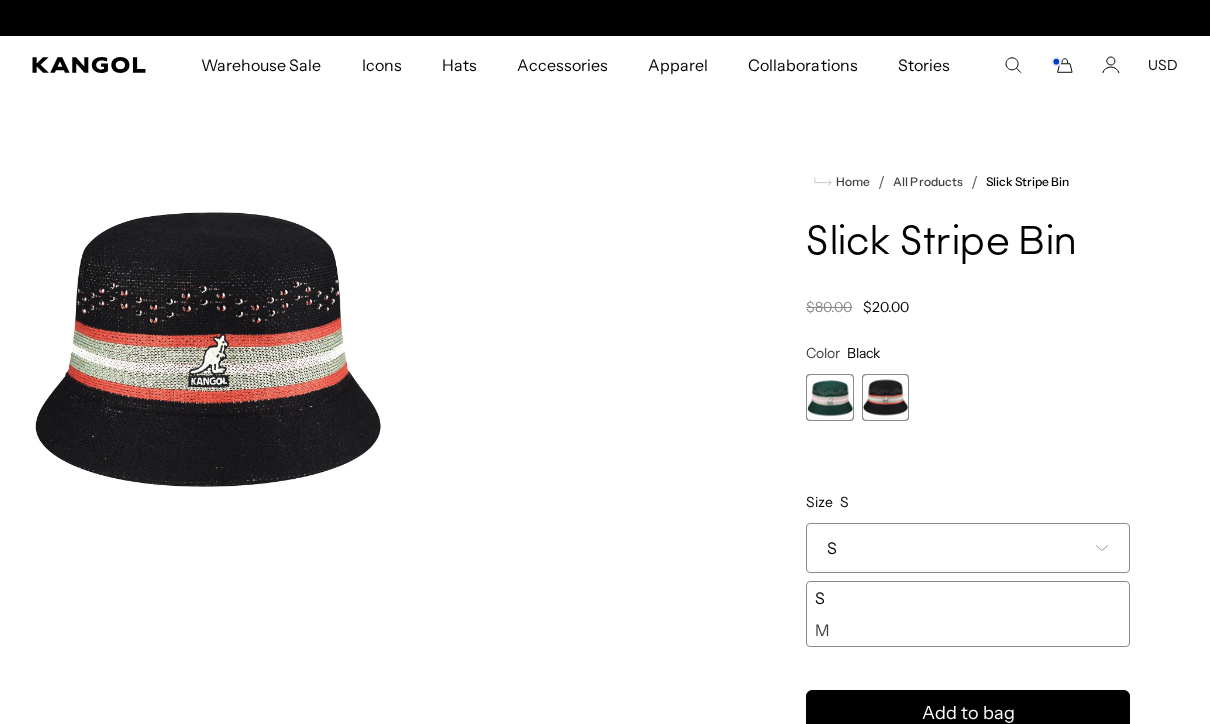 scroll, scrollTop: 0, scrollLeft: 412, axis: horizontal 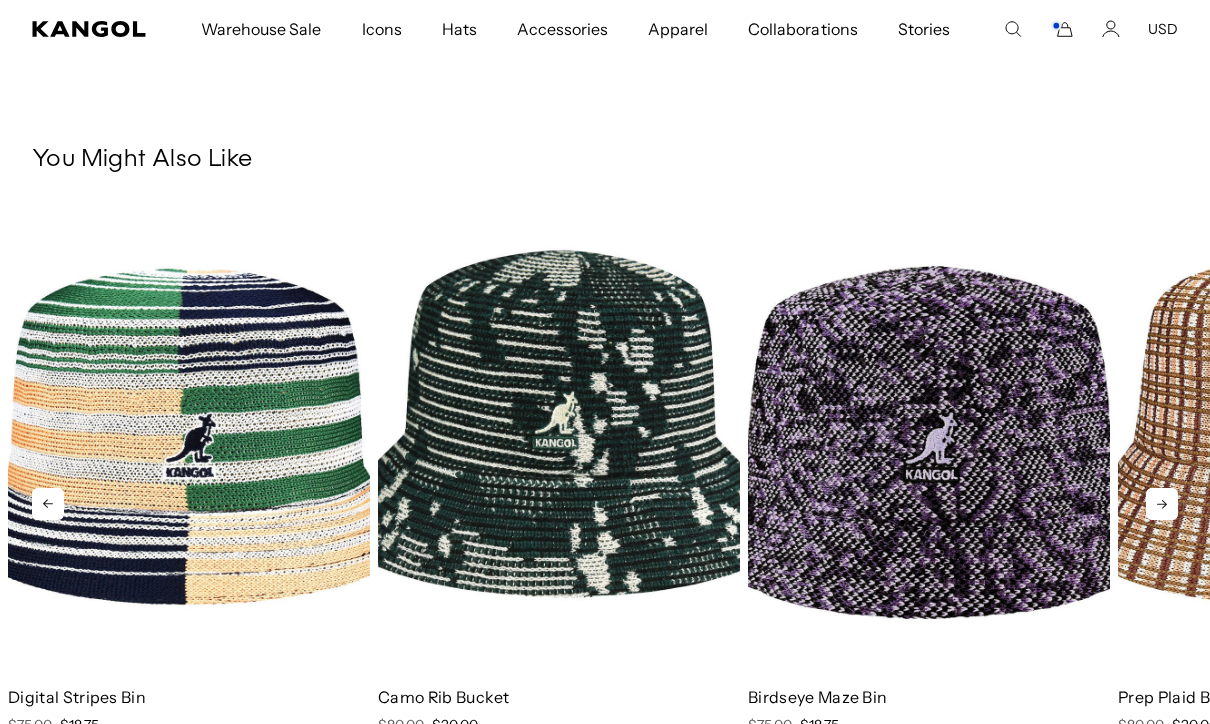 click at bounding box center [929, 442] 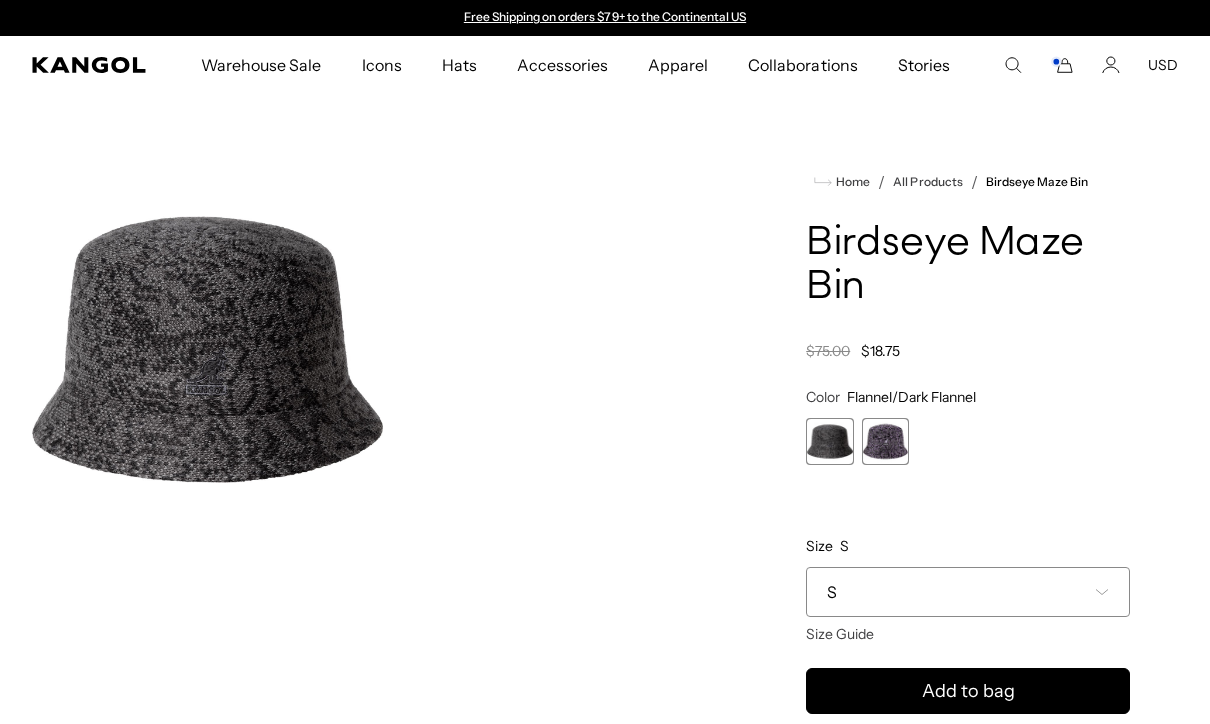 scroll, scrollTop: 0, scrollLeft: 0, axis: both 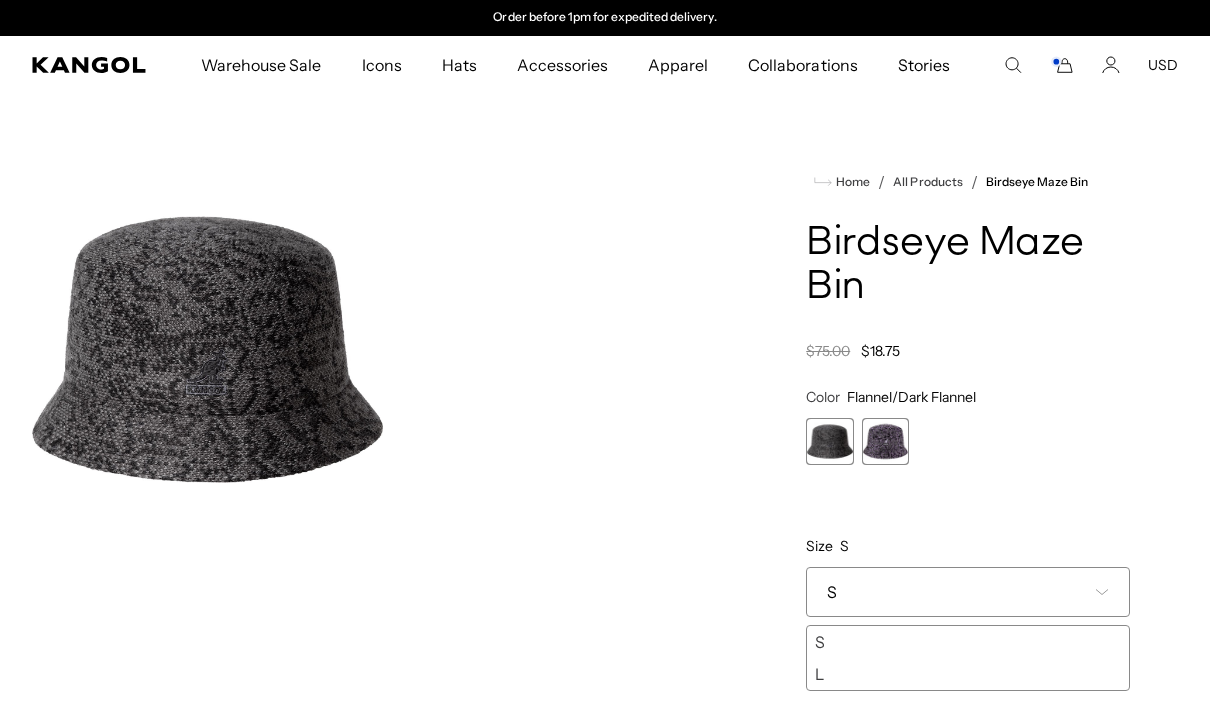 click at bounding box center [829, 441] 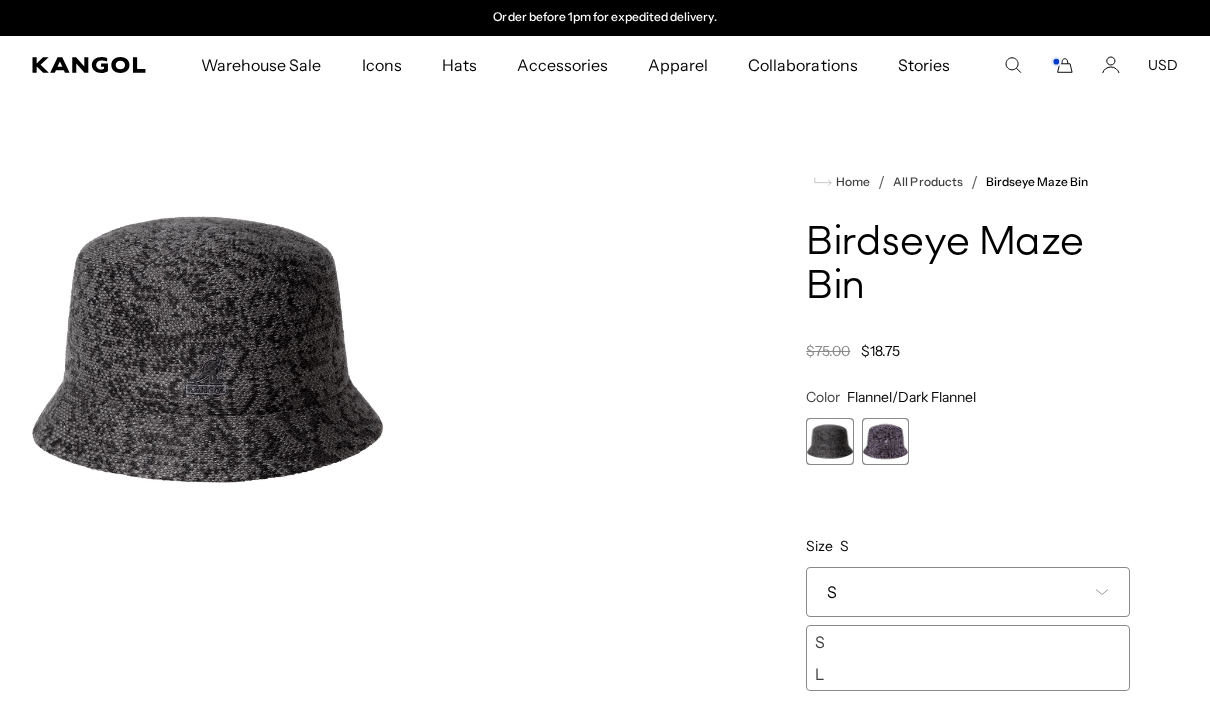 click at bounding box center (829, 441) 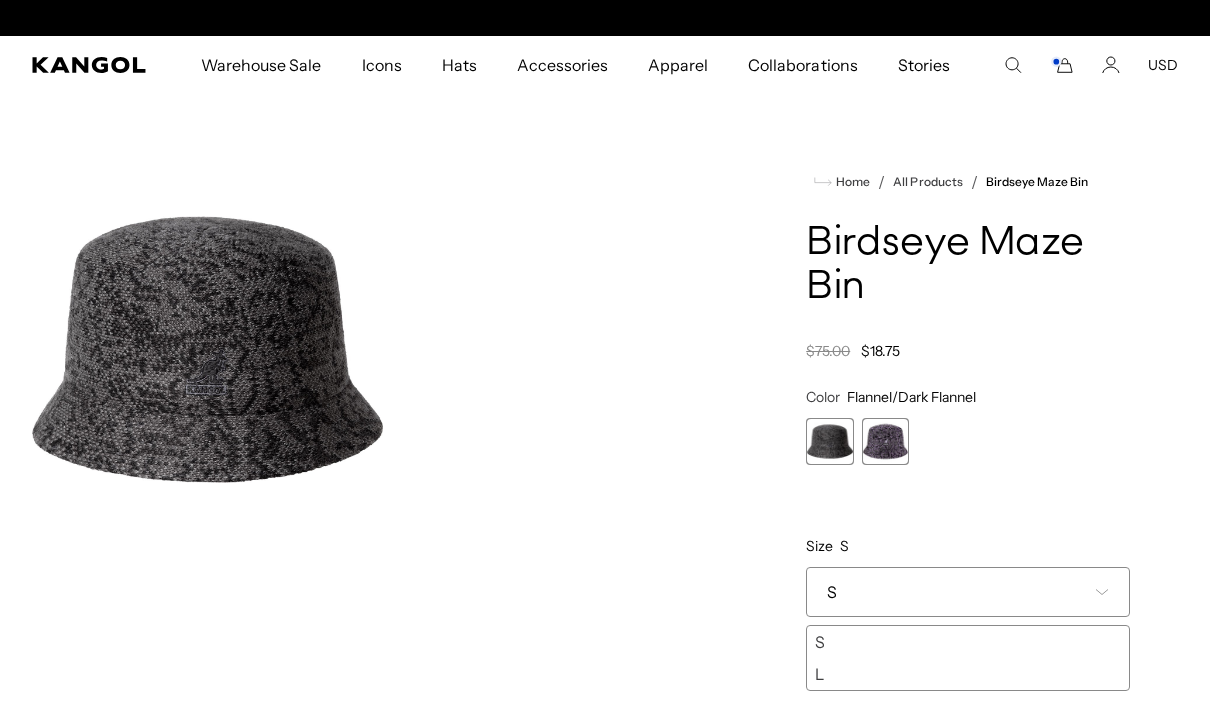 scroll, scrollTop: 0, scrollLeft: 0, axis: both 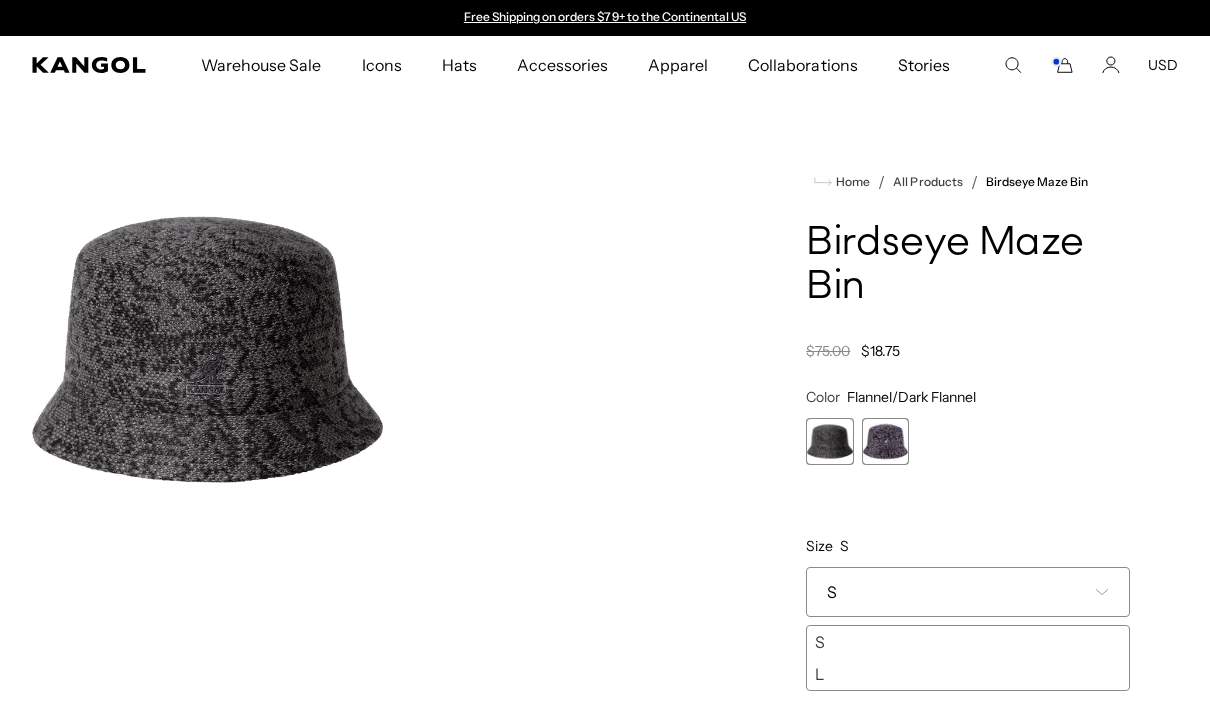 click at bounding box center (829, 441) 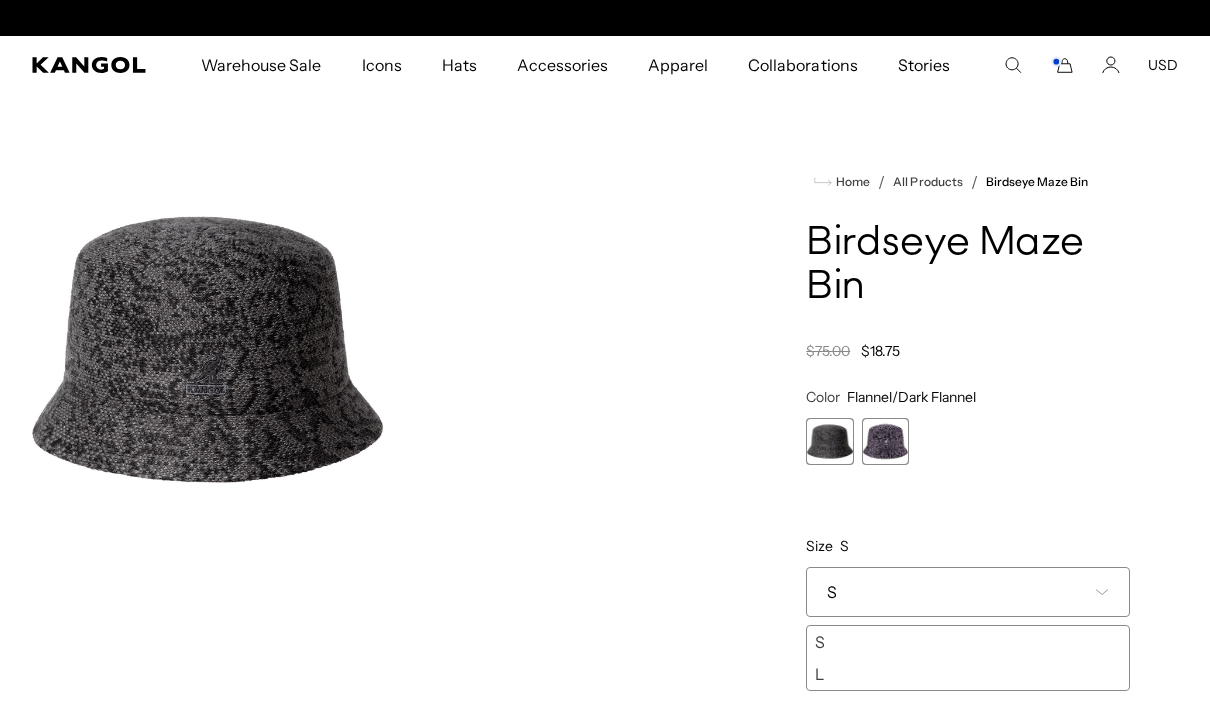 scroll, scrollTop: 0, scrollLeft: 412, axis: horizontal 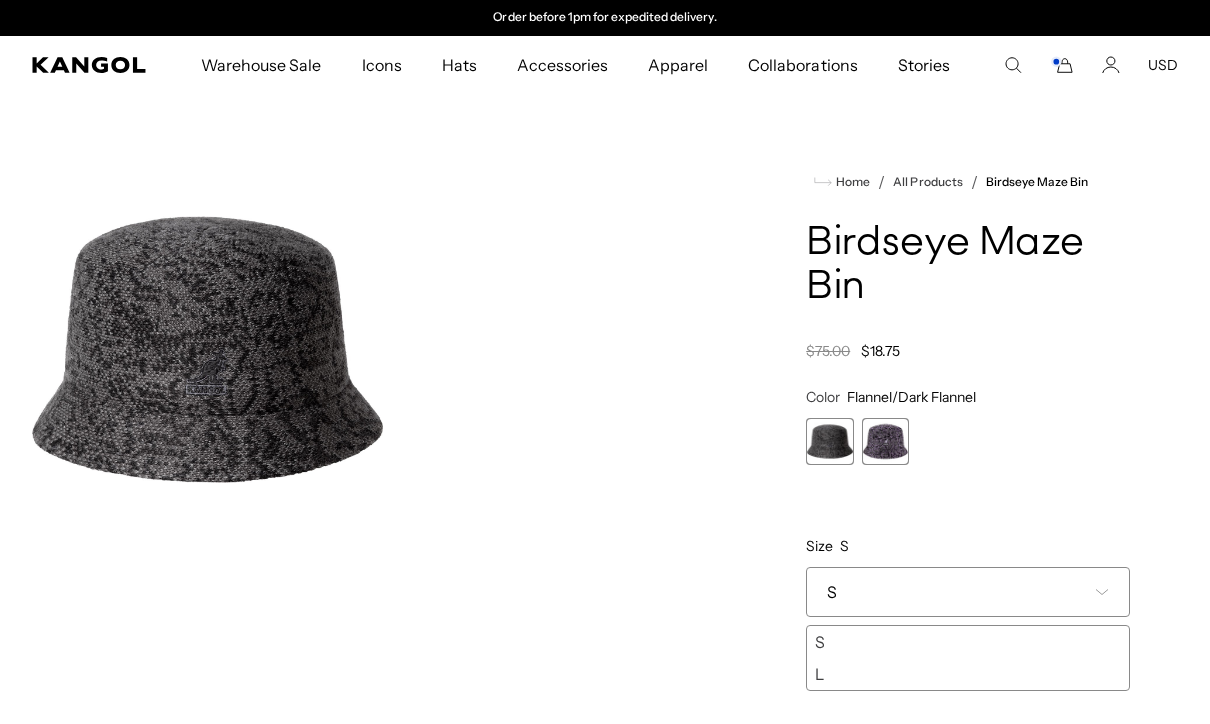 click at bounding box center (885, 441) 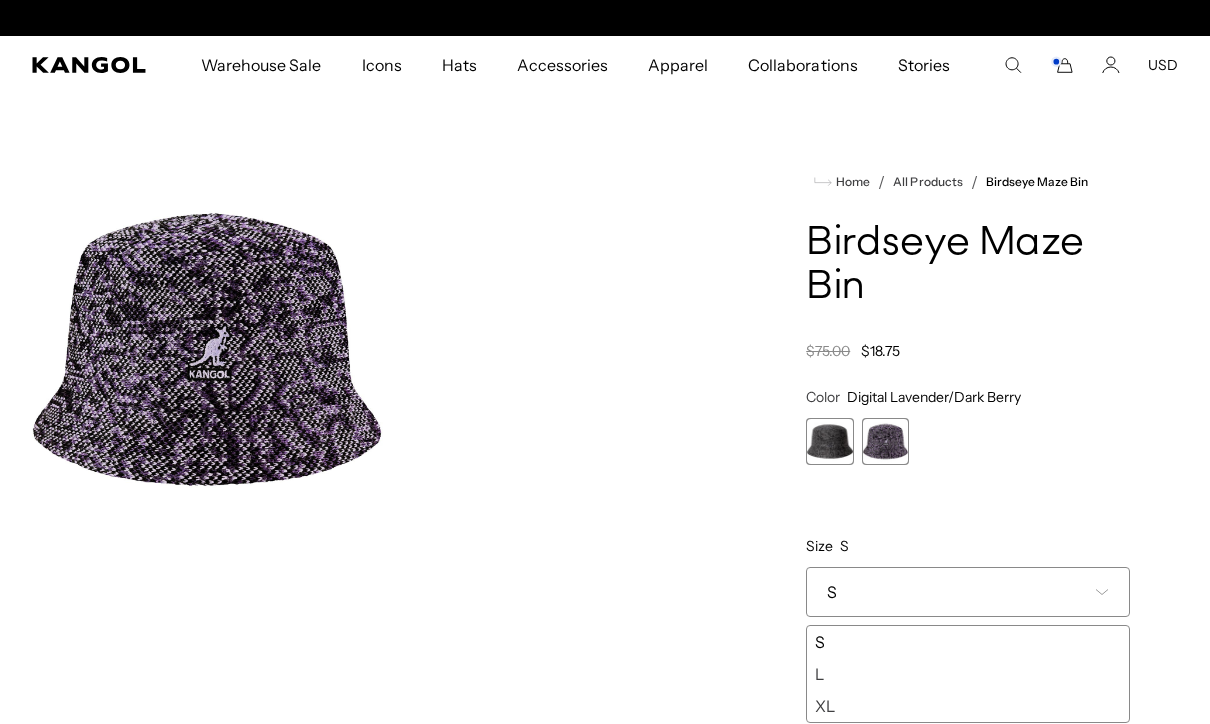 scroll, scrollTop: 0, scrollLeft: 0, axis: both 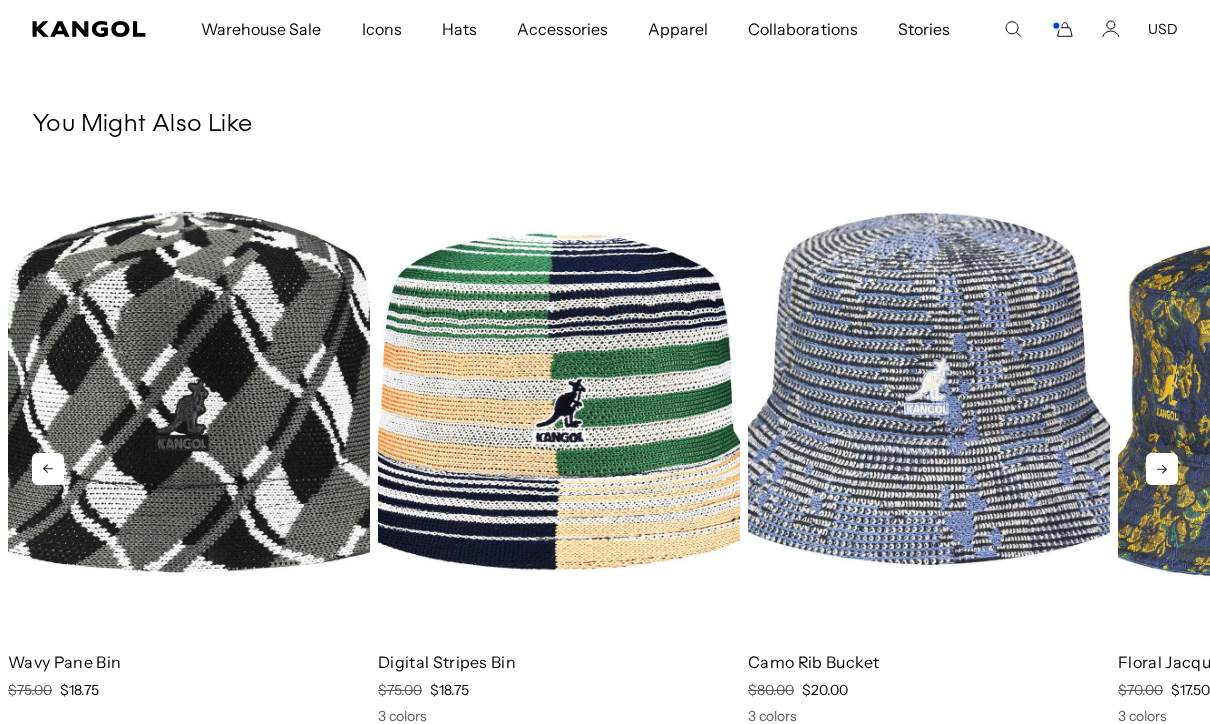 click at bounding box center [929, 407] 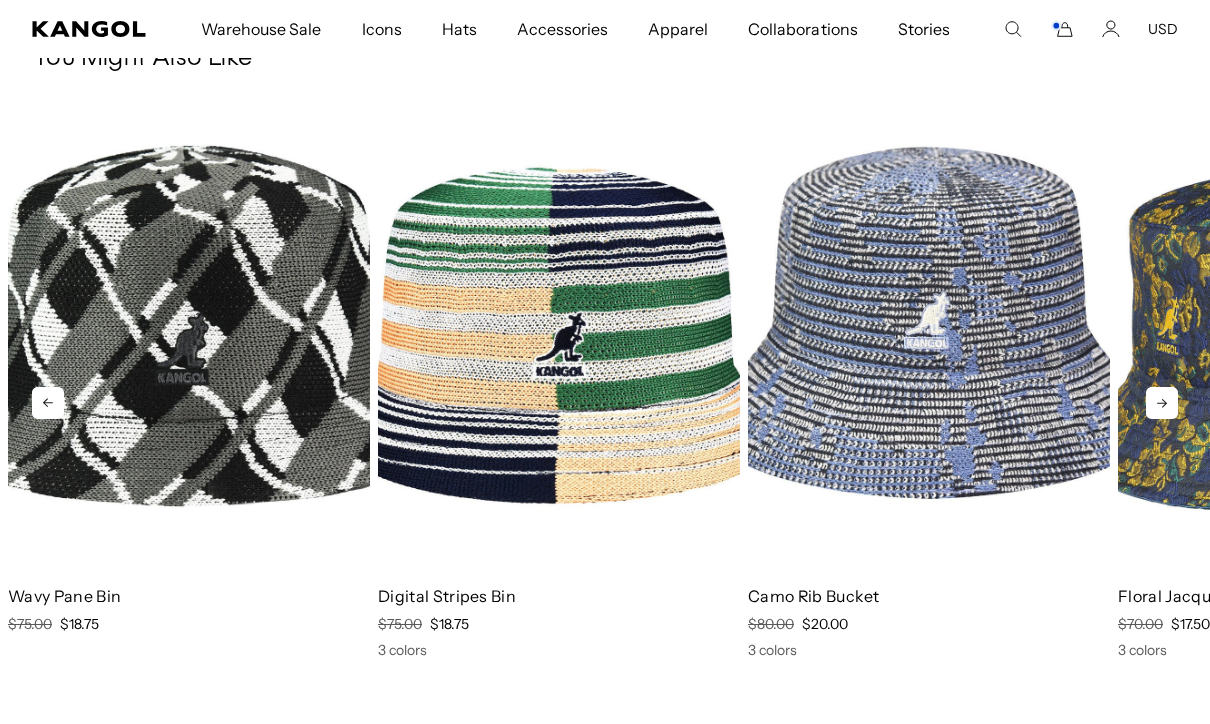 scroll, scrollTop: 0, scrollLeft: 412, axis: horizontal 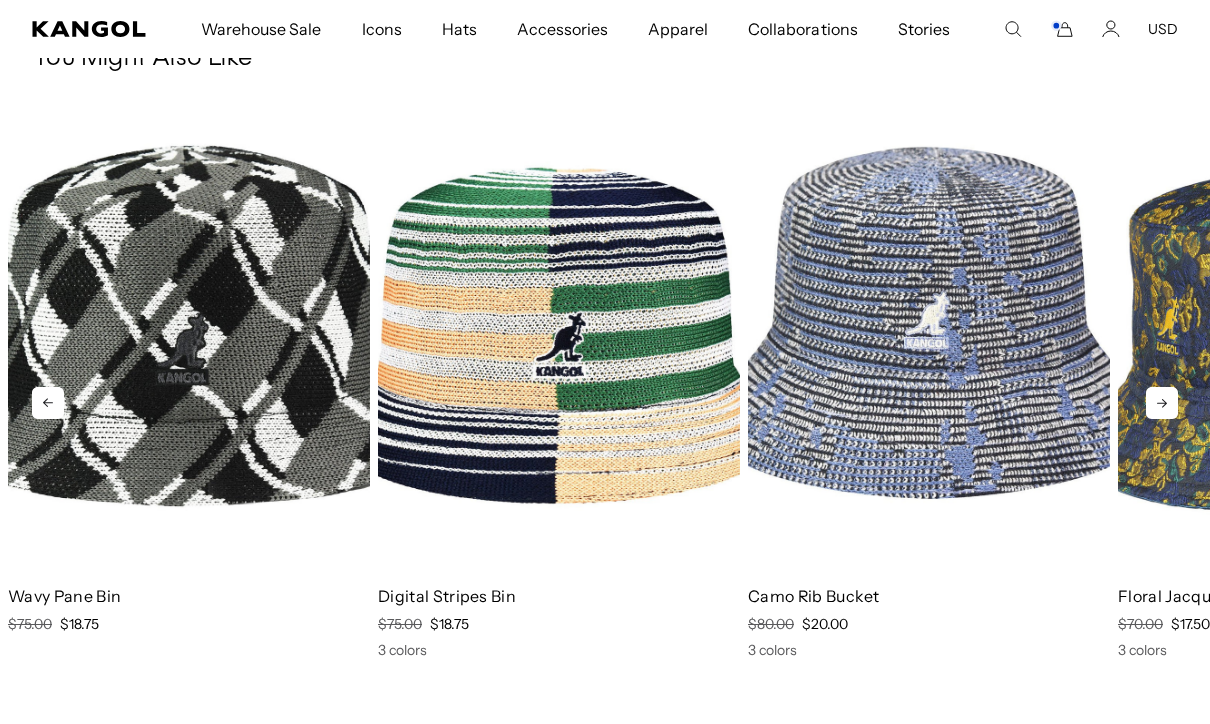 click at bounding box center [929, 341] 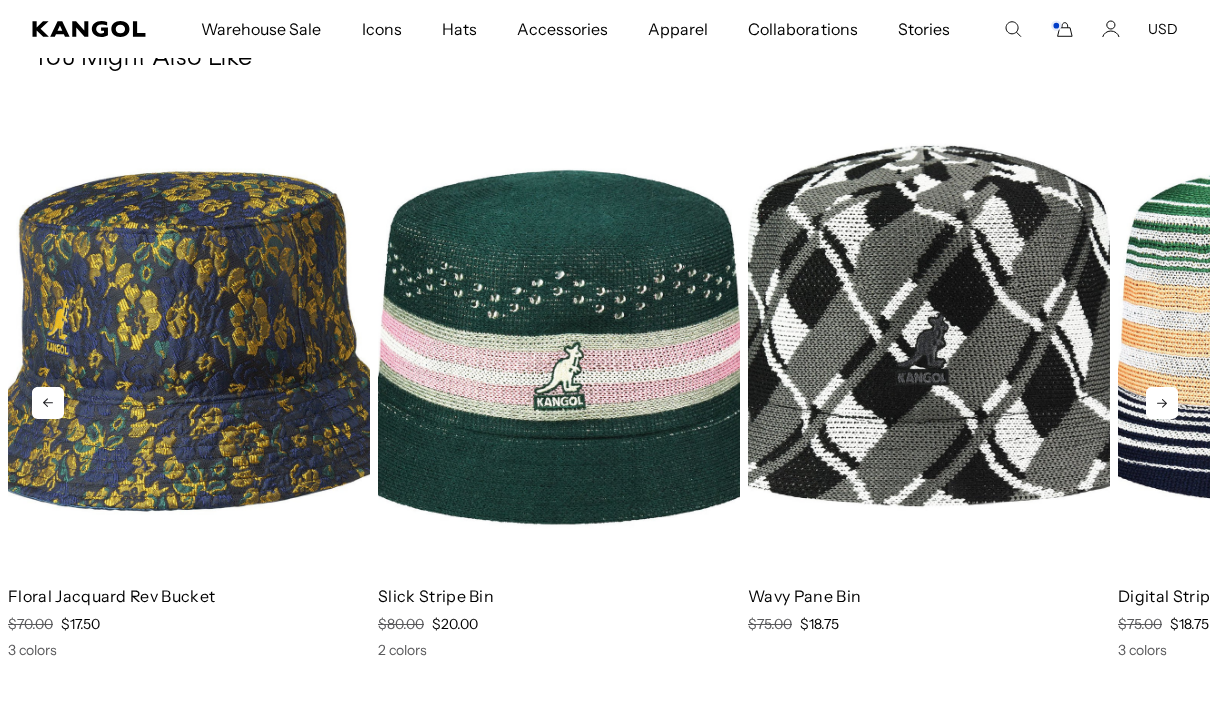 scroll, scrollTop: 0, scrollLeft: 412, axis: horizontal 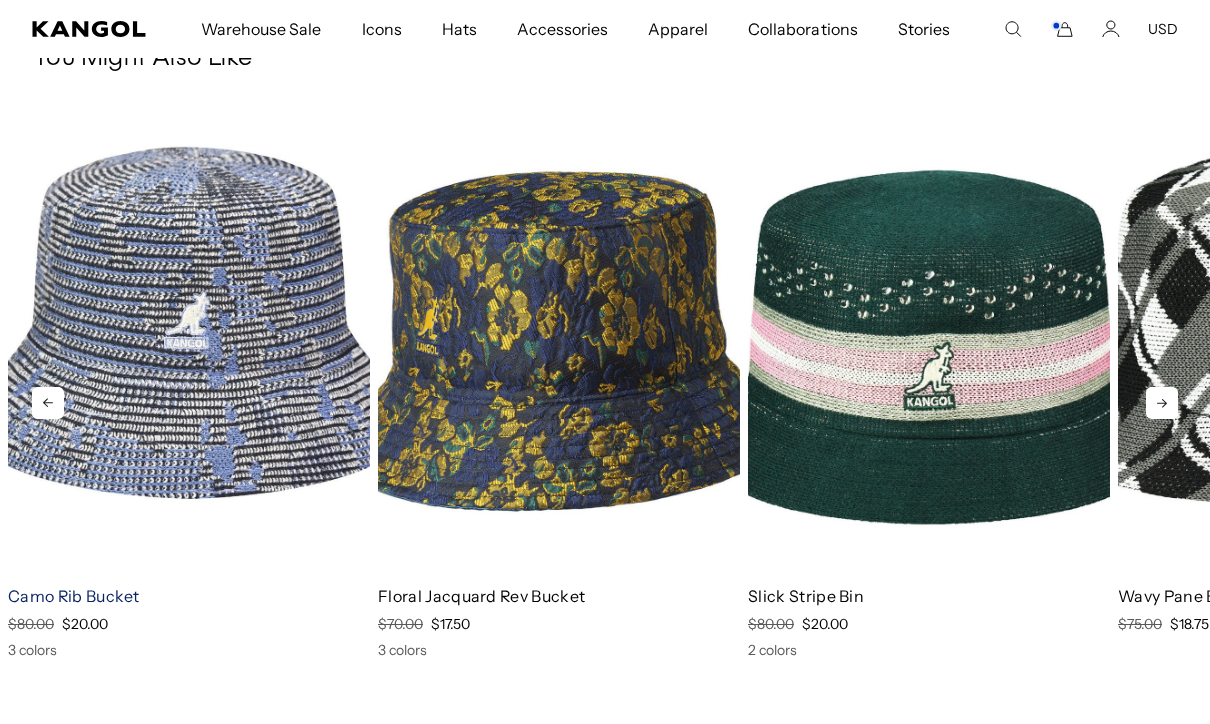 click on "Camo Rib Bucket" at bounding box center (74, 596) 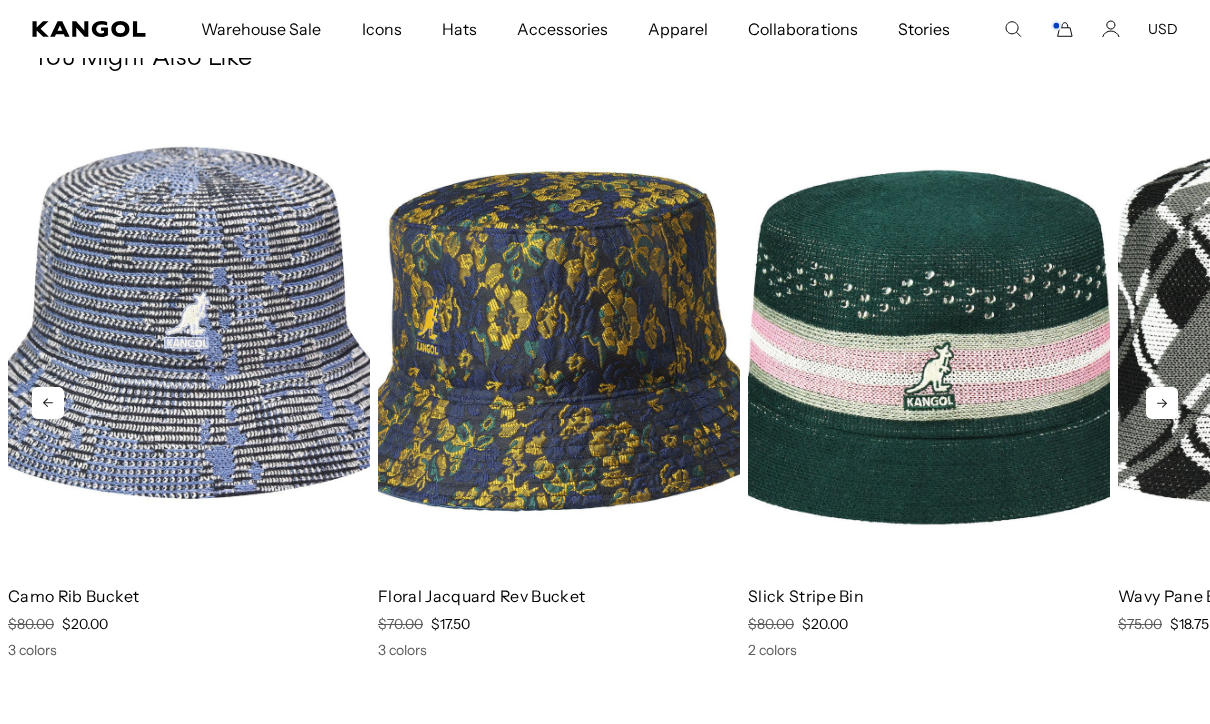 click at bounding box center [189, 341] 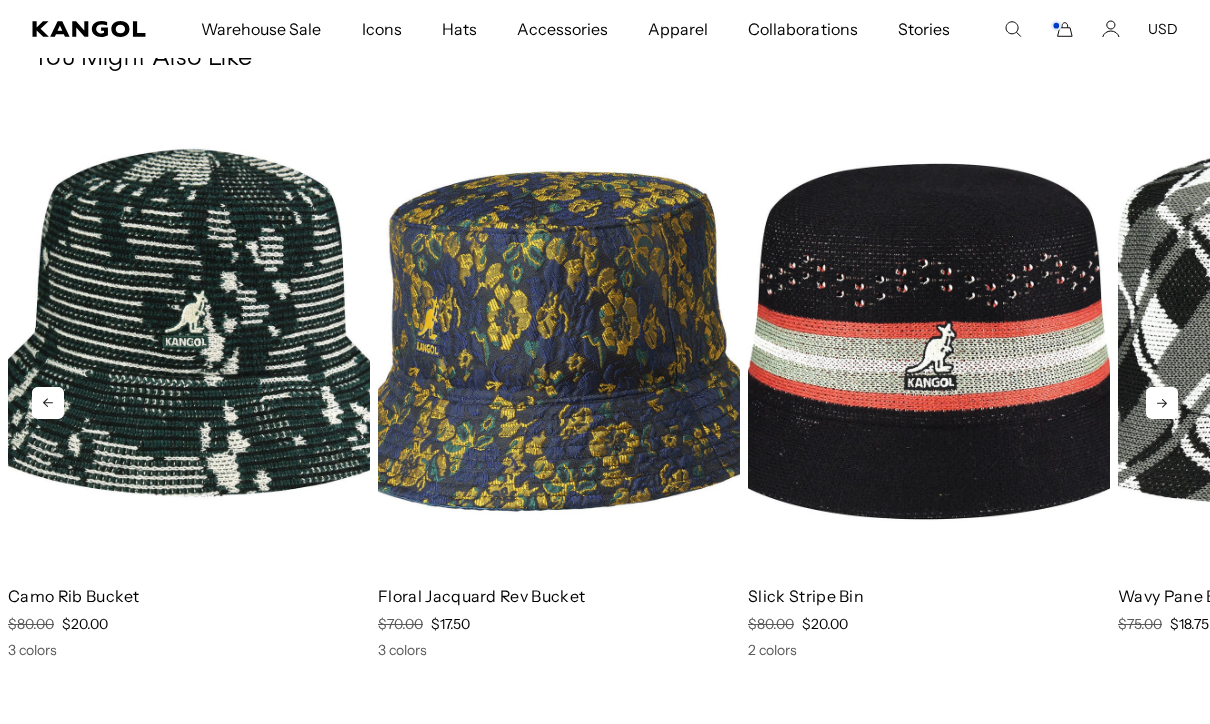 click at bounding box center (929, 341) 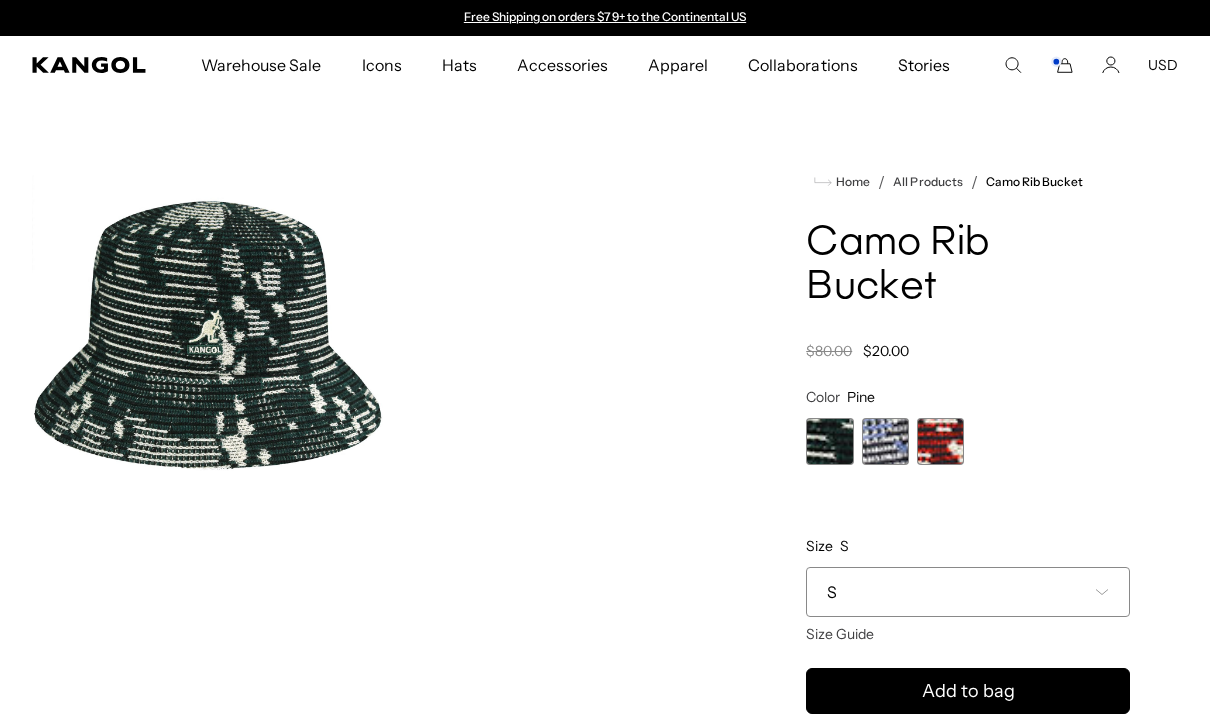 scroll, scrollTop: 0, scrollLeft: 0, axis: both 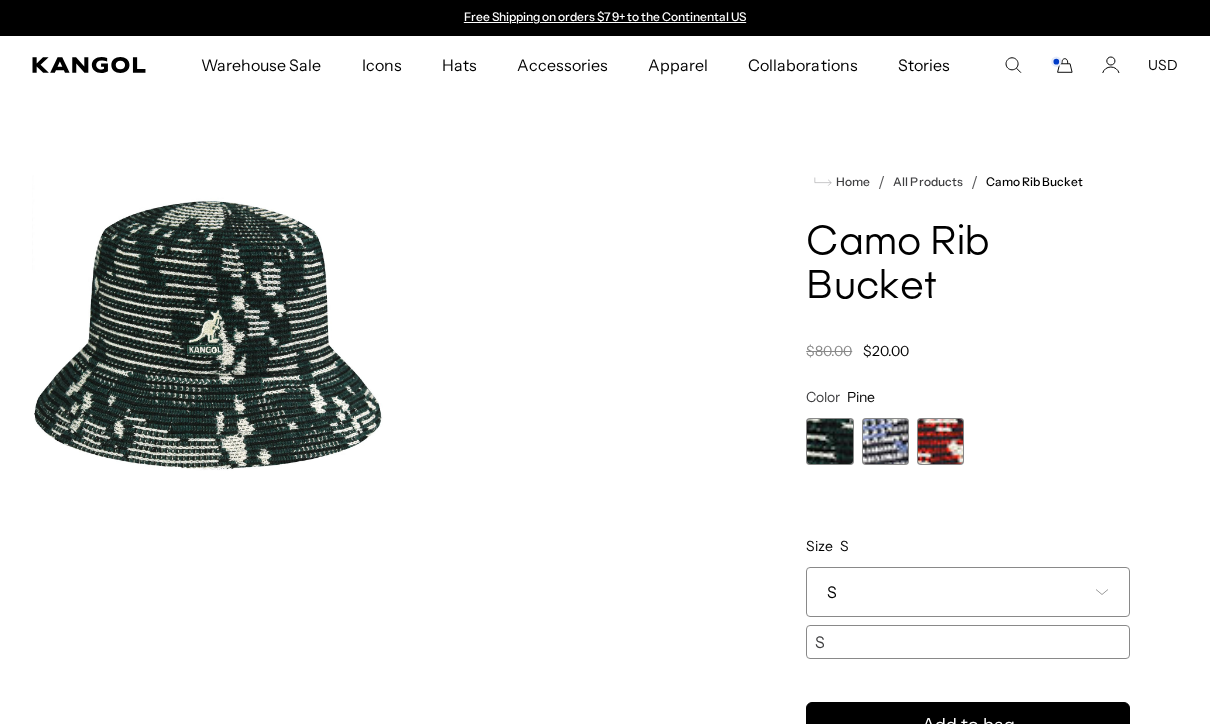 click at bounding box center (885, 441) 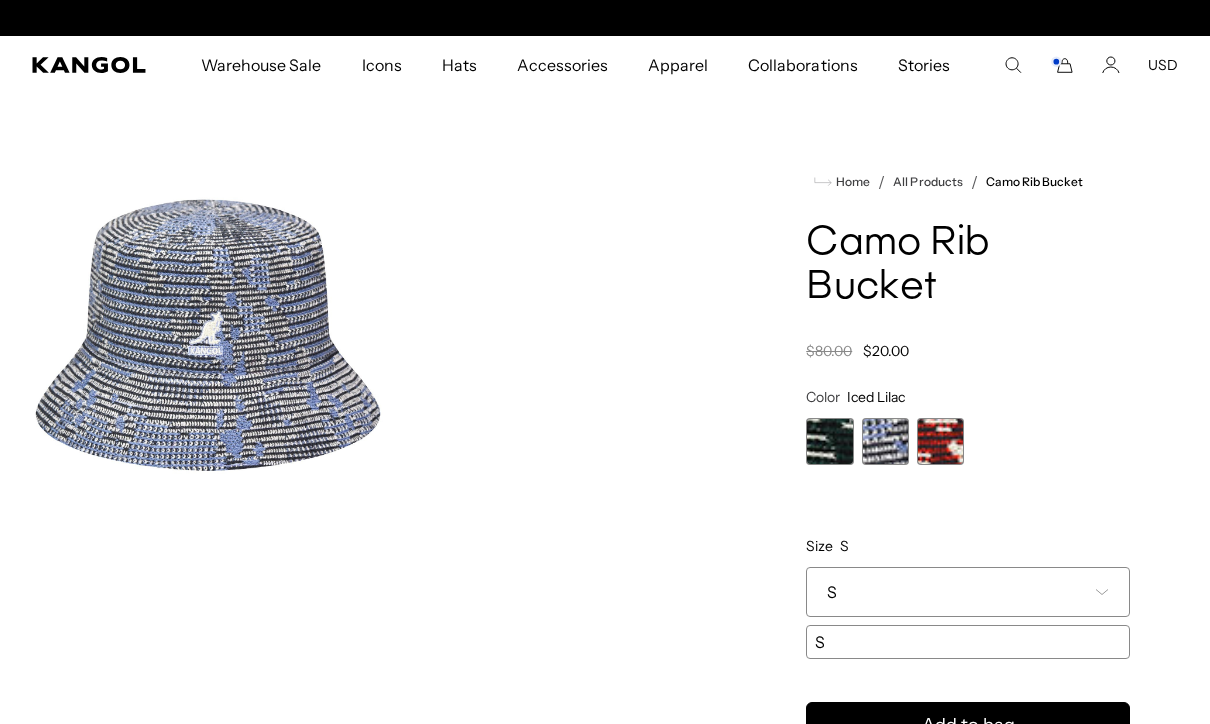 scroll, scrollTop: 0, scrollLeft: 412, axis: horizontal 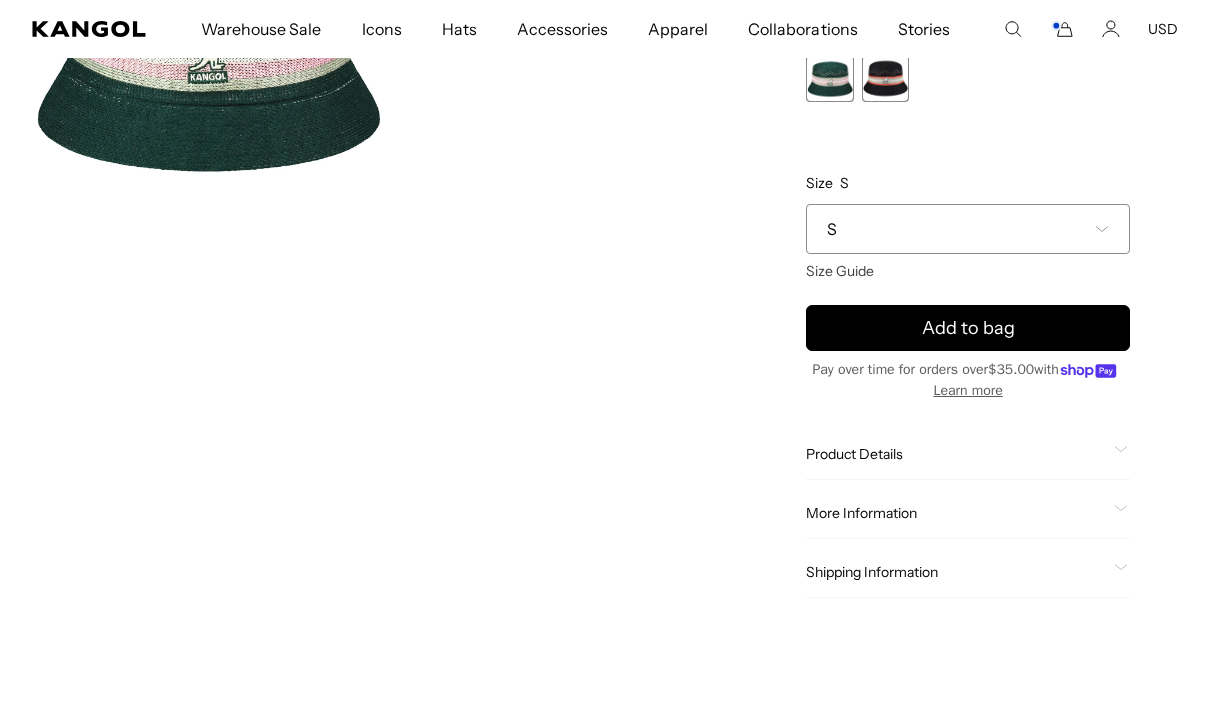 click 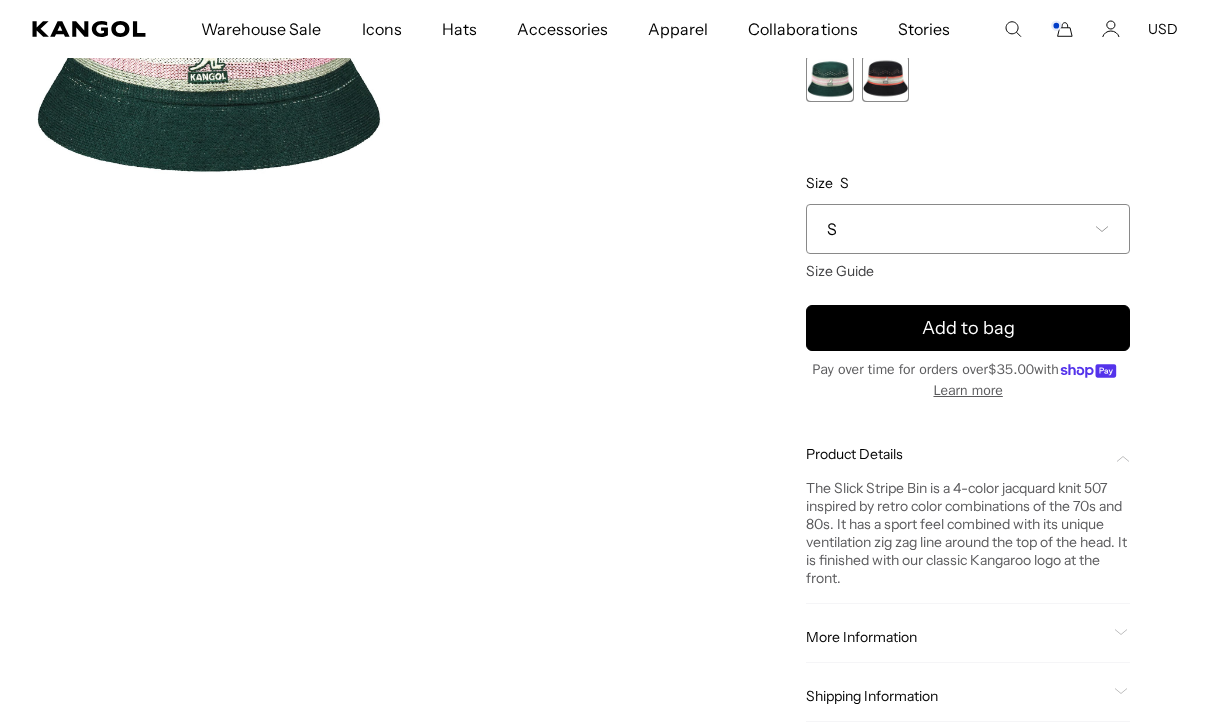 scroll, scrollTop: 0, scrollLeft: 0, axis: both 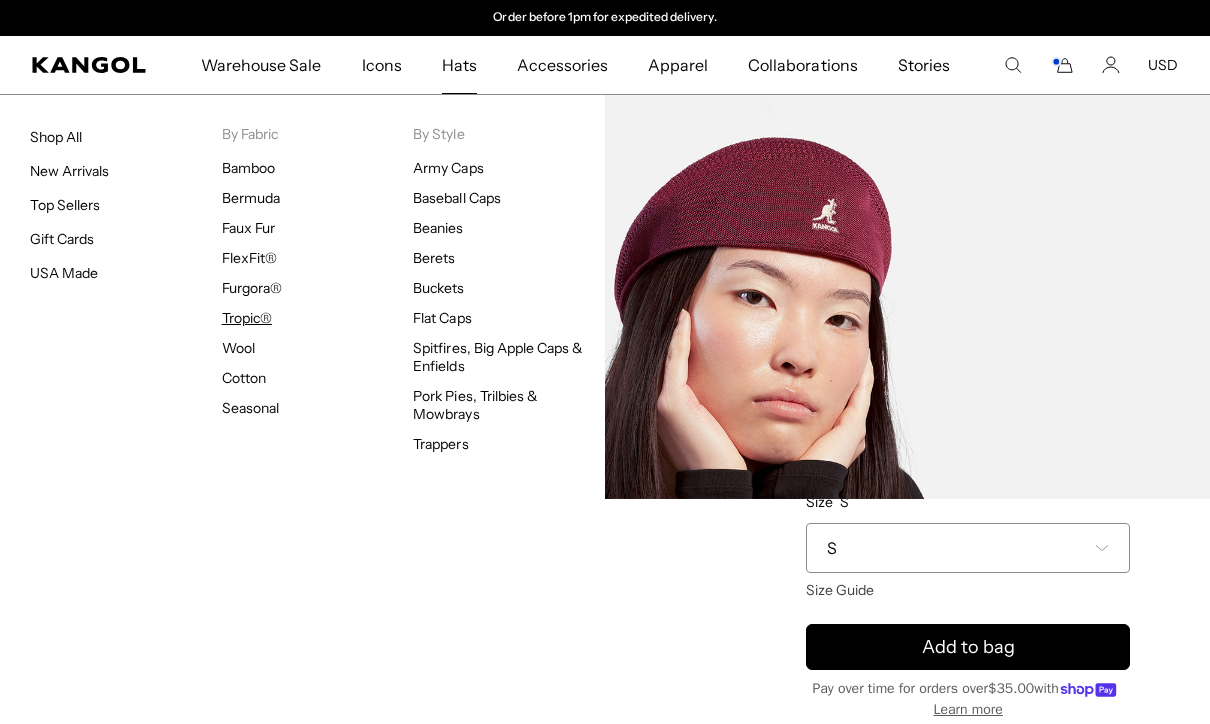 click on "Tropic®" at bounding box center [247, 318] 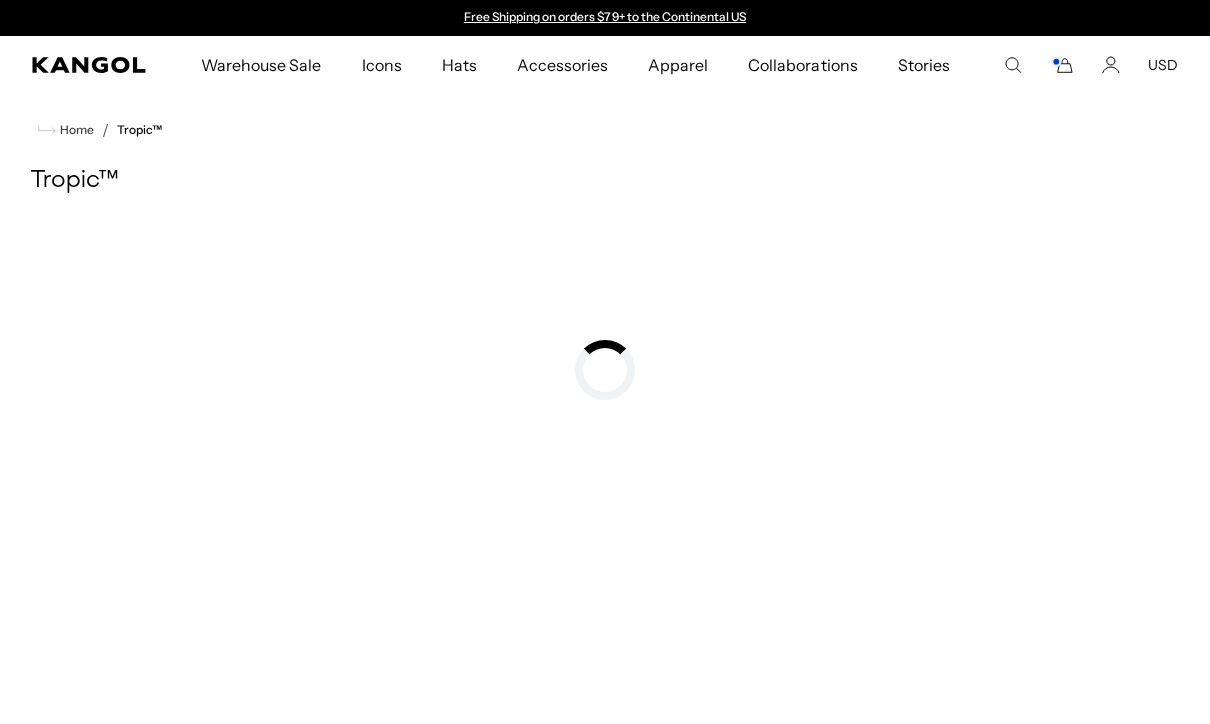 scroll, scrollTop: 0, scrollLeft: 0, axis: both 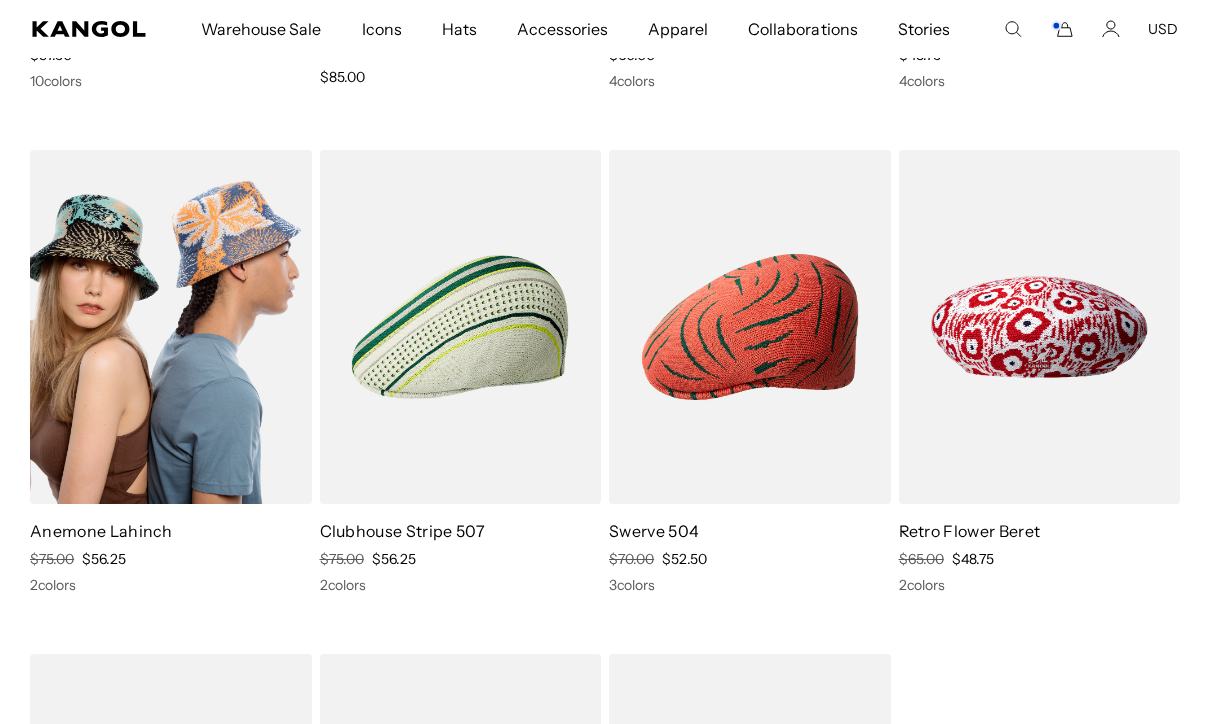 click at bounding box center (171, 326) 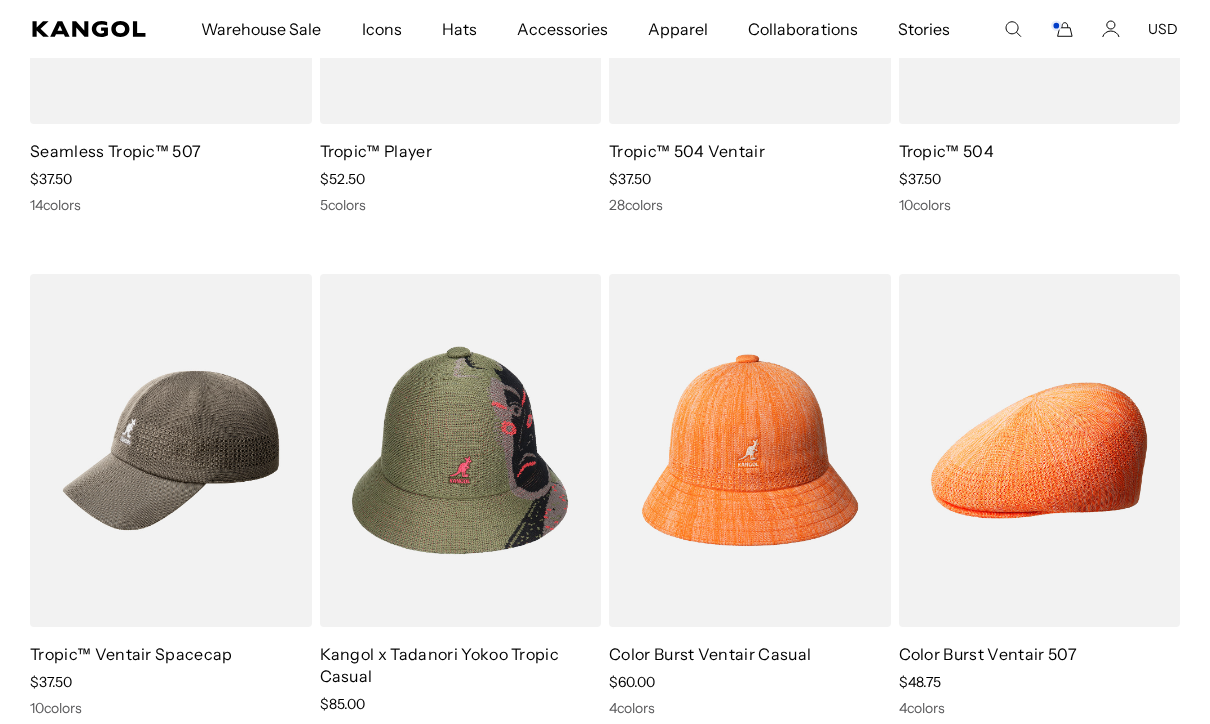 scroll, scrollTop: 2456, scrollLeft: 0, axis: vertical 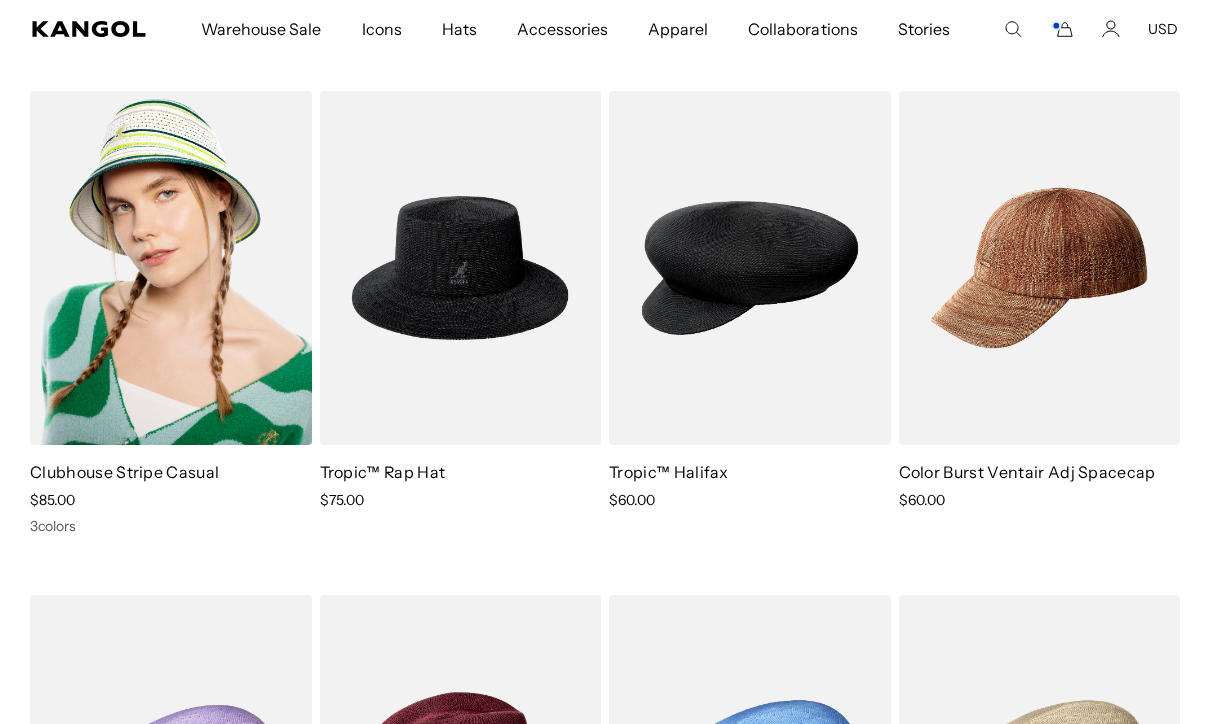 click at bounding box center [171, 267] 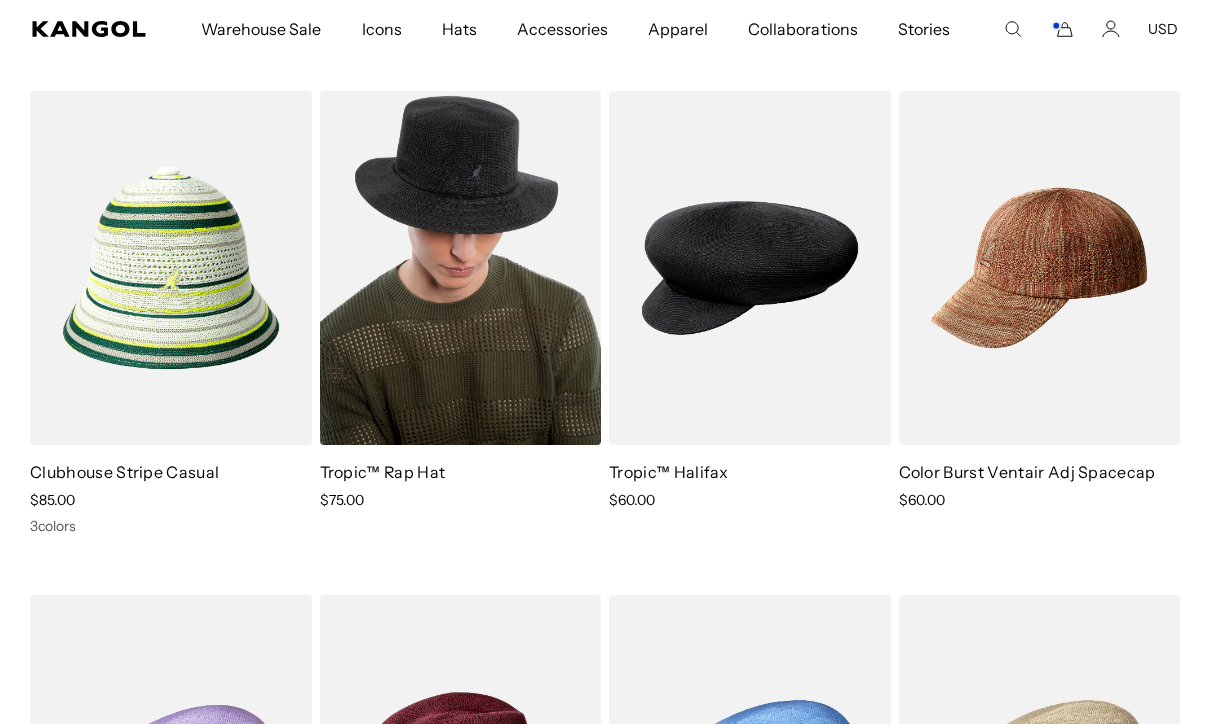 click at bounding box center (461, 267) 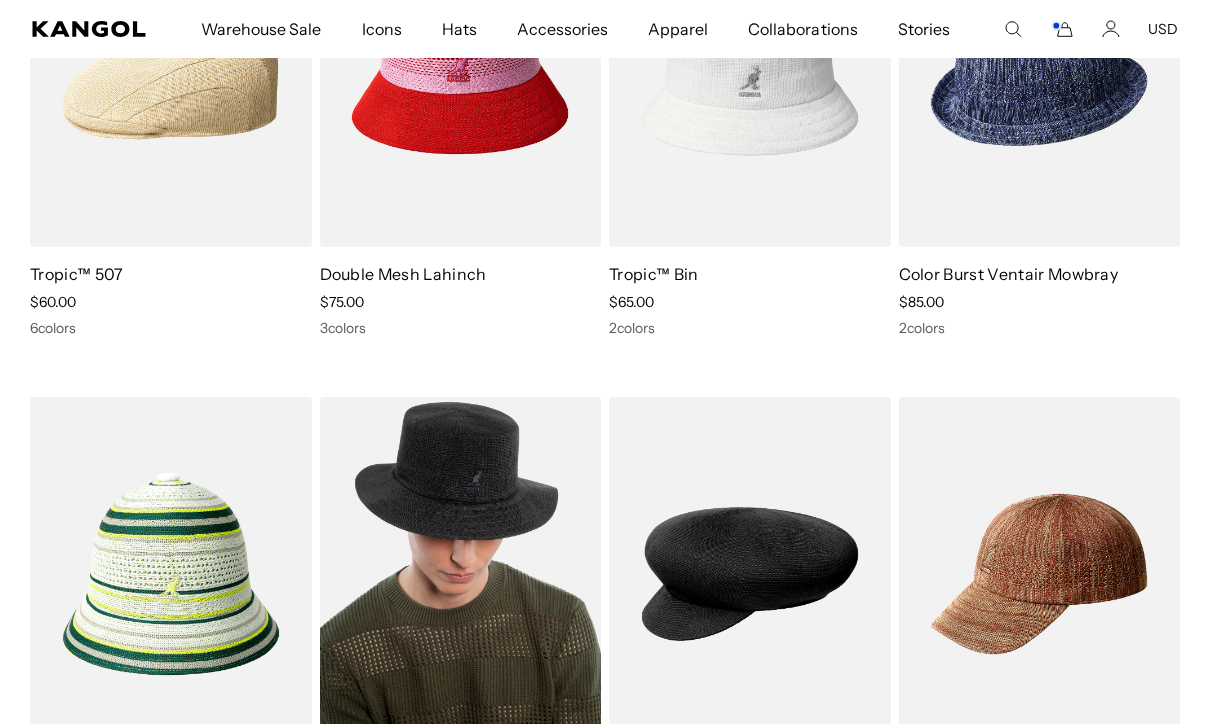 scroll, scrollTop: 1275, scrollLeft: 0, axis: vertical 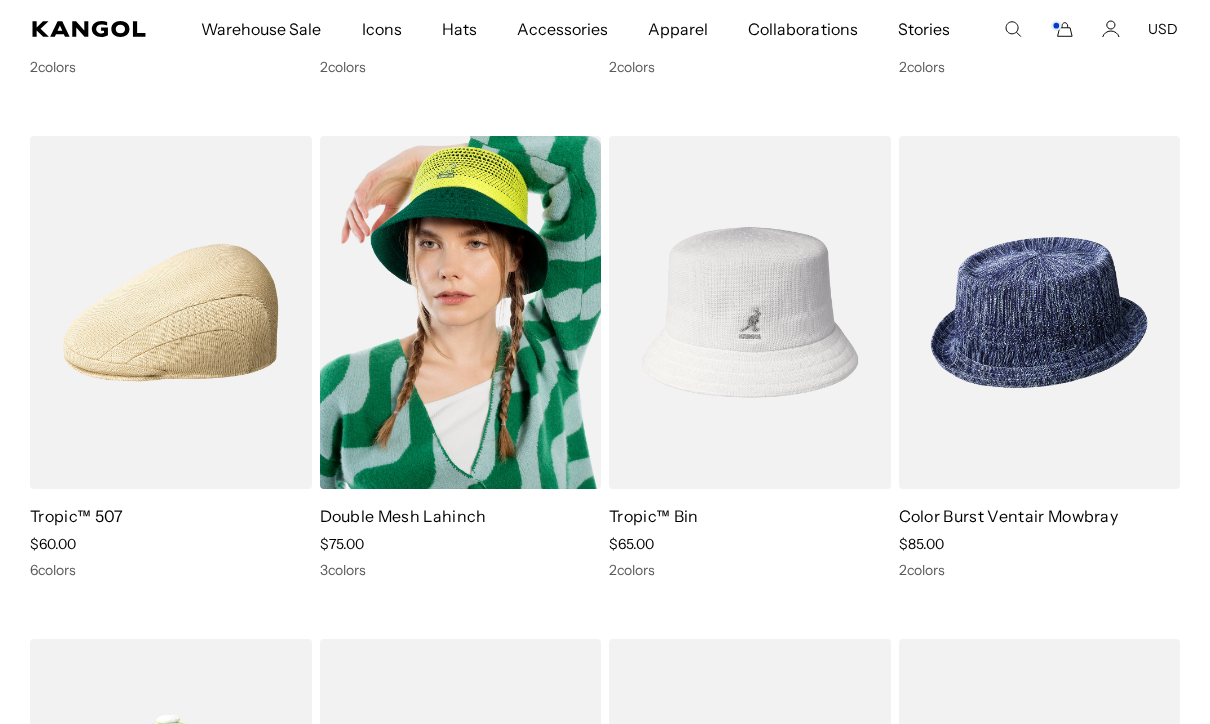 click at bounding box center (461, 312) 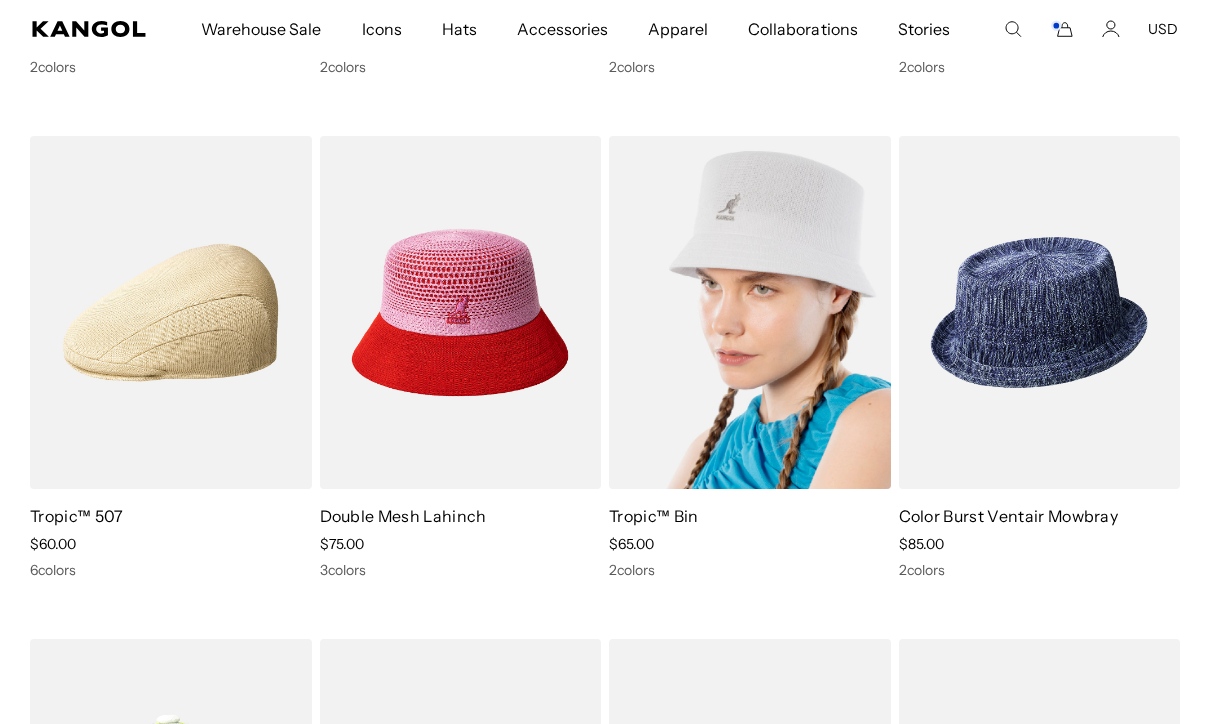 click at bounding box center [750, 312] 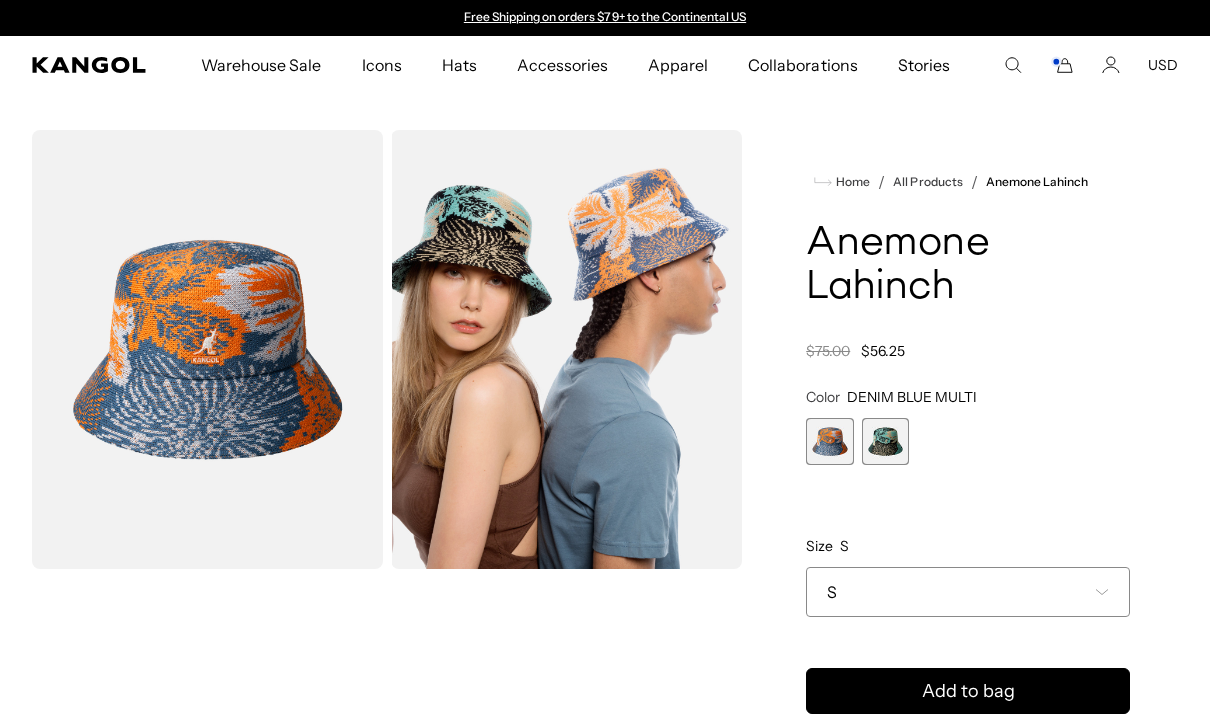scroll, scrollTop: 0, scrollLeft: 0, axis: both 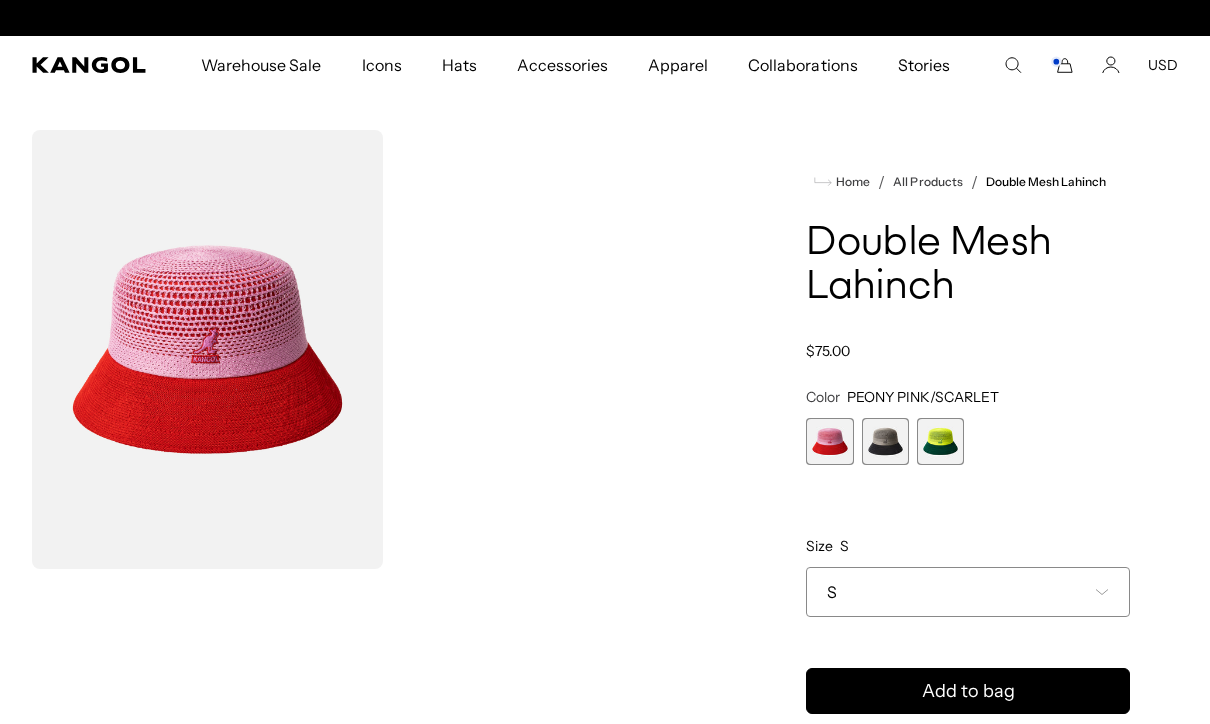 click at bounding box center [885, 441] 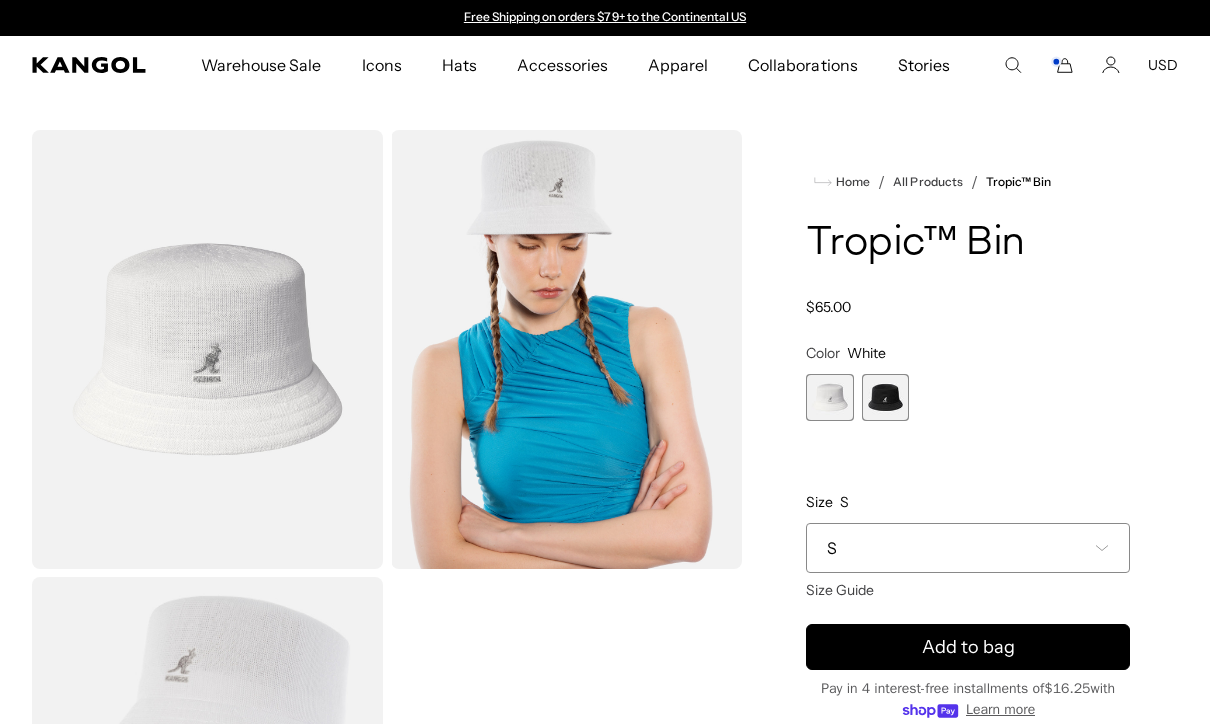scroll, scrollTop: 0, scrollLeft: 0, axis: both 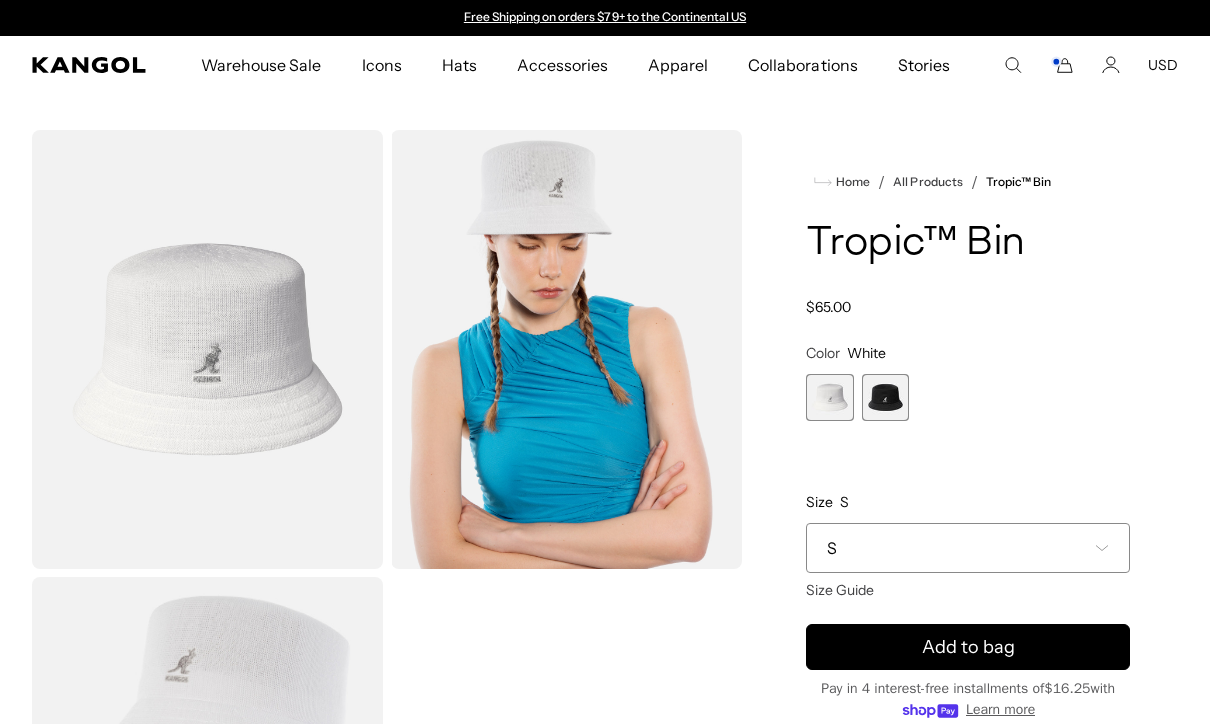 click at bounding box center [885, 397] 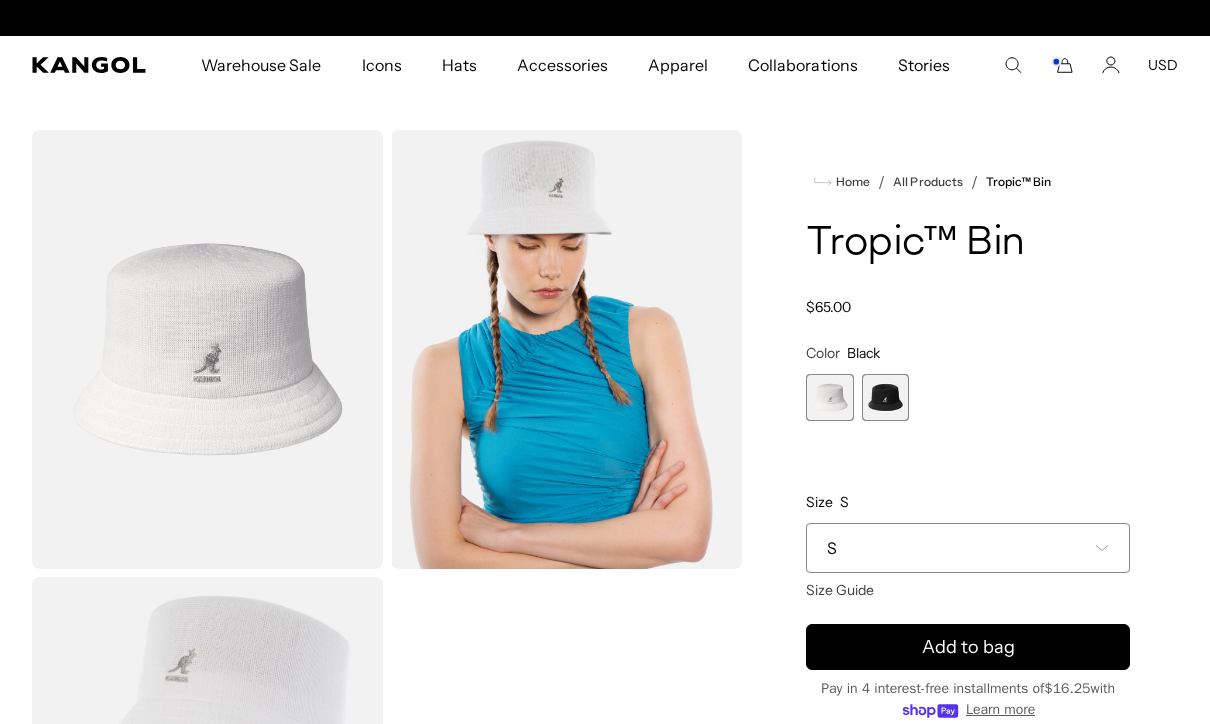 scroll, scrollTop: 0, scrollLeft: 412, axis: horizontal 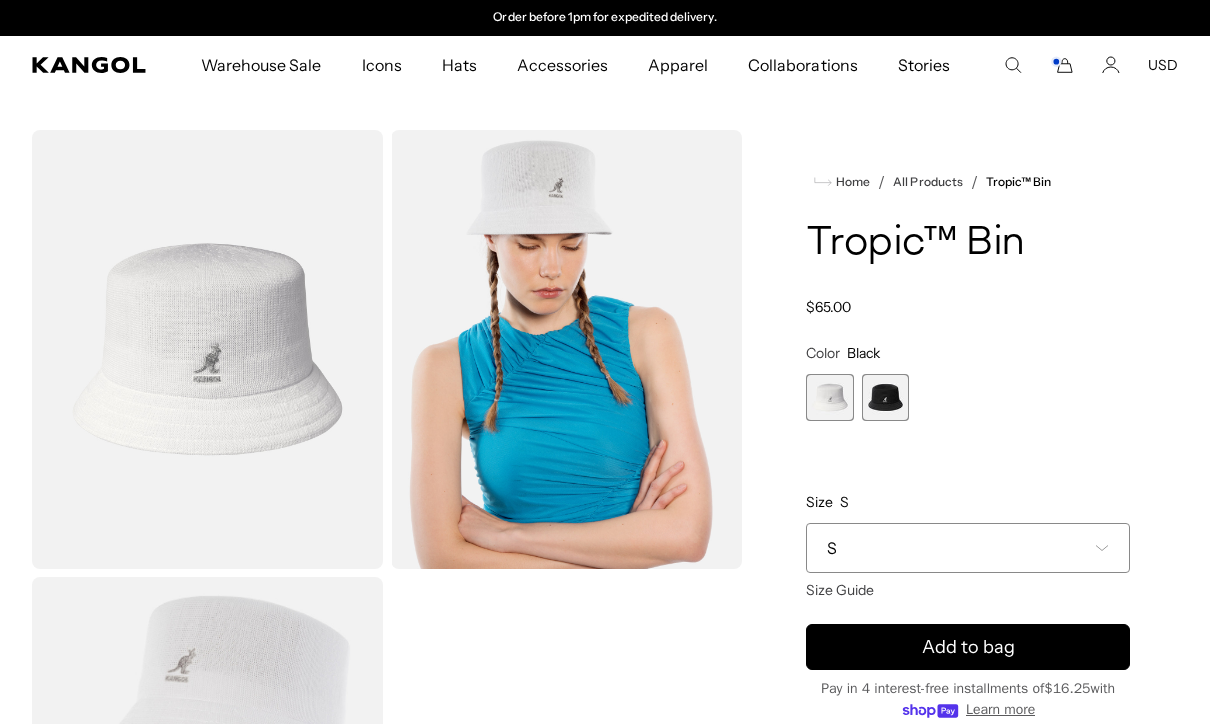 click at bounding box center (885, 397) 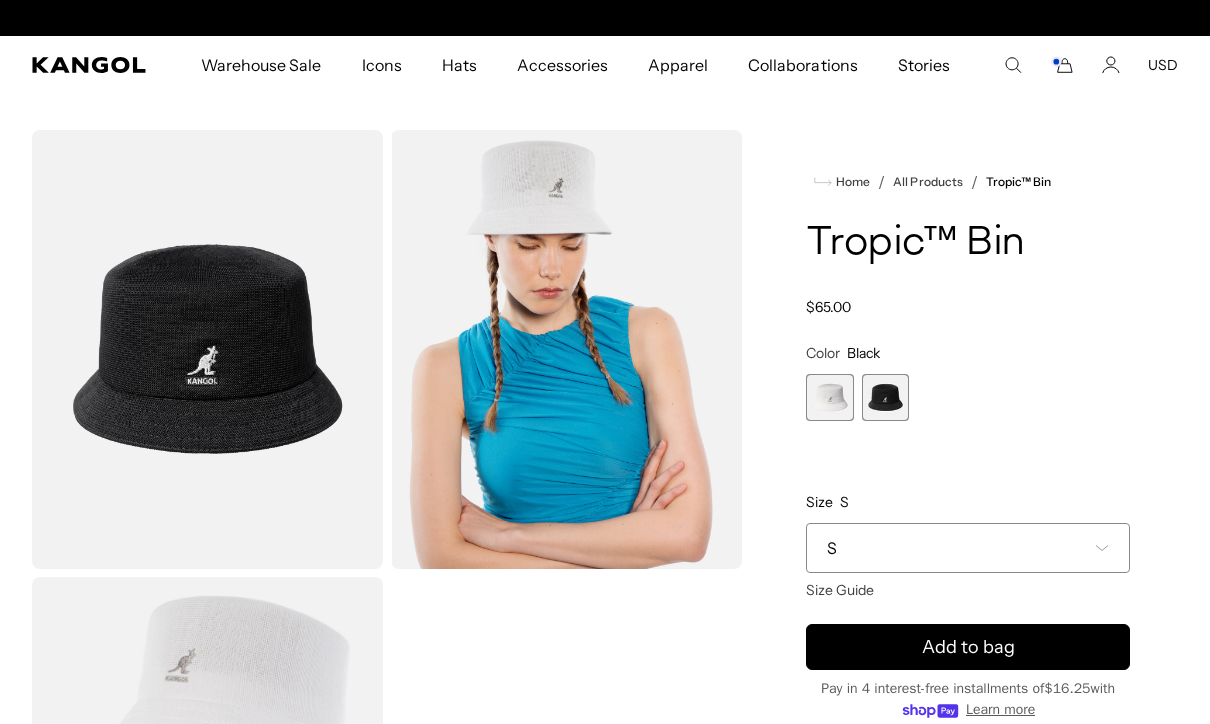 scroll, scrollTop: 0, scrollLeft: 0, axis: both 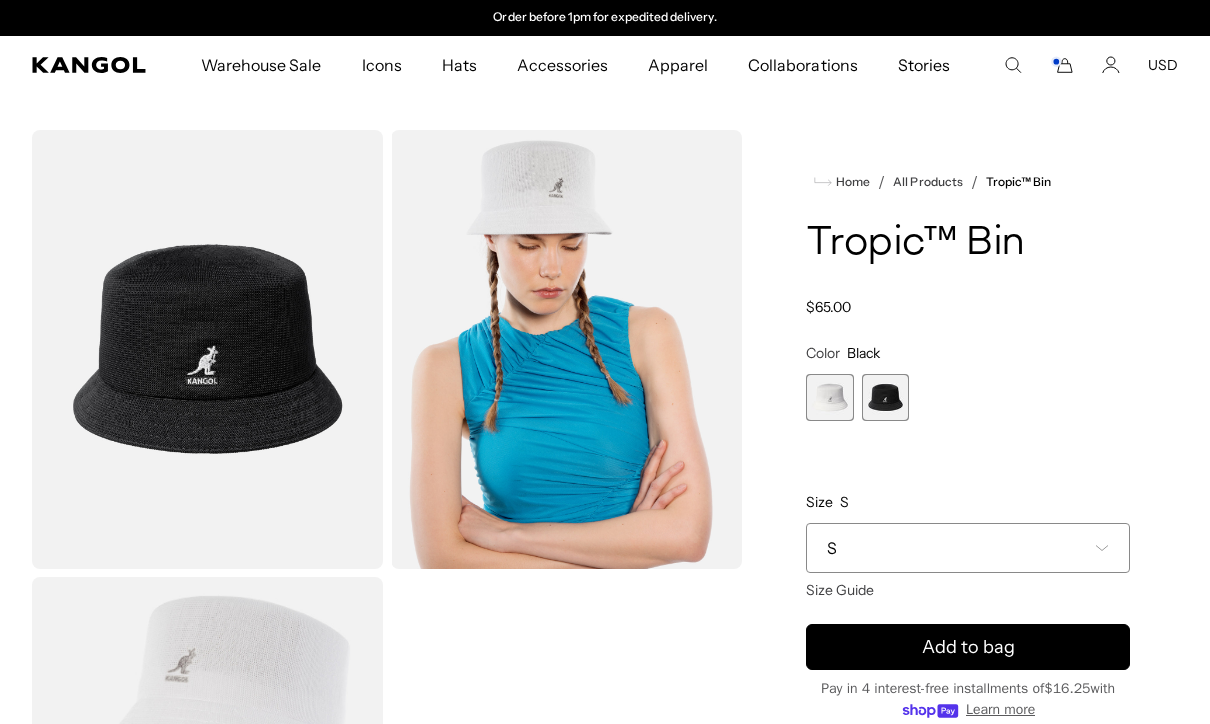 click on "S" at bounding box center (968, 548) 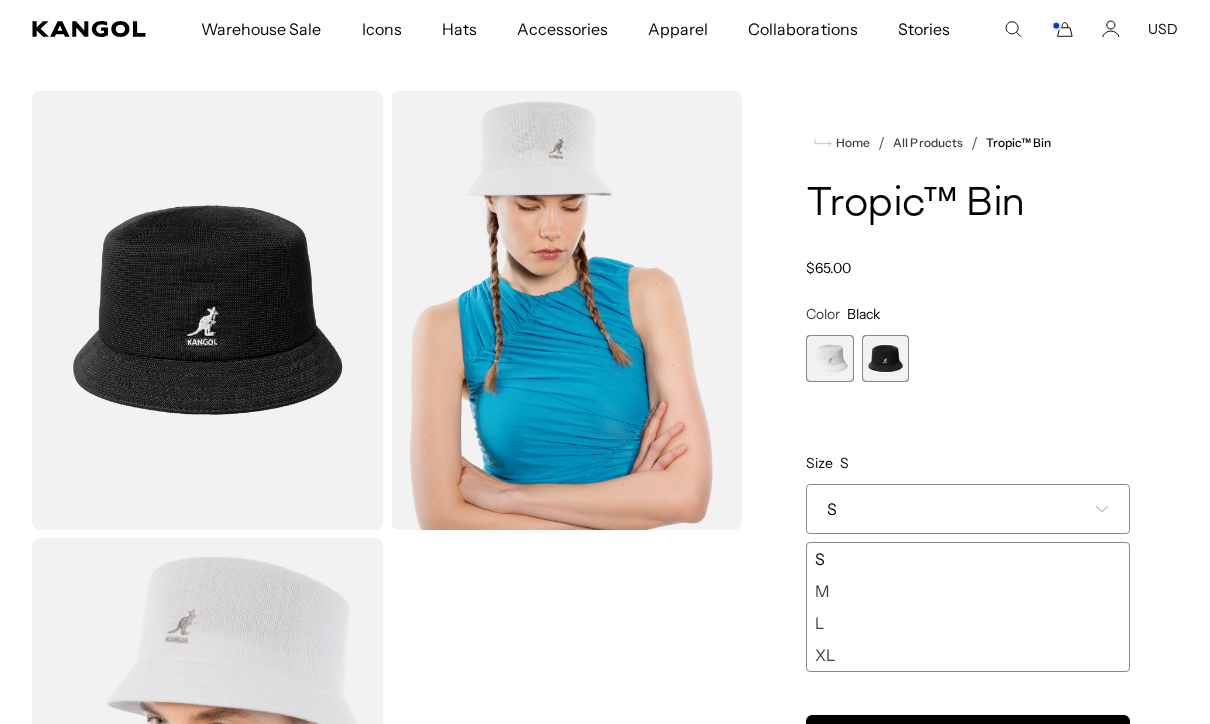 scroll, scrollTop: 90, scrollLeft: 0, axis: vertical 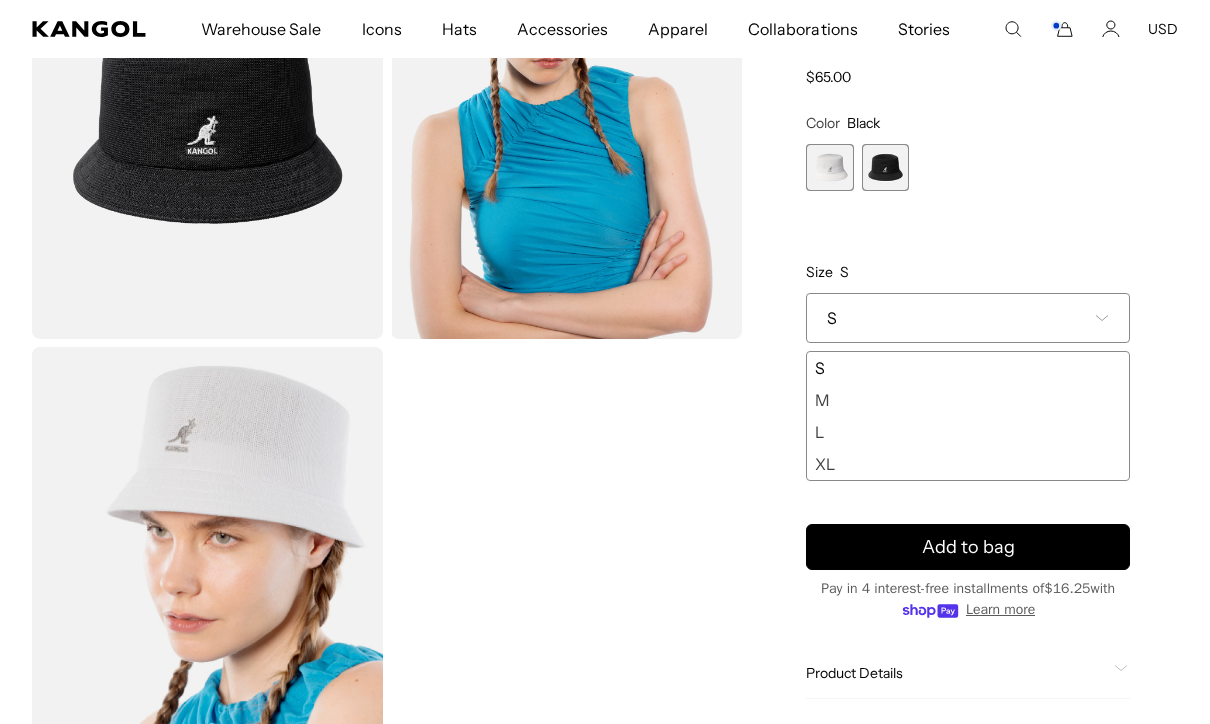 click on "XL" at bounding box center (968, 464) 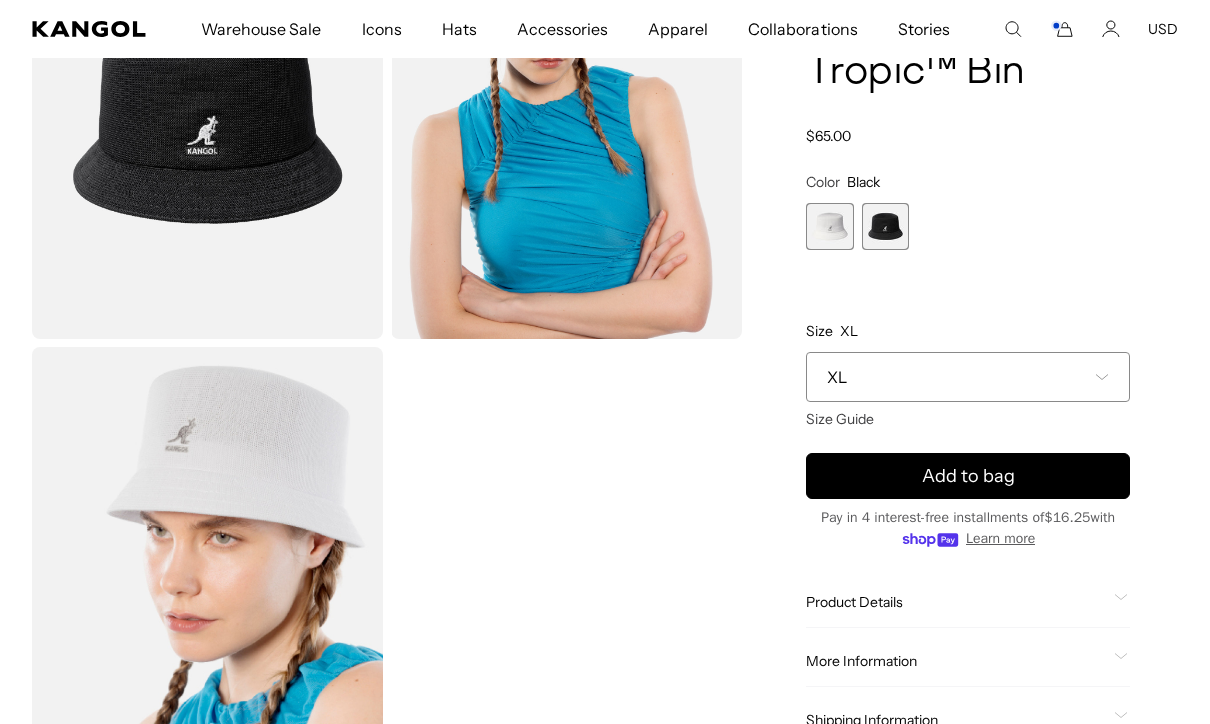 scroll, scrollTop: 227, scrollLeft: 0, axis: vertical 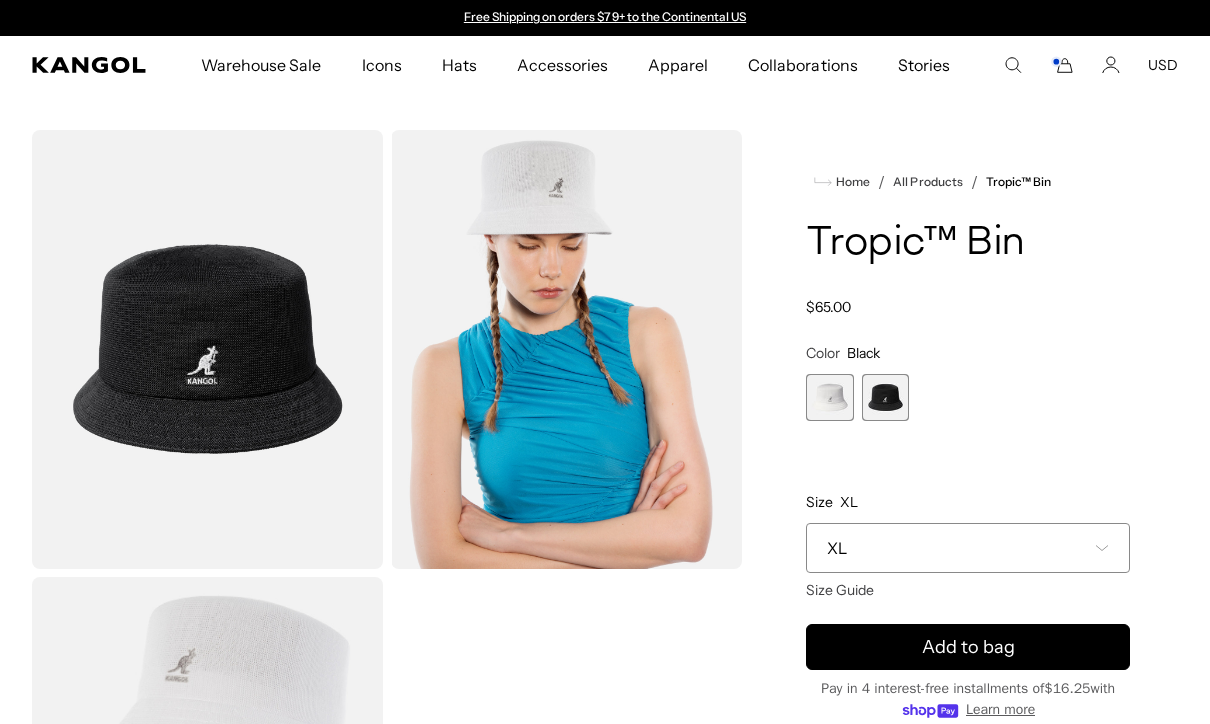 click 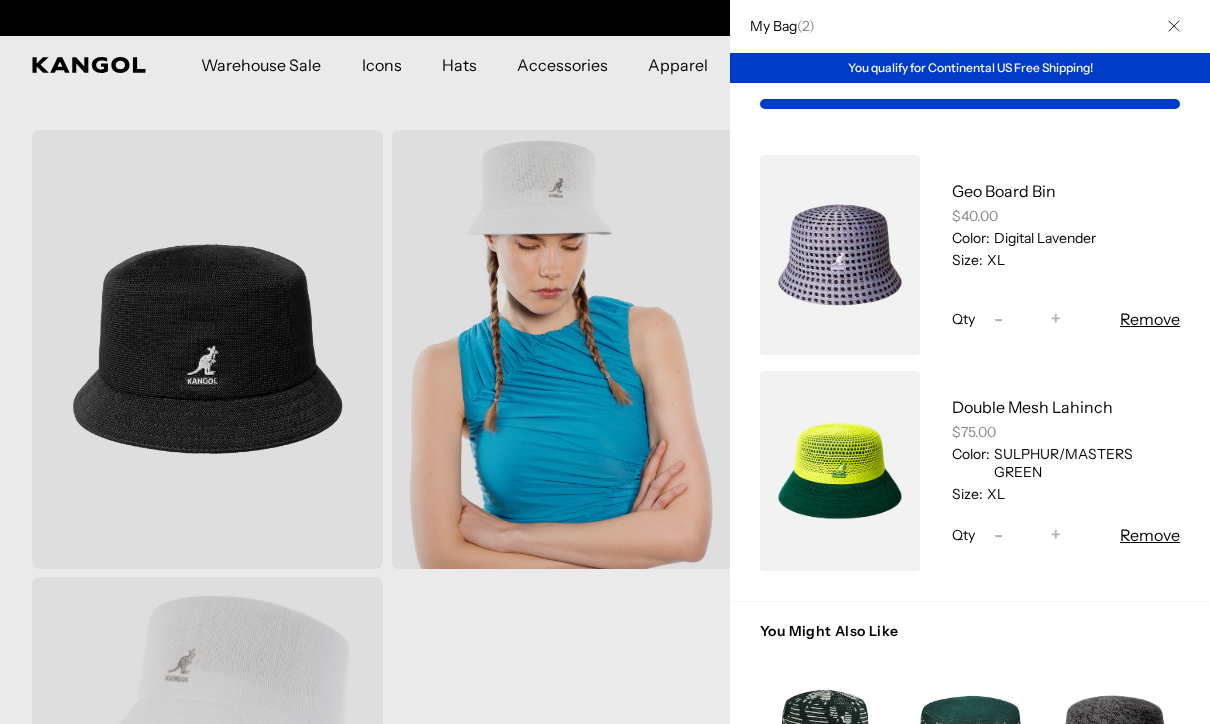 scroll, scrollTop: 0, scrollLeft: 0, axis: both 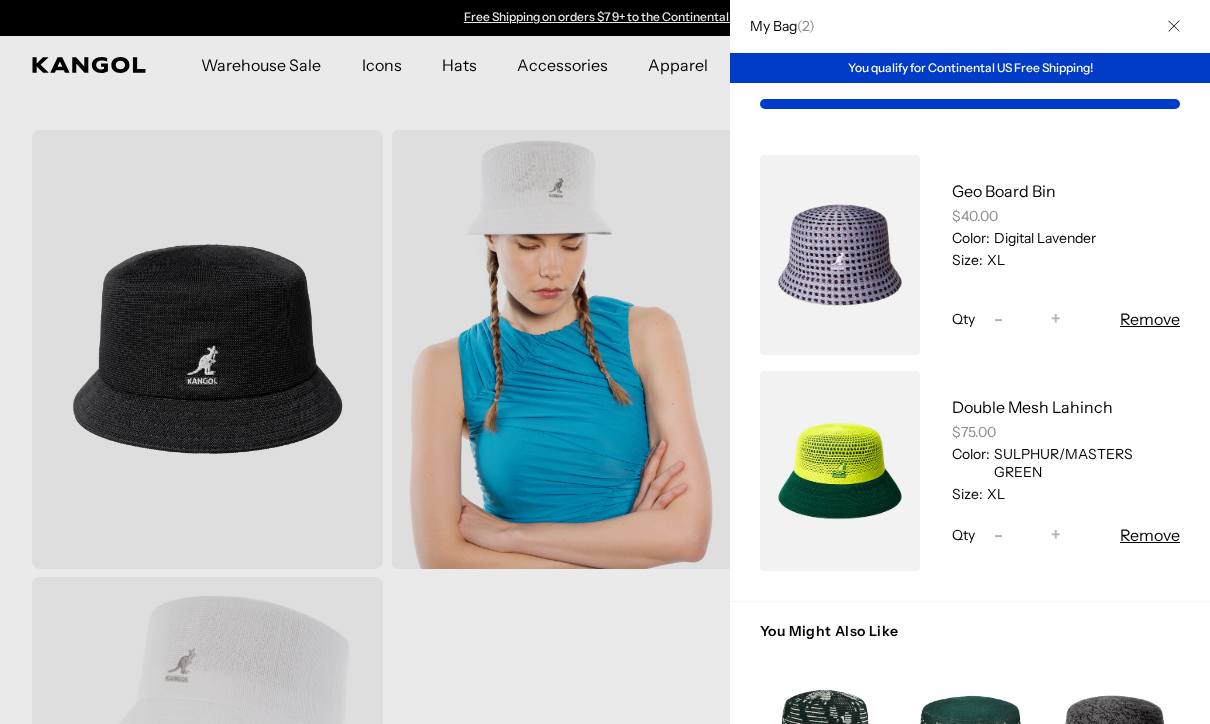 click on "Remove" at bounding box center [1150, 319] 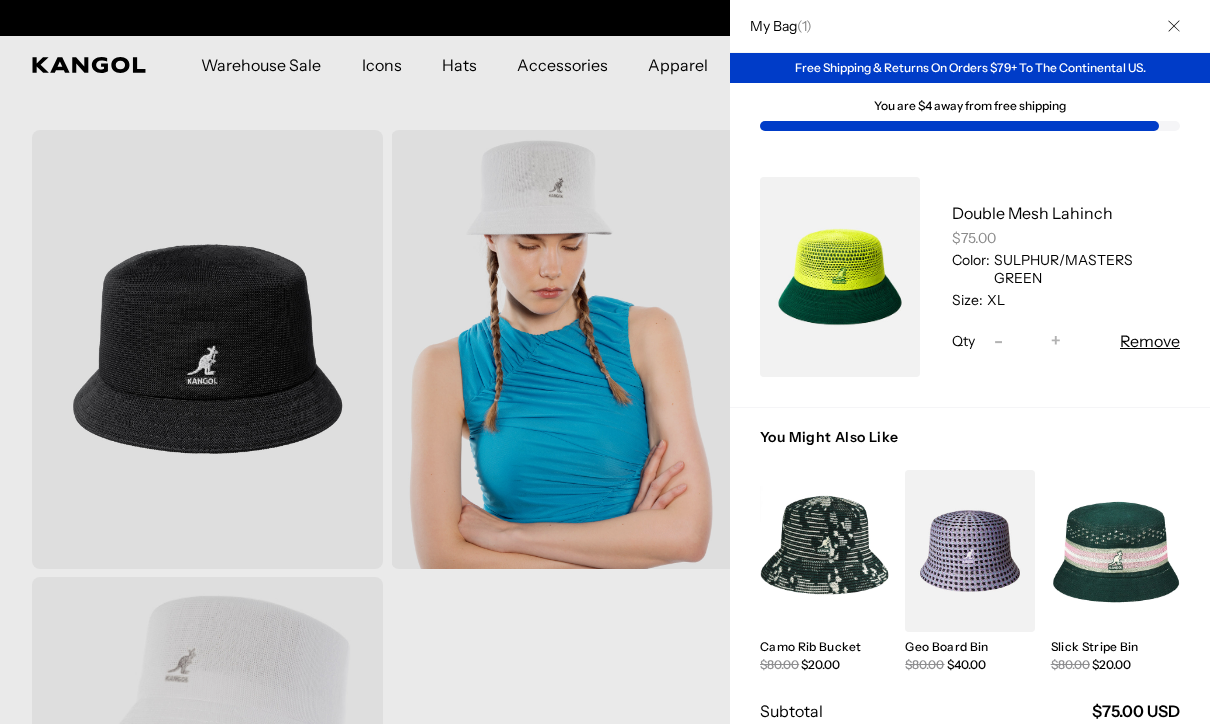 scroll, scrollTop: 0, scrollLeft: 412, axis: horizontal 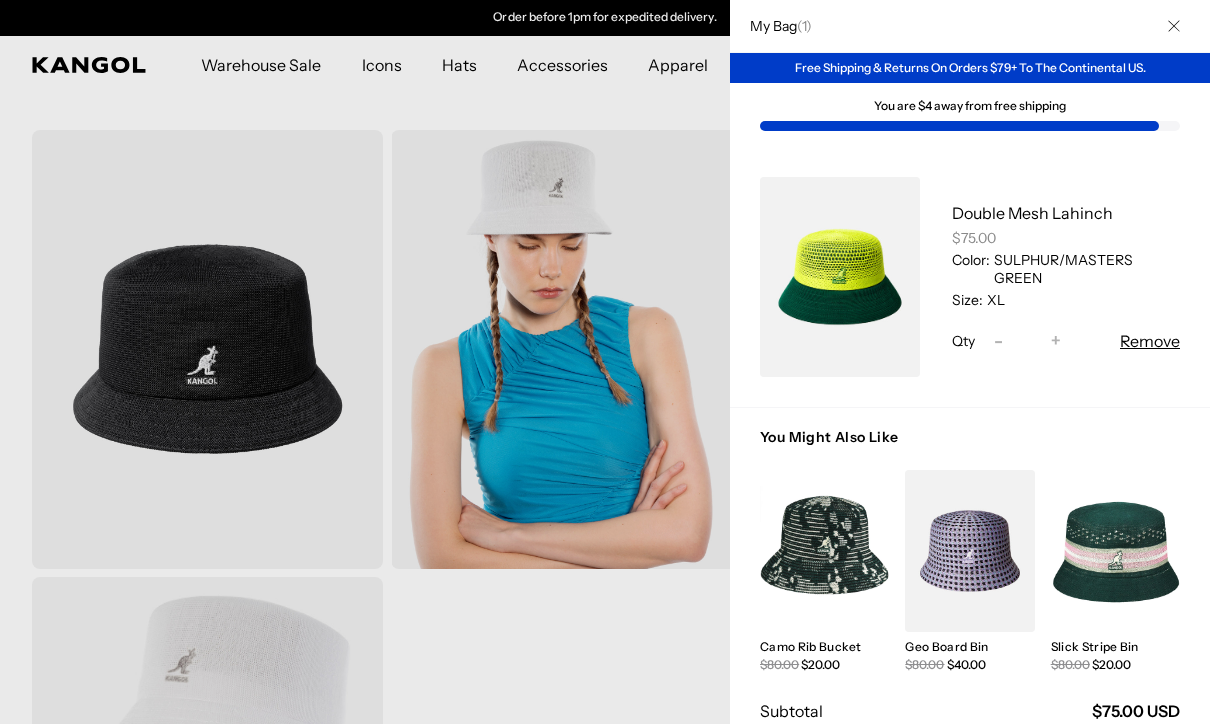 click at bounding box center (605, 362) 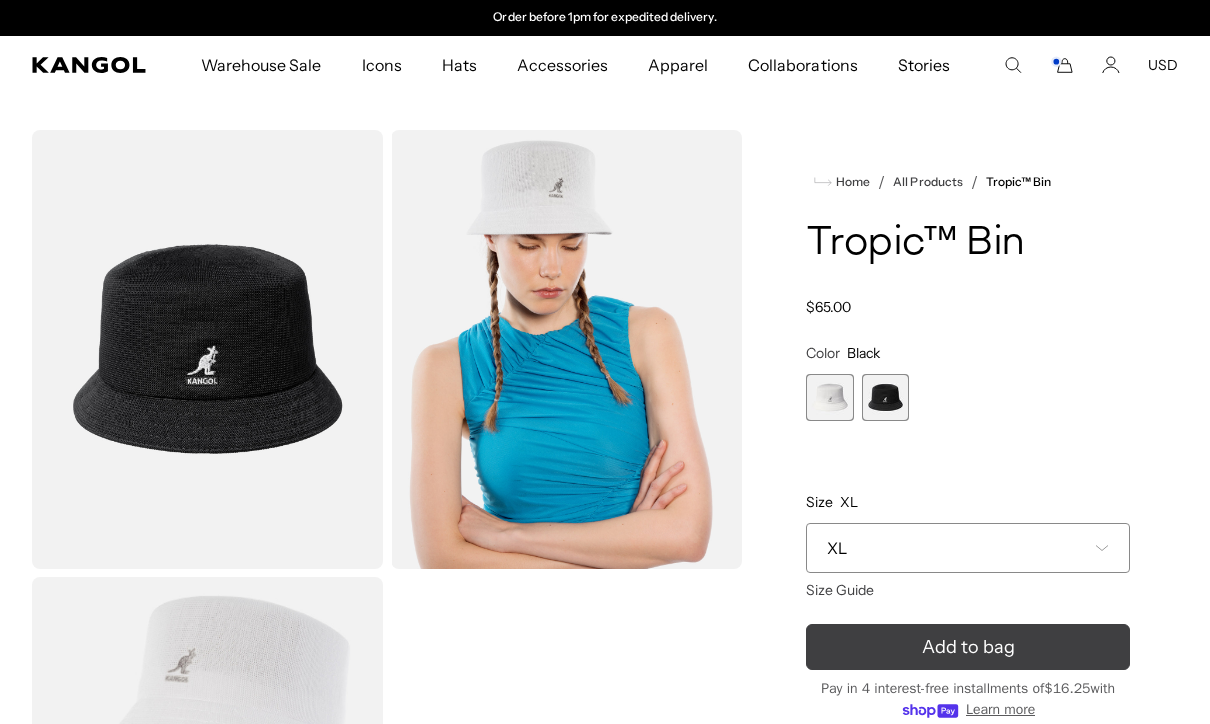 click on "Add to bag" at bounding box center [968, 647] 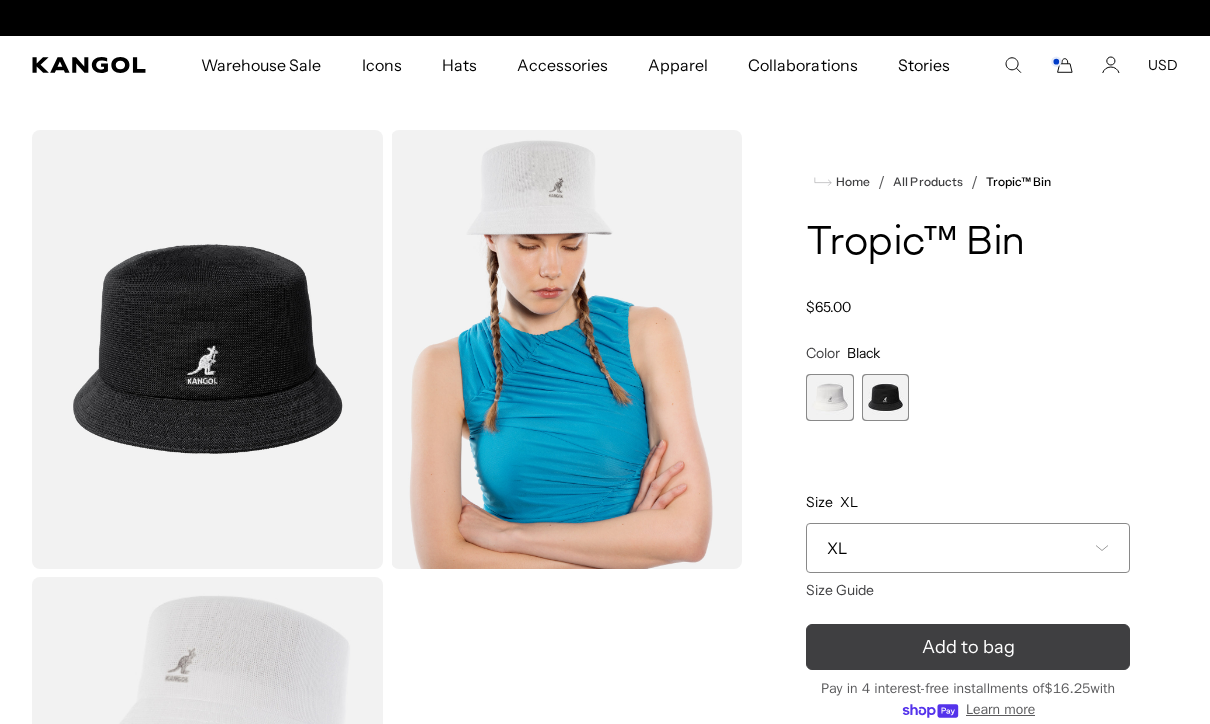 scroll, scrollTop: 0, scrollLeft: 0, axis: both 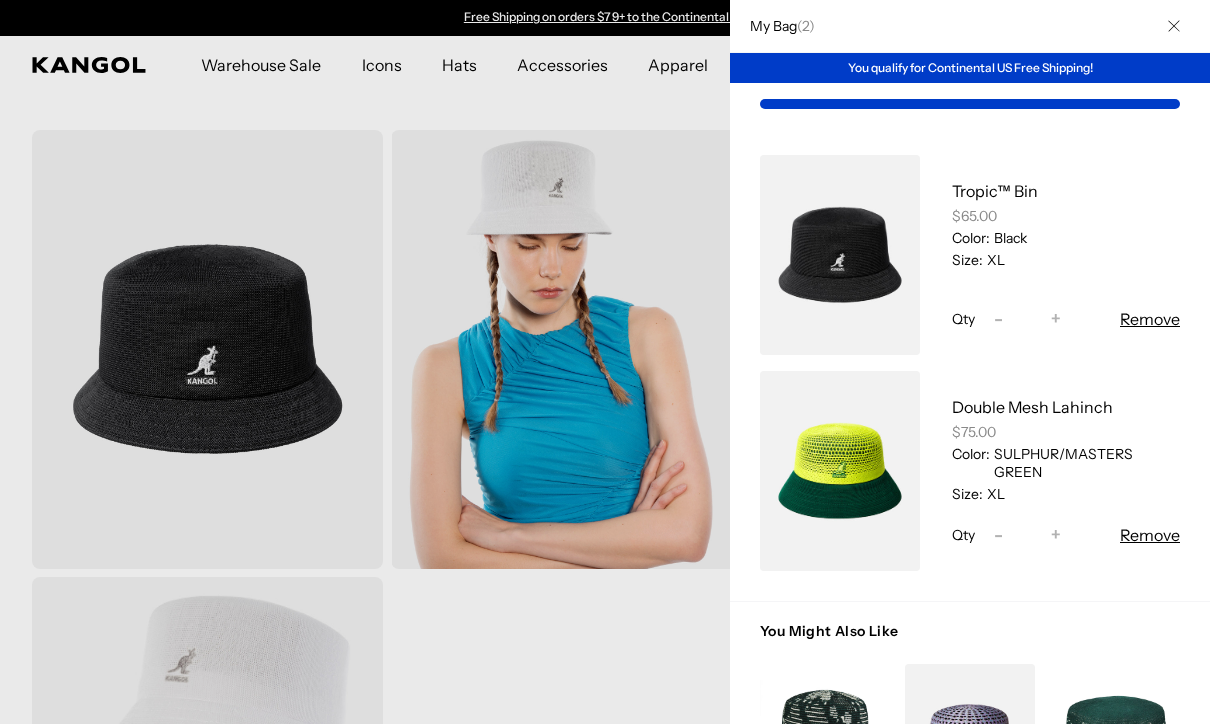 click 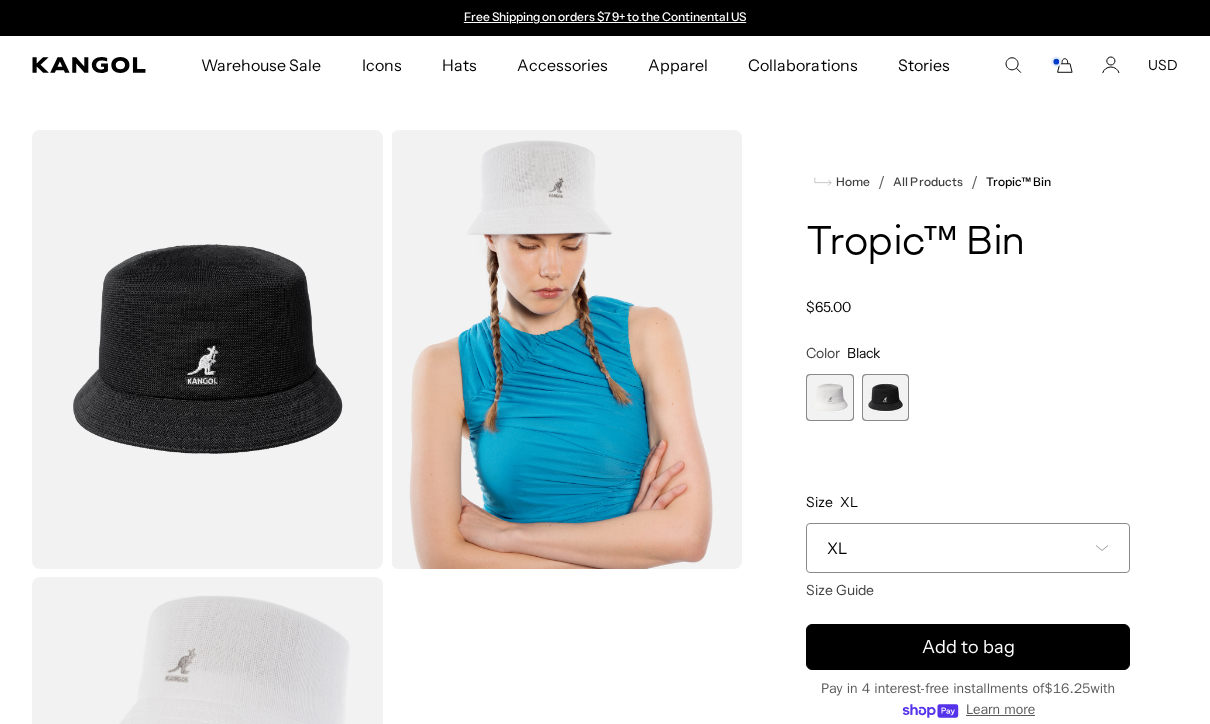 scroll, scrollTop: 94, scrollLeft: 0, axis: vertical 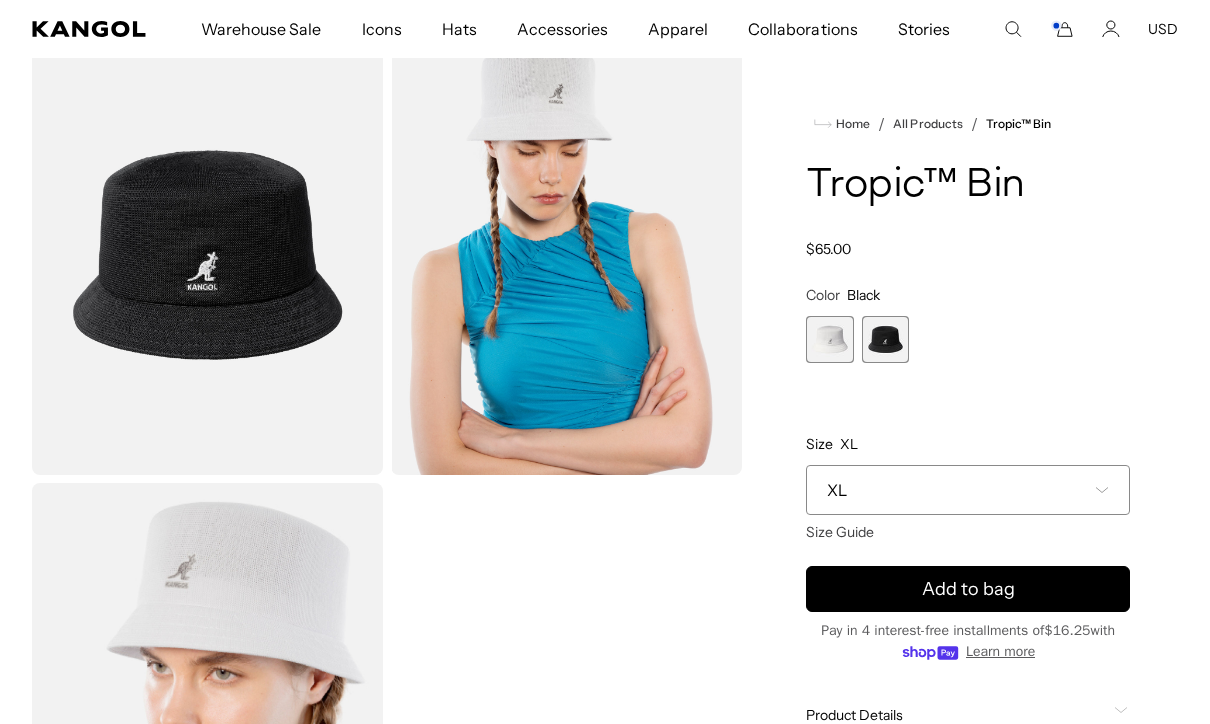 click 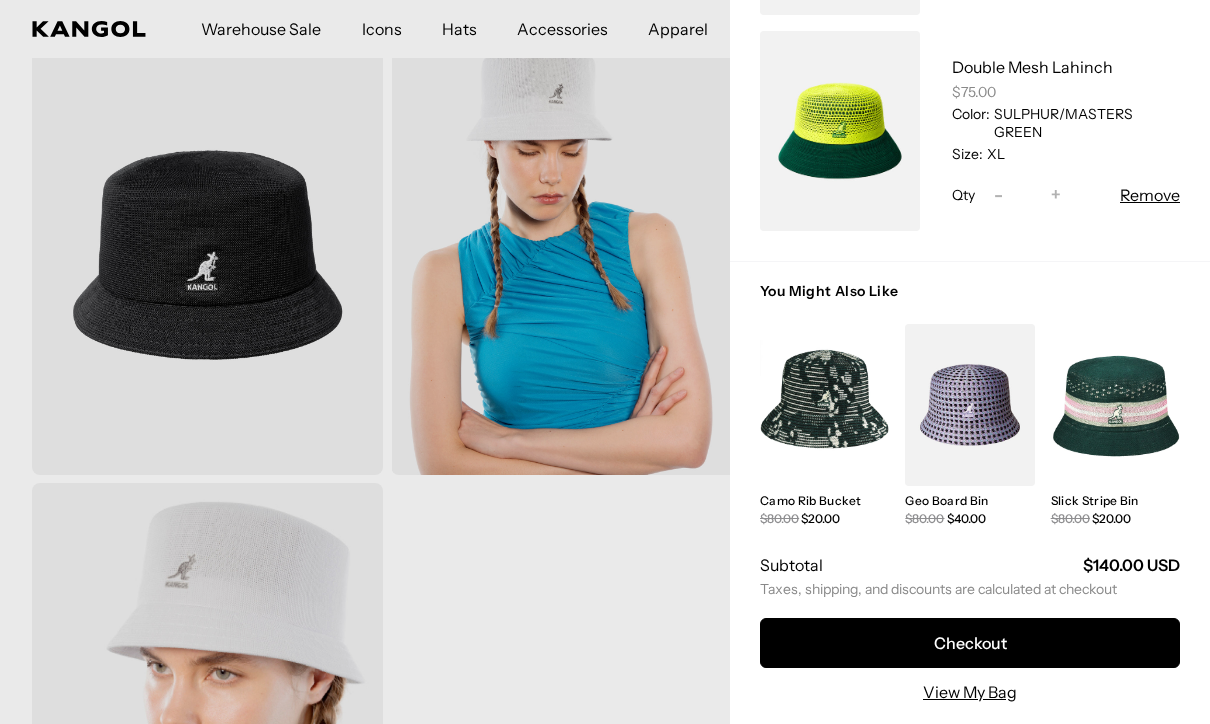 scroll, scrollTop: 341, scrollLeft: 0, axis: vertical 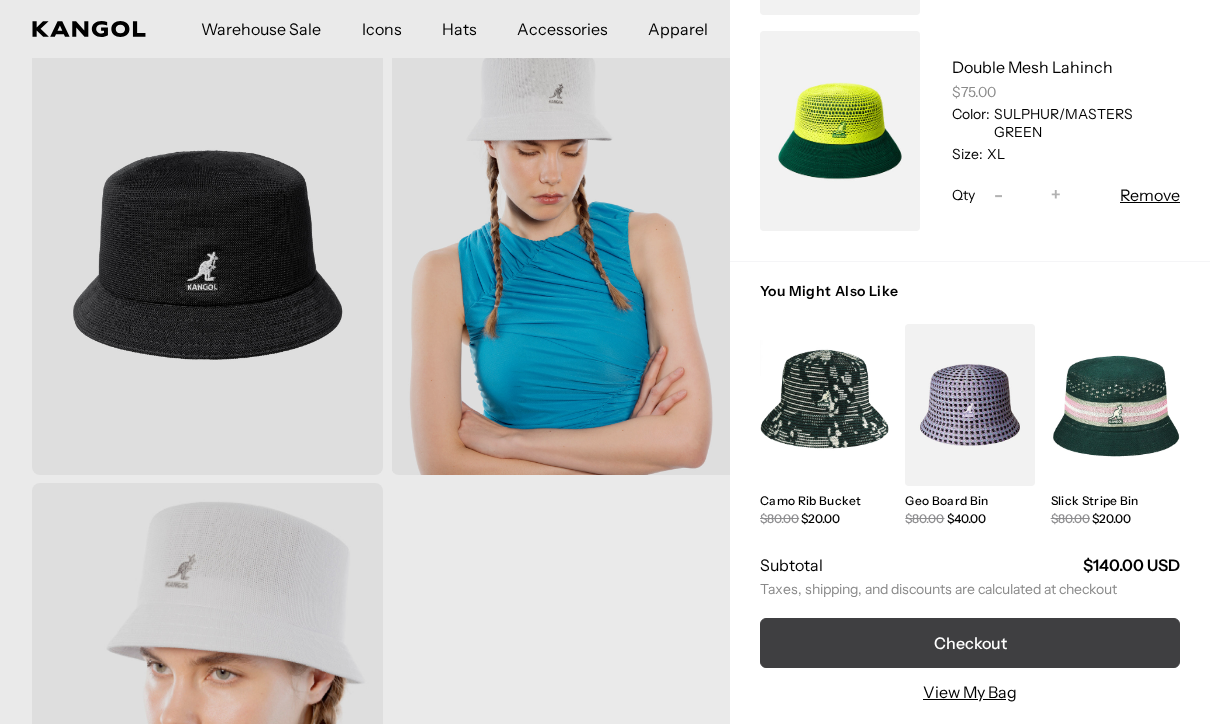 click on "Checkout" at bounding box center [970, 643] 